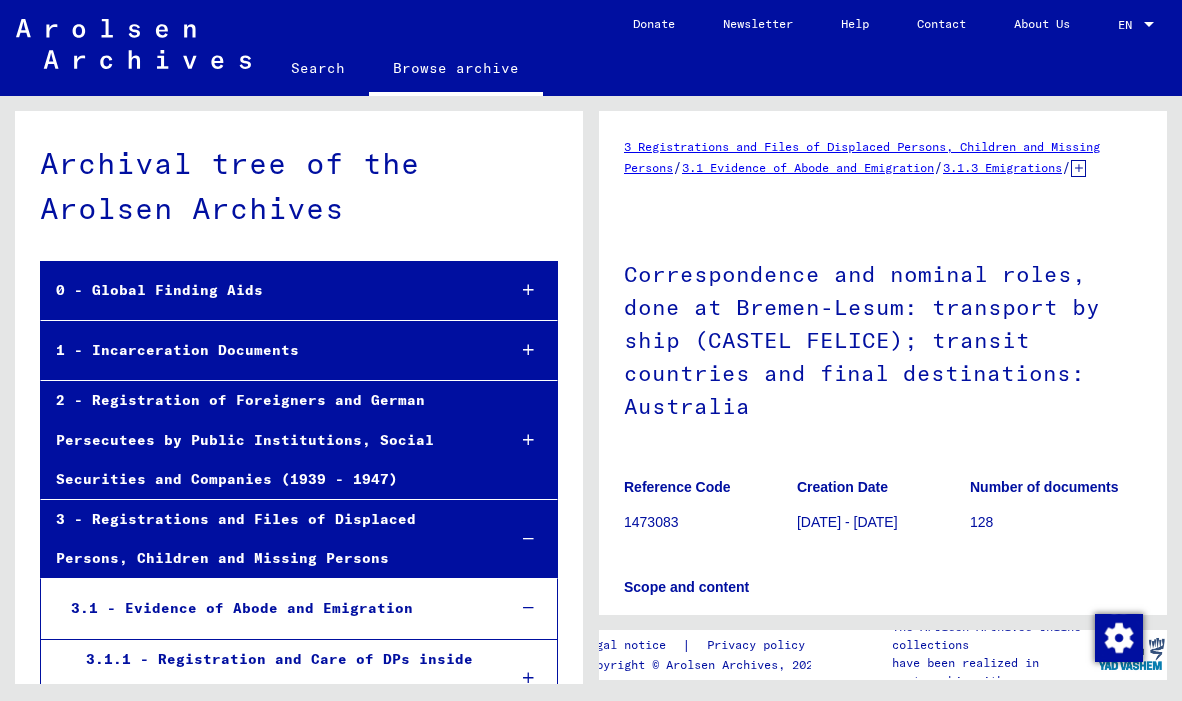 scroll, scrollTop: 0, scrollLeft: 0, axis: both 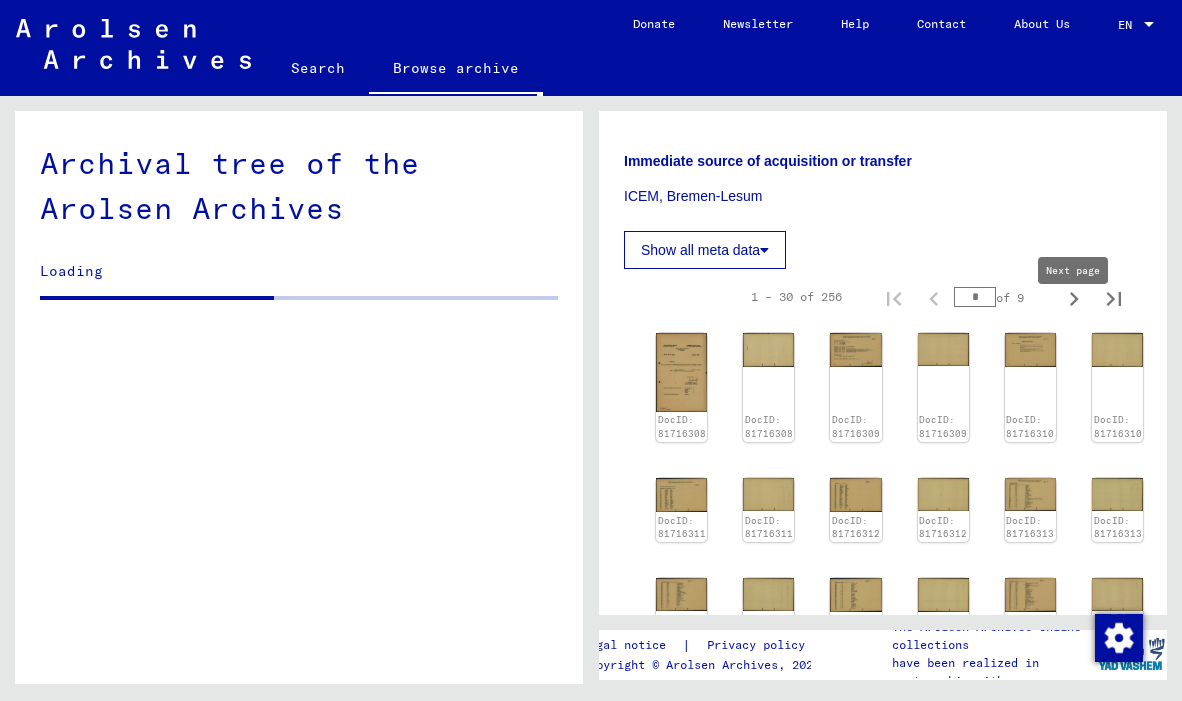 click 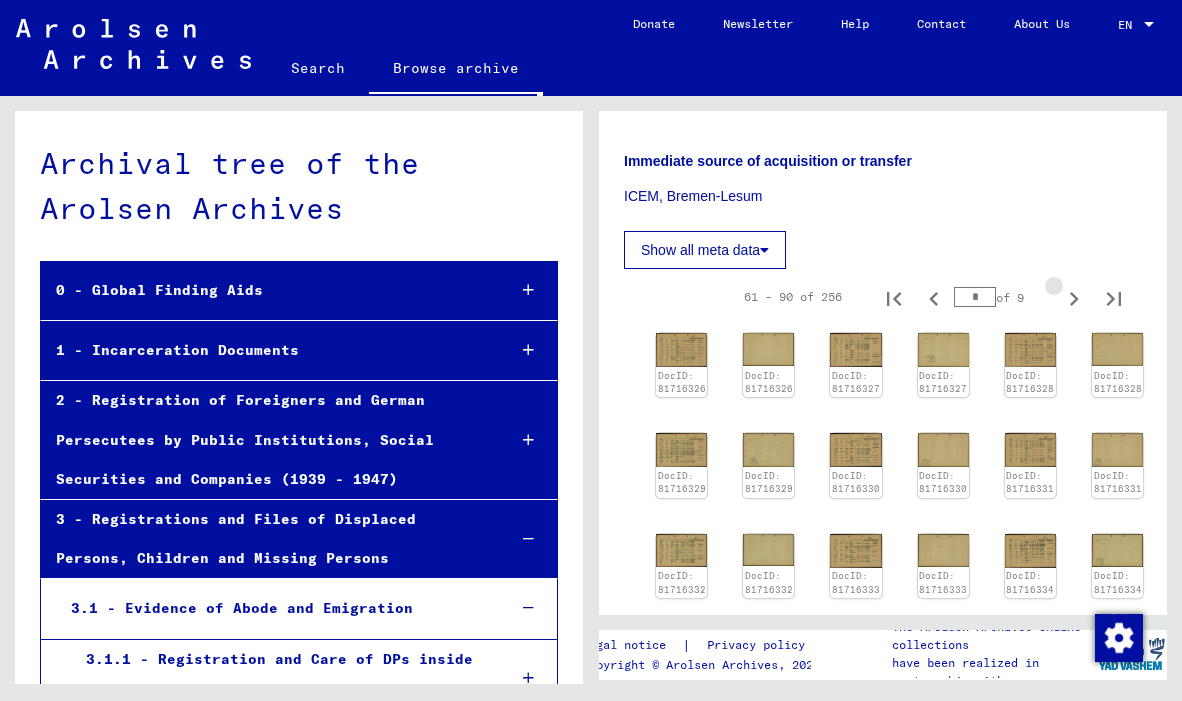 type on "*" 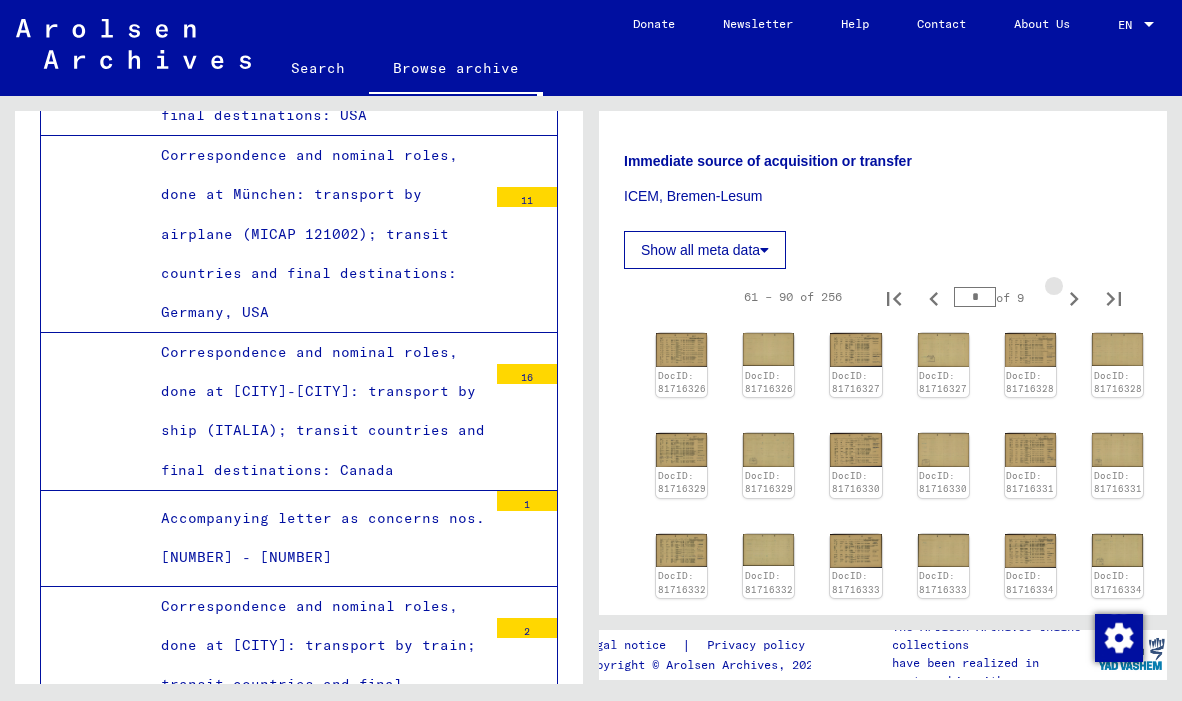 click 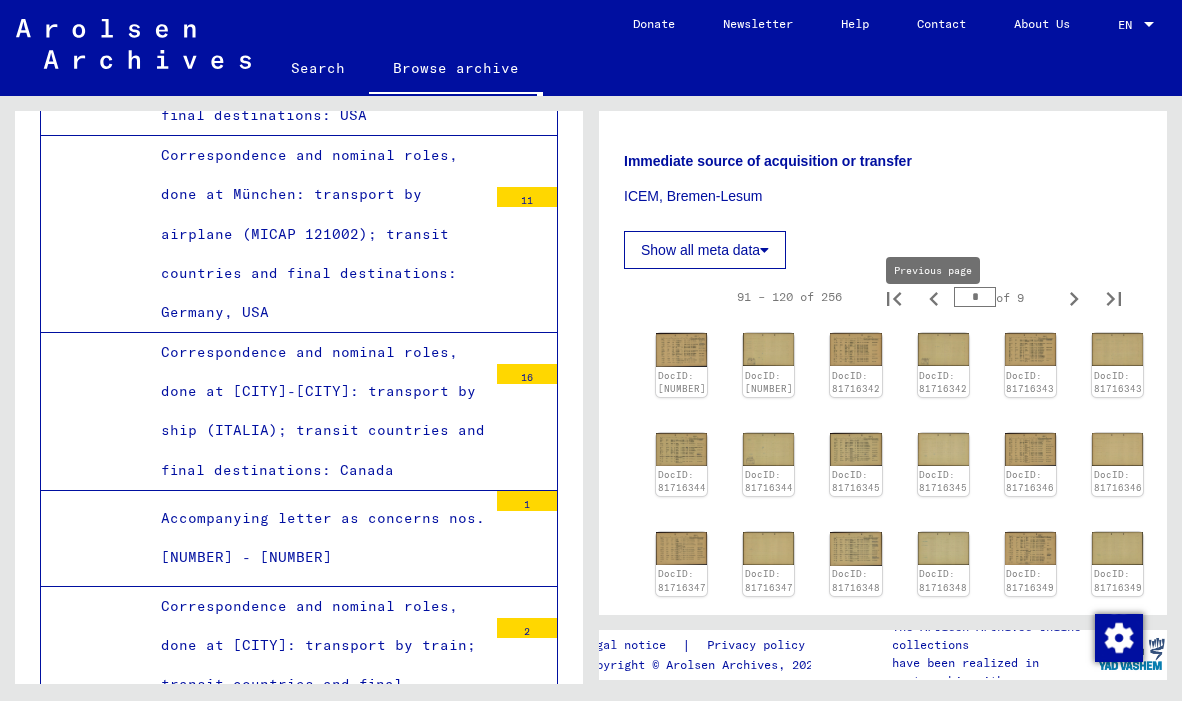 click 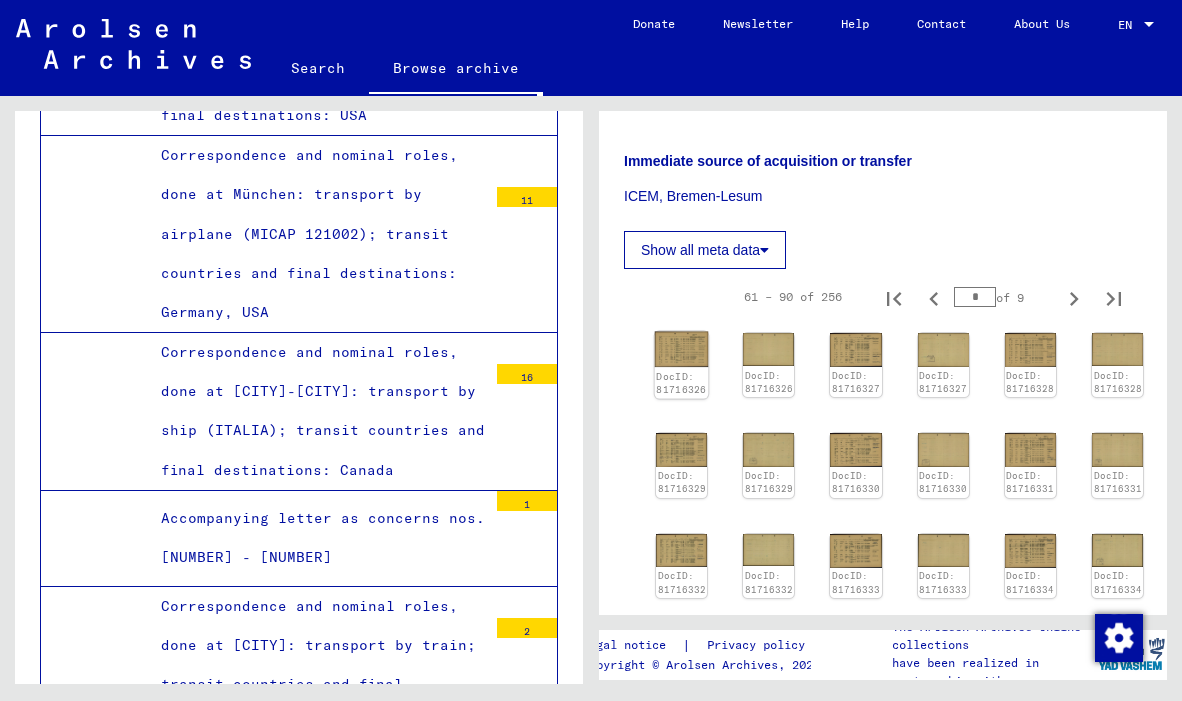 click 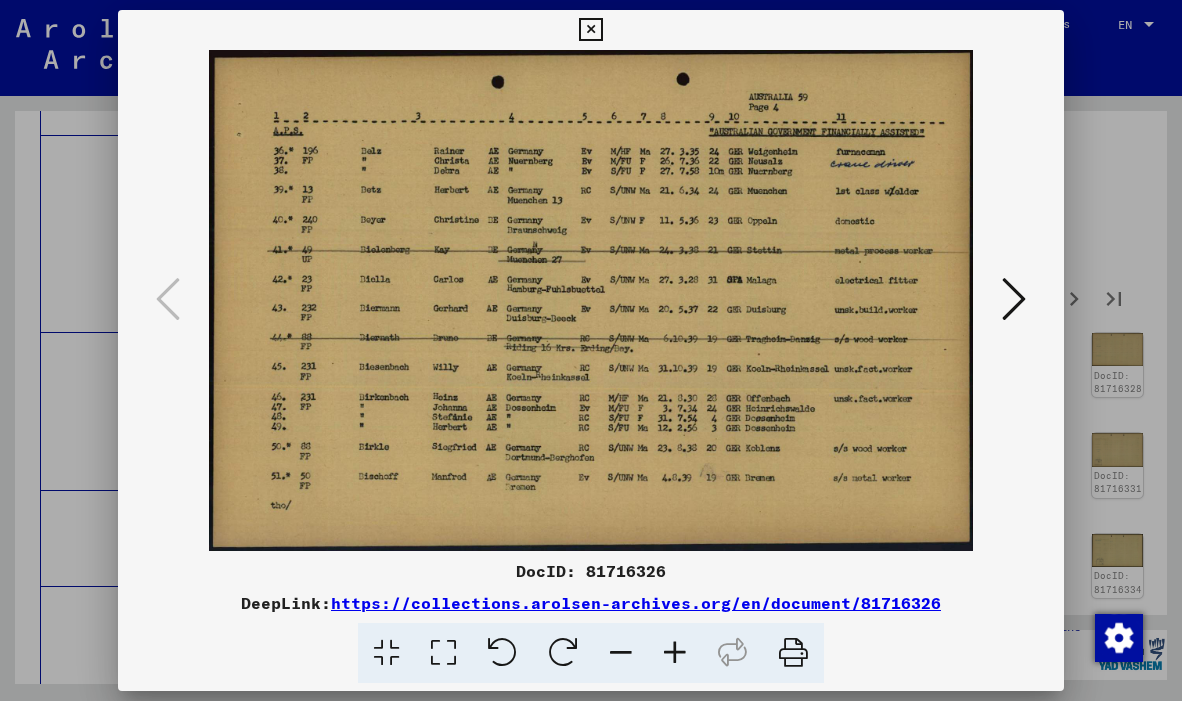 click at bounding box center [591, 350] 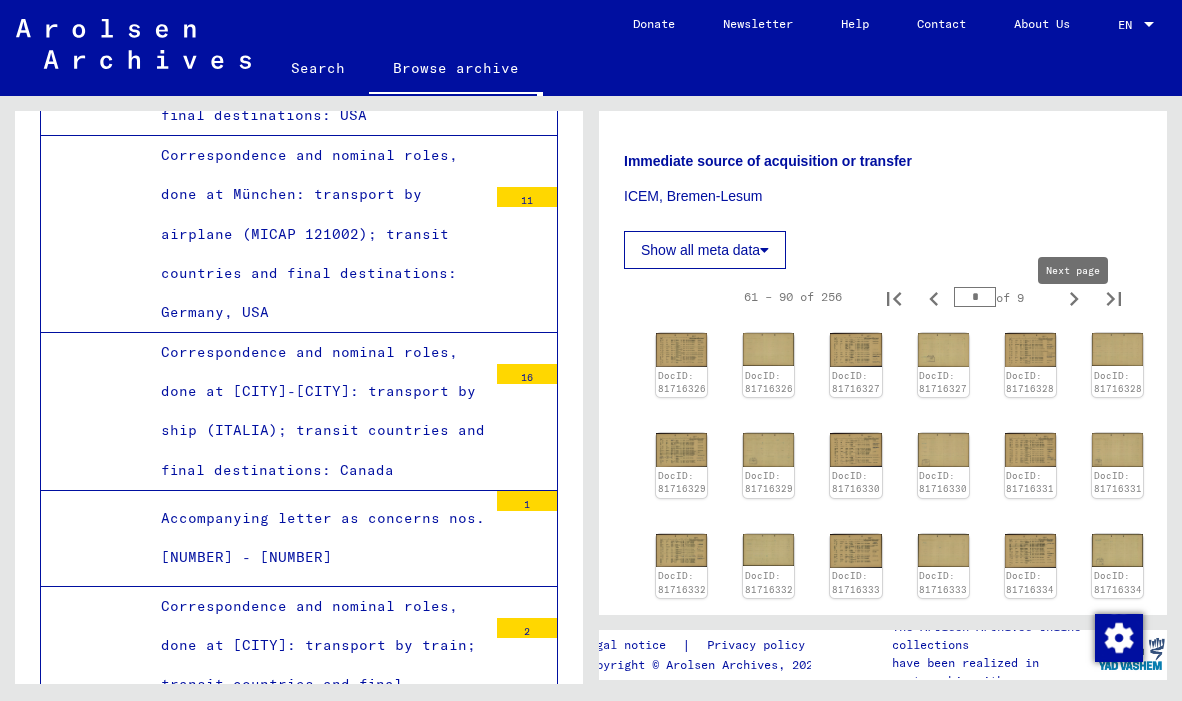 click 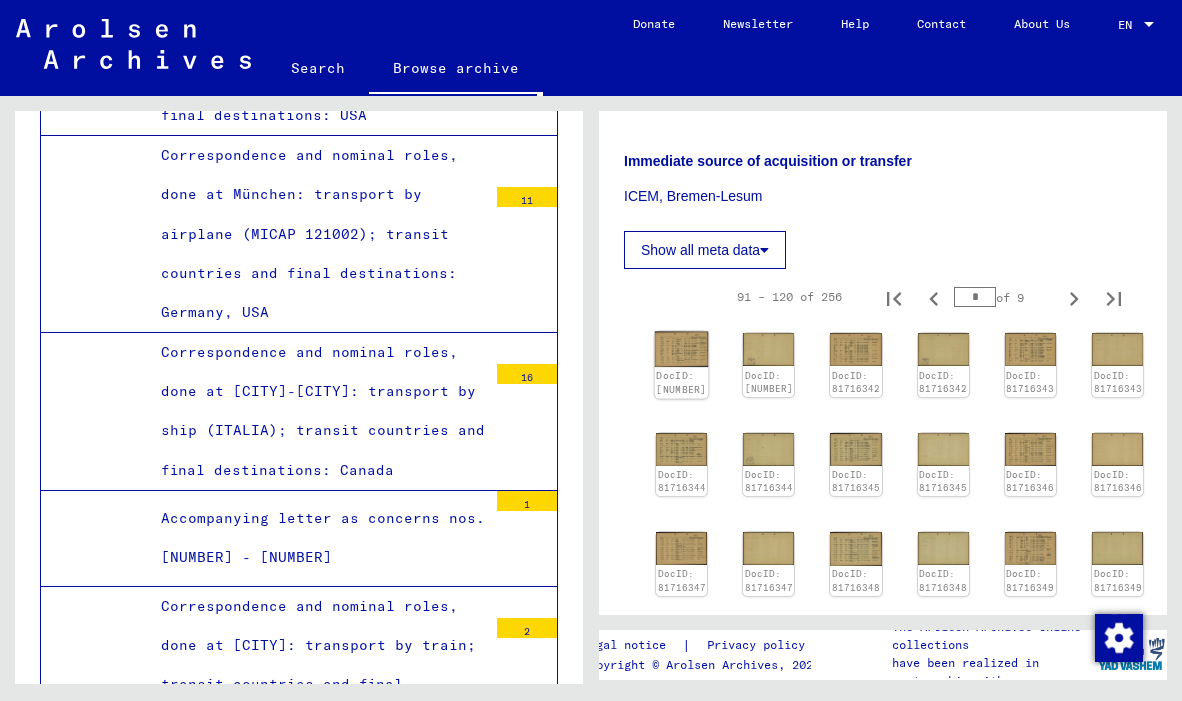 click 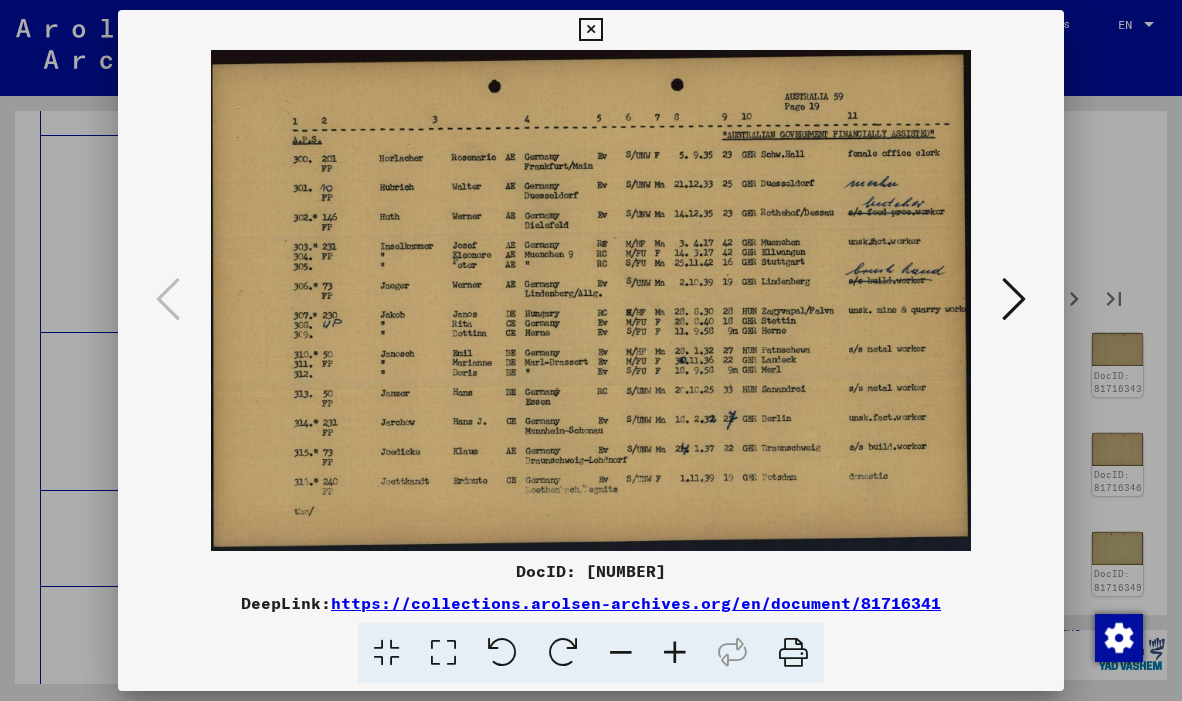 click at bounding box center (1014, 299) 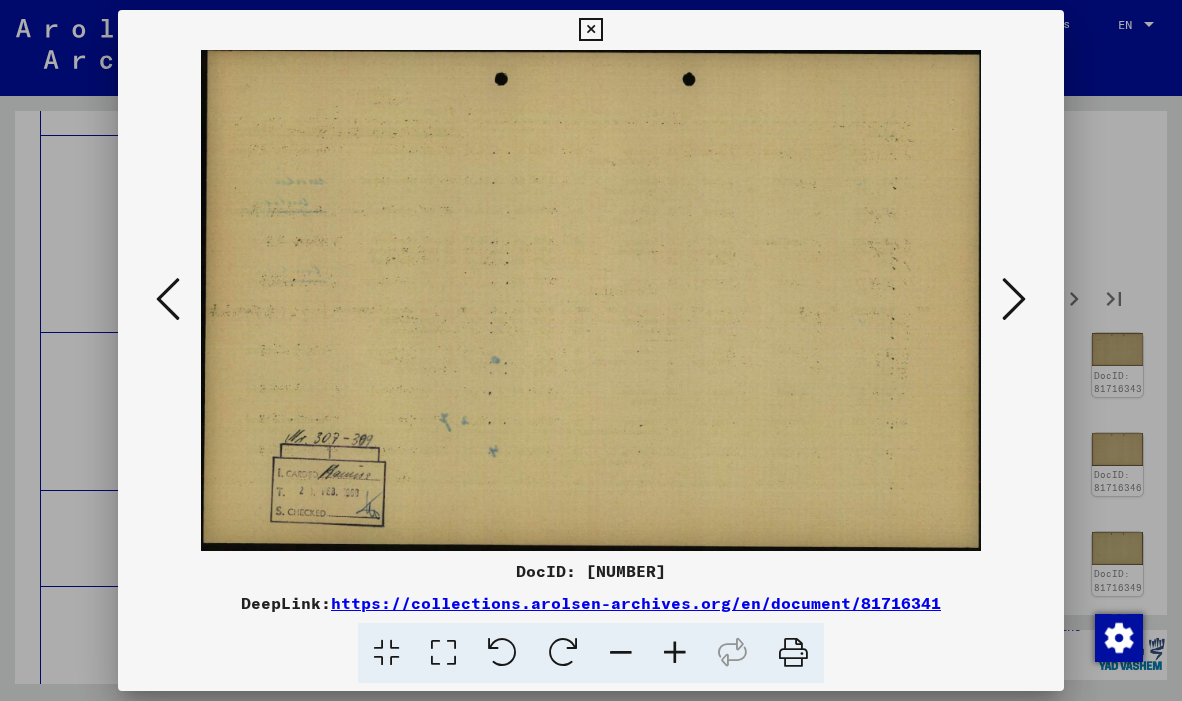 click at bounding box center [1014, 299] 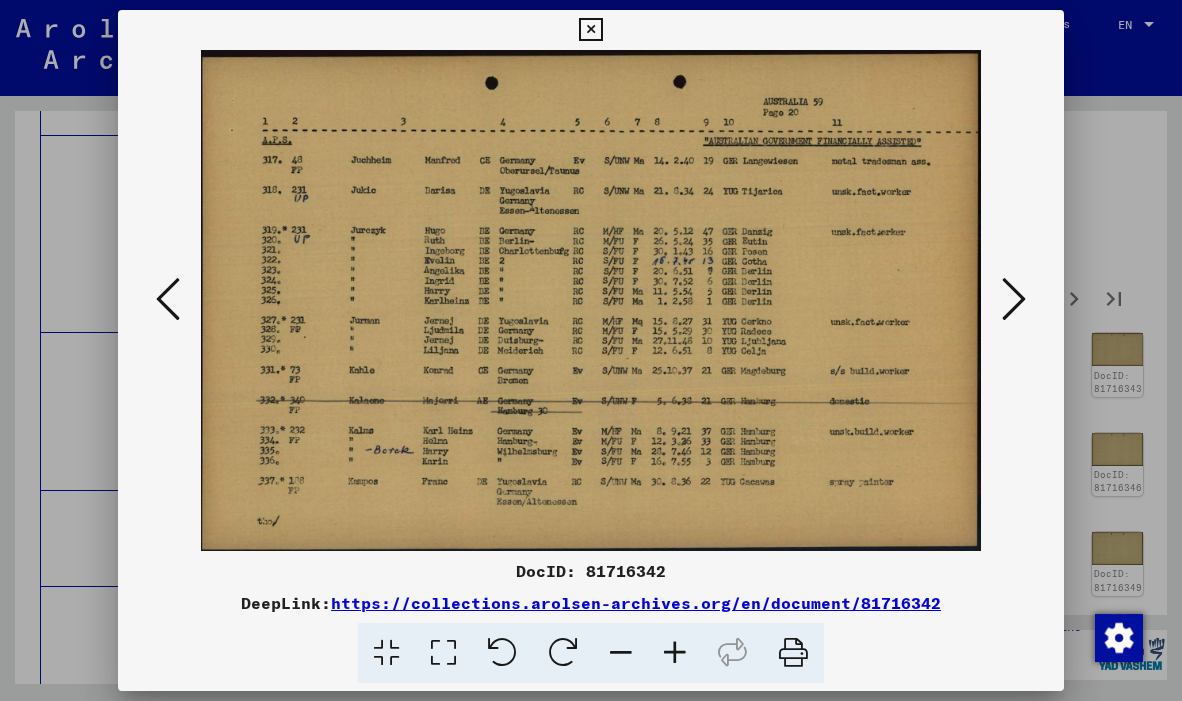 click at bounding box center [1014, 299] 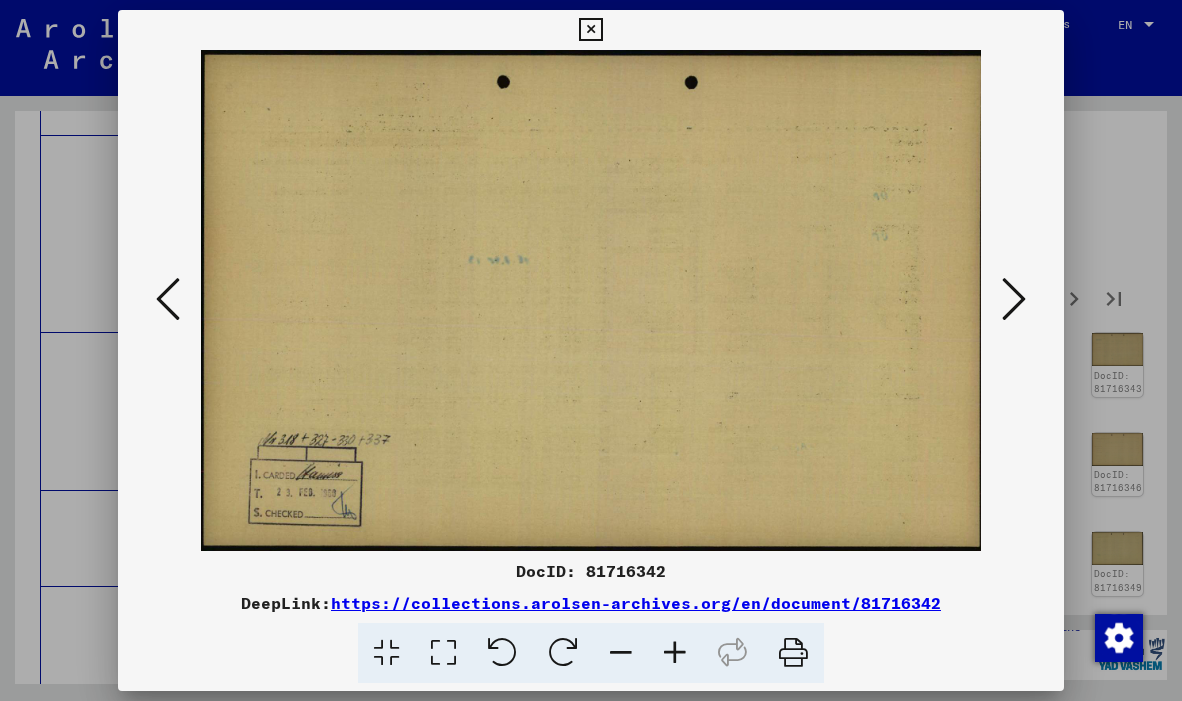 click at bounding box center [1014, 299] 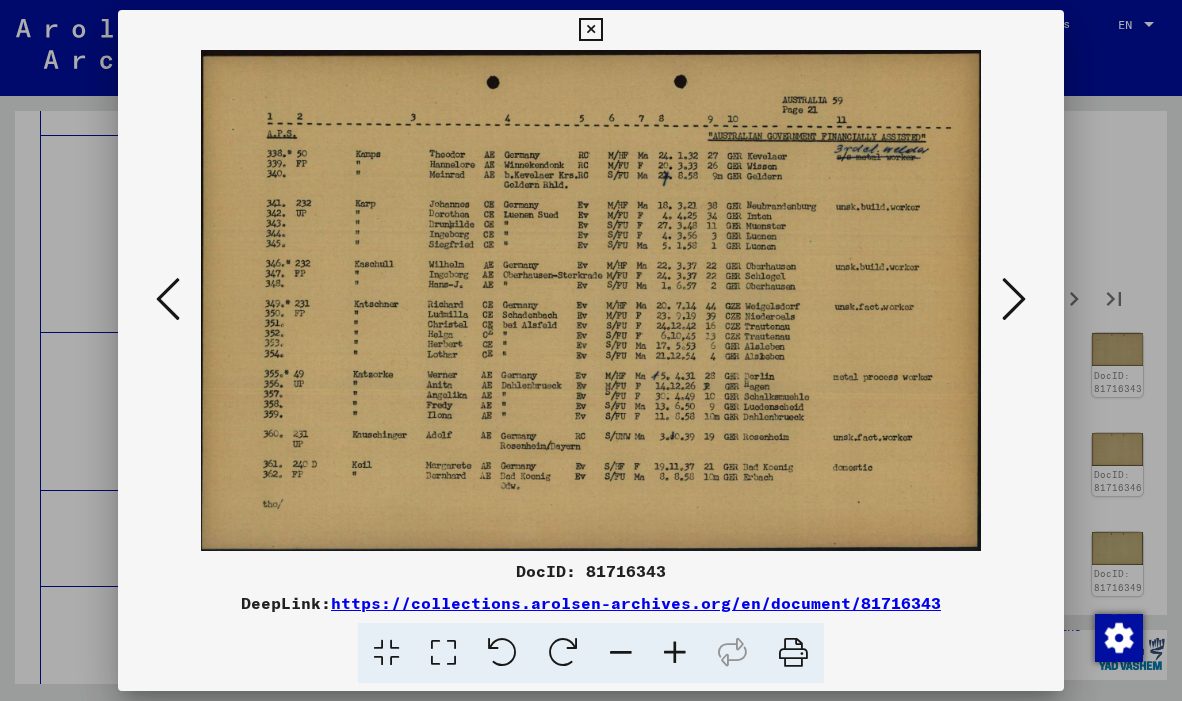 click at bounding box center [1014, 299] 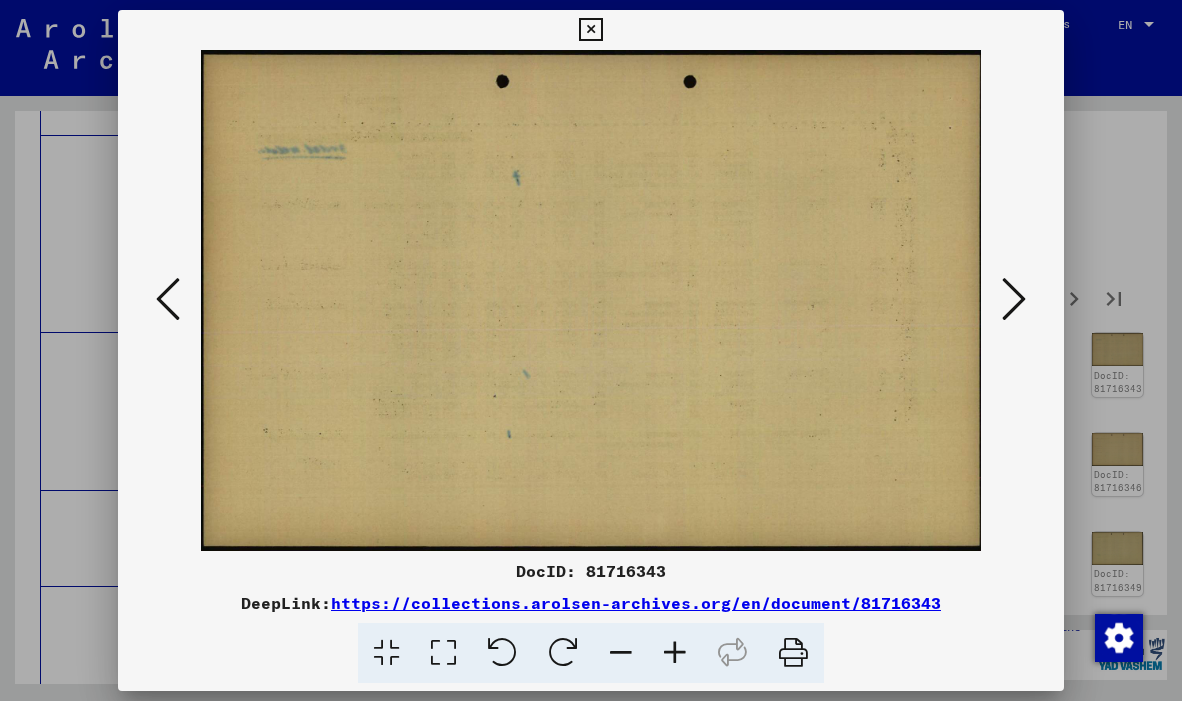 click at bounding box center [1014, 299] 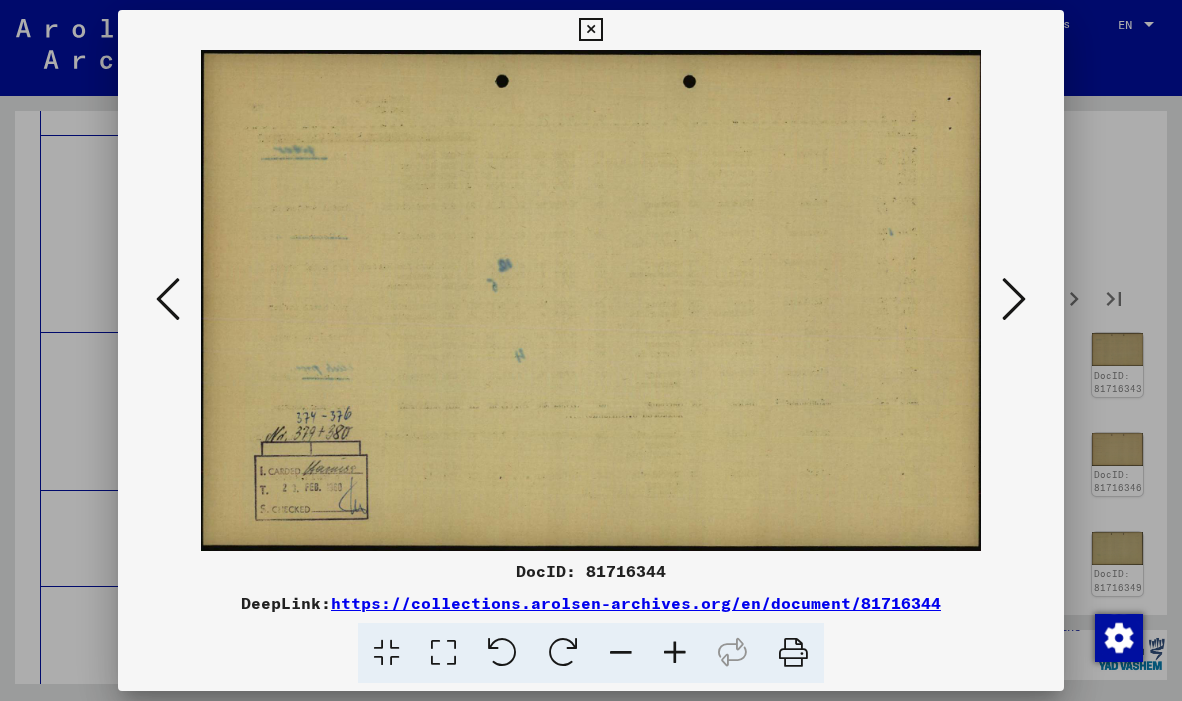 click at bounding box center [1014, 299] 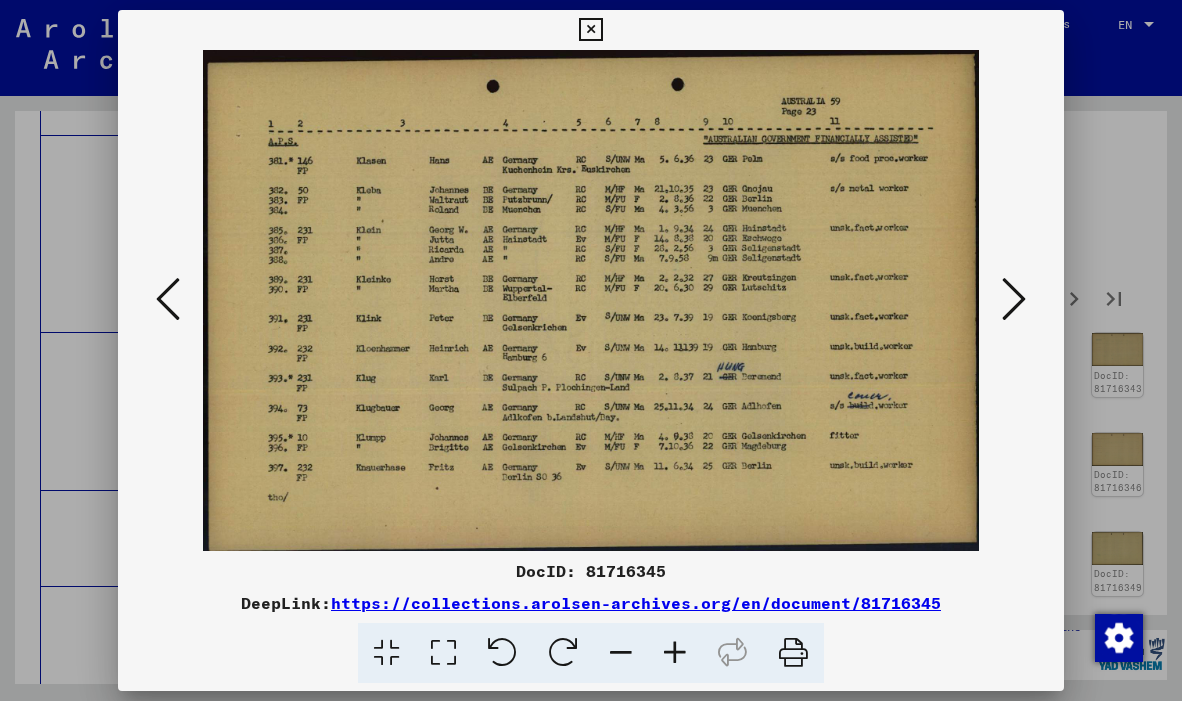 click at bounding box center [1014, 299] 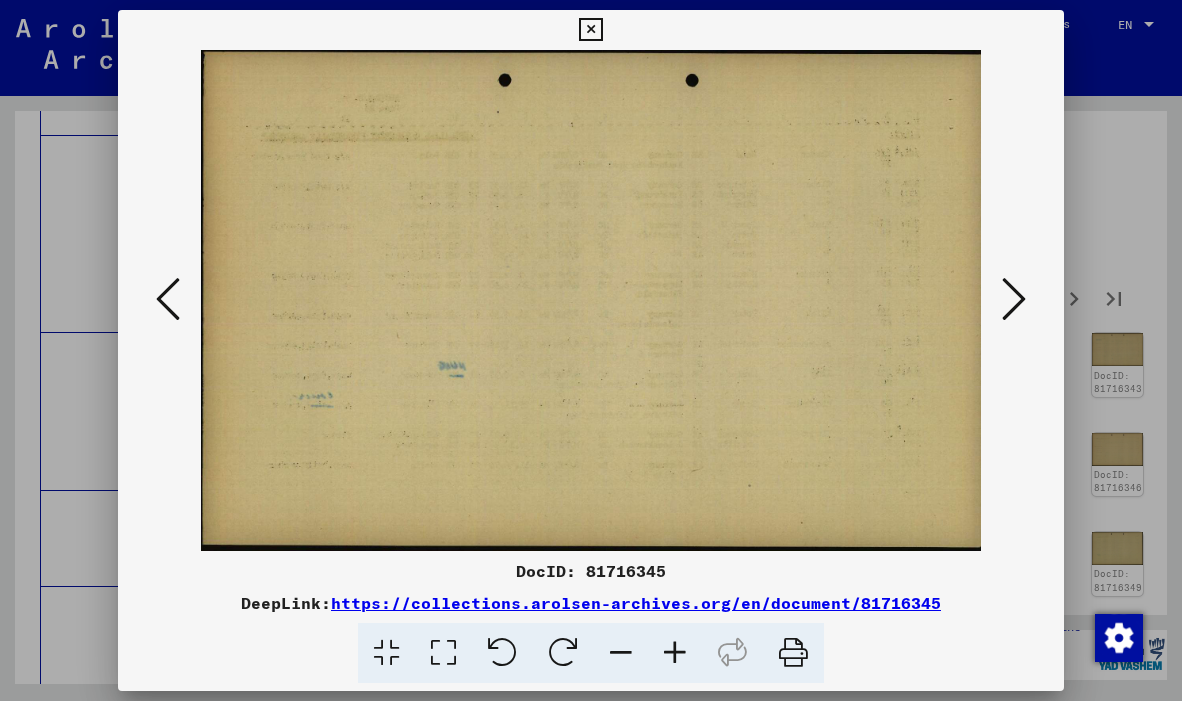 click at bounding box center (1014, 299) 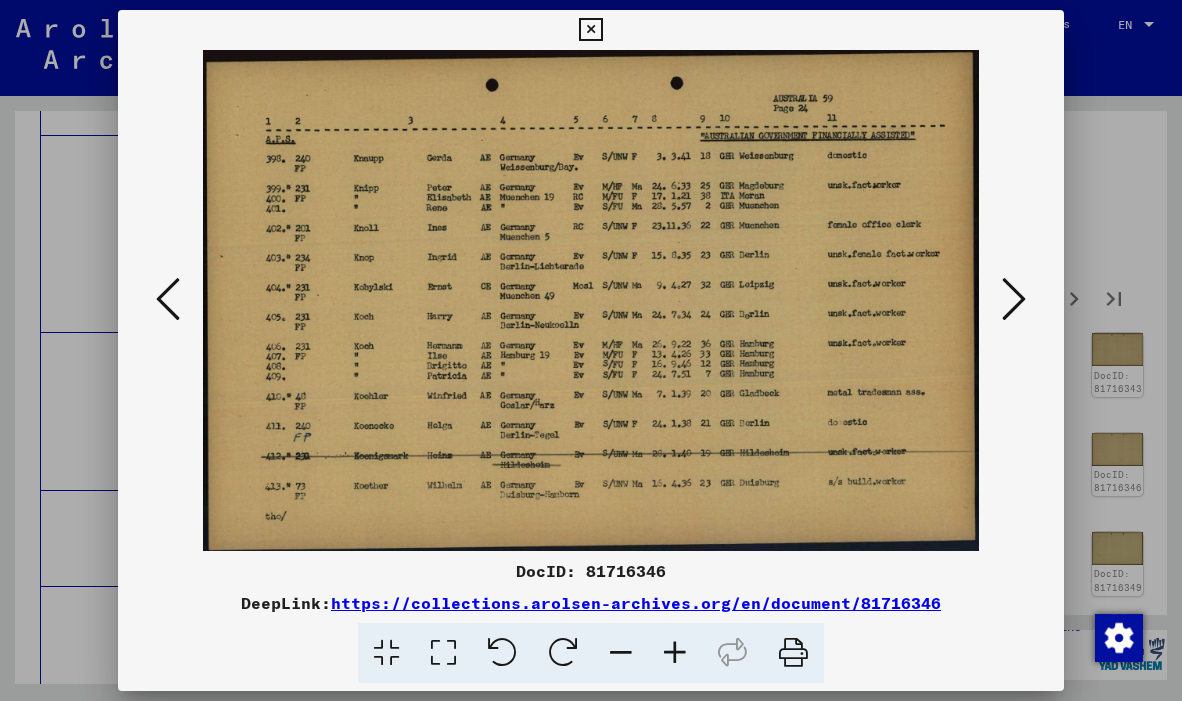 click at bounding box center [1014, 299] 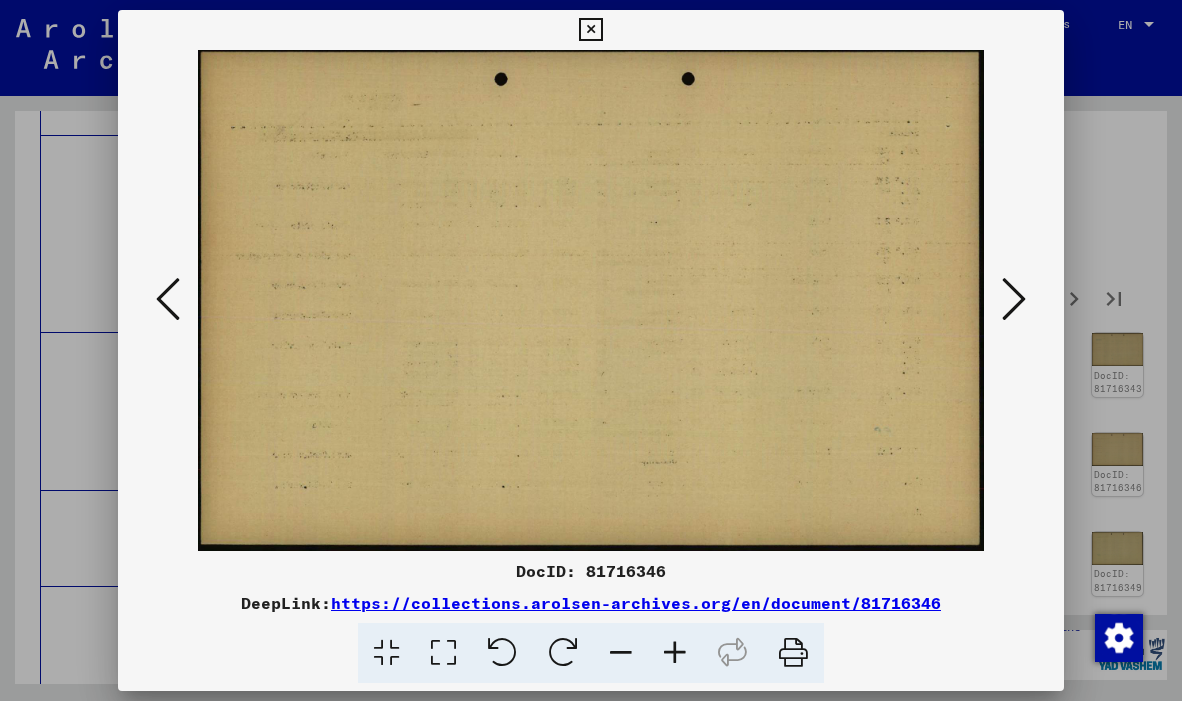 click at bounding box center (1014, 299) 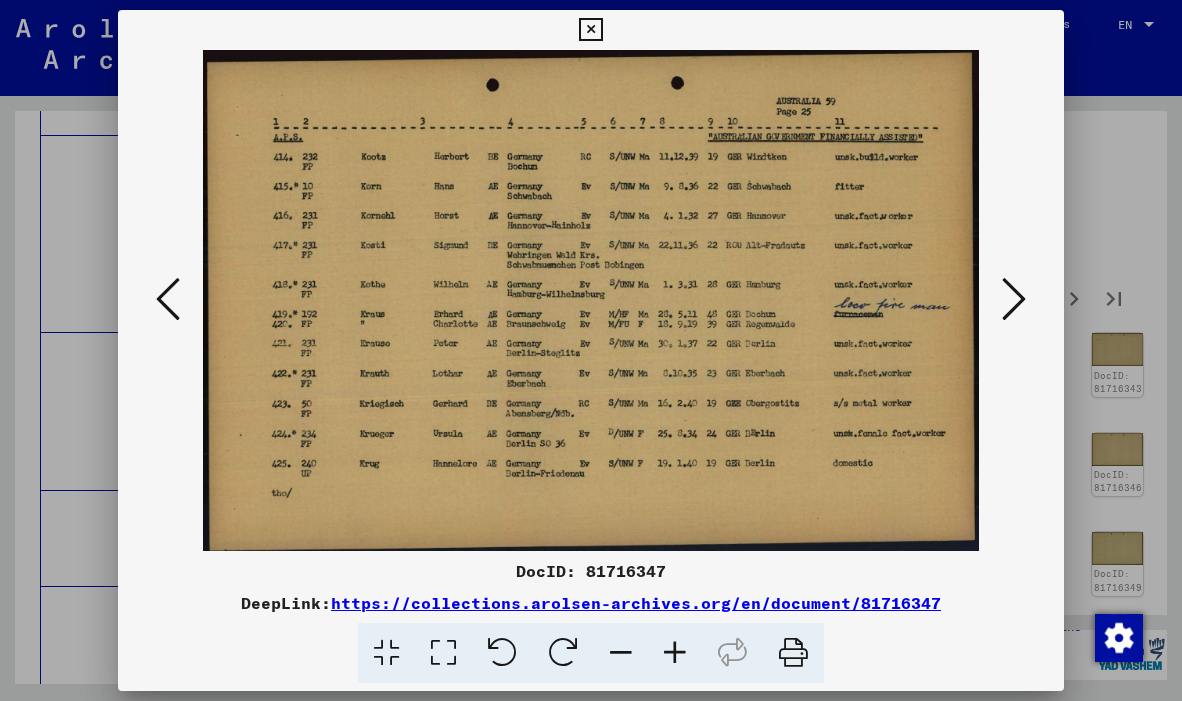 type 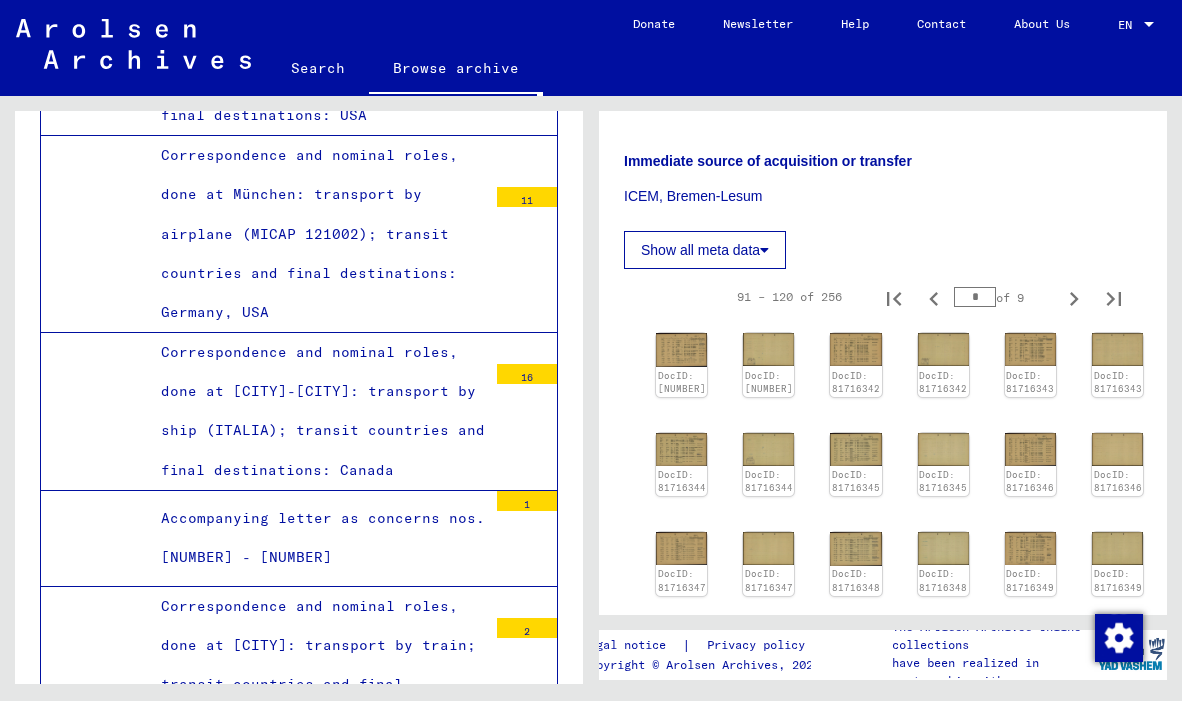 click on "3 Registrations and Files of Displaced Persons, Children and Missing Persons   /   3.1 Evidence of Abode and Emigration   /   3.1.3 Emigrations   /   3.1.3.2 Passenger lists and further compilations on emigrated persons   /   3.1.3.2 DE Registrations and emigration predominantly from Germany   /   3.1.3.2 DE II Period 1952 - 1971 (ICEM support)   /   3.1.3.2 DE II g Emigrations in 1959   /  Correspondence and nominal roles, done at Bremen-Lesum: transport by ship (CASTEL FELICE); transit countries and final destinations: [COUNTRY] Reference Code 1473083 Creation Date [DATE] - [DATE] Number of documents 128 Scope and content Correspondence and nominal roles, done at Bremen-Lesum: transport by ship (CASTEL FELICE); transit countries and final destinations: [COUNTRY] Immediate source of acquisition or transfer ICEM, Bremen-Lesum Show all meta data   91 – 120 of 256  *  of 9  DocID: 81716341 DocID: 81716341 DocID: 81716342 DocID: 81716342 DocID: 81716343 DocID: 81716343 DocID: 81716344 DocID: 81716344" 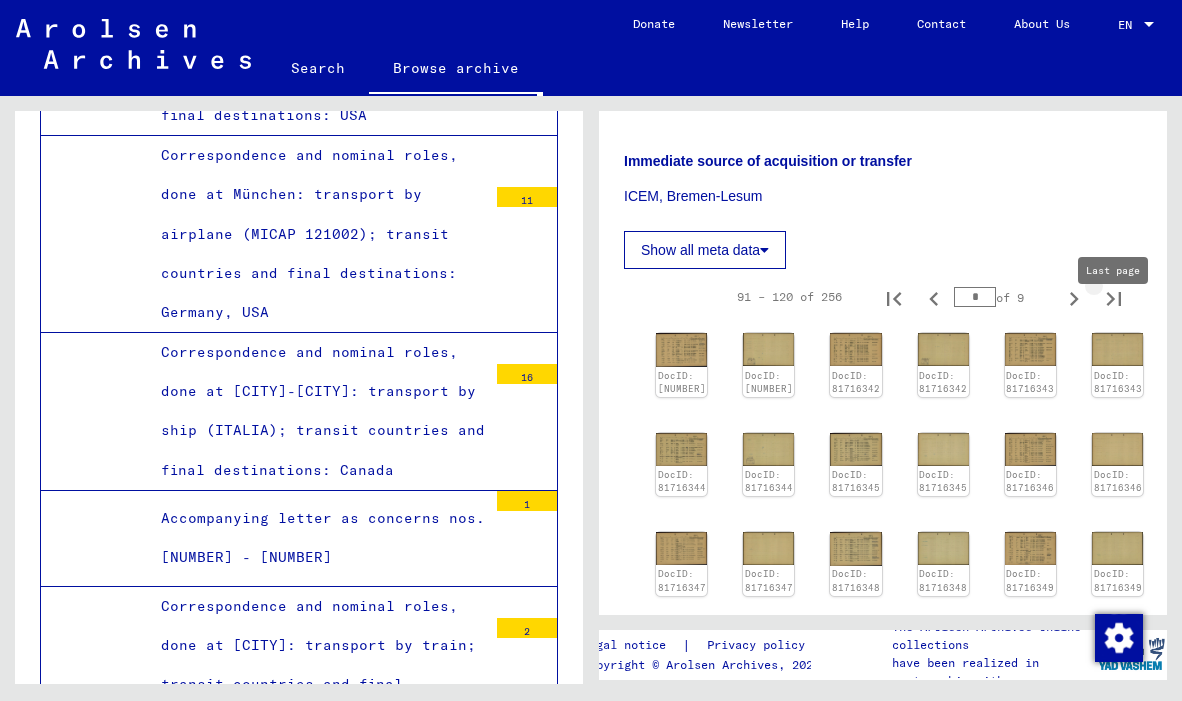 click 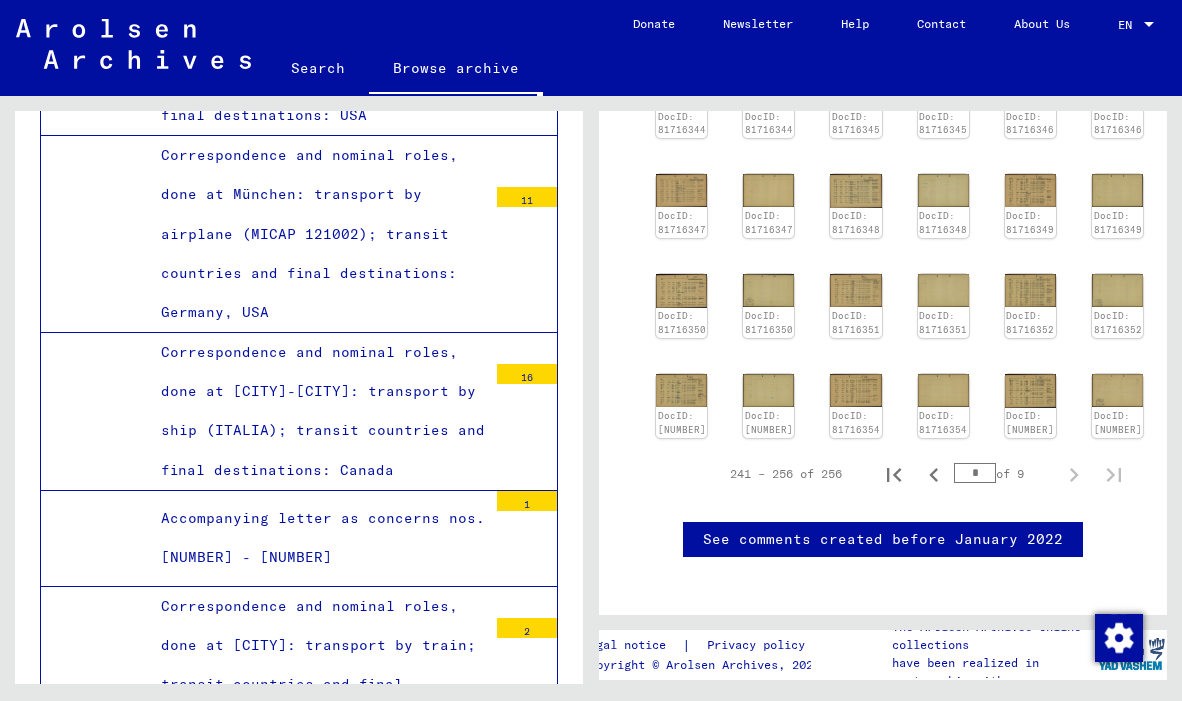 scroll, scrollTop: 898, scrollLeft: 0, axis: vertical 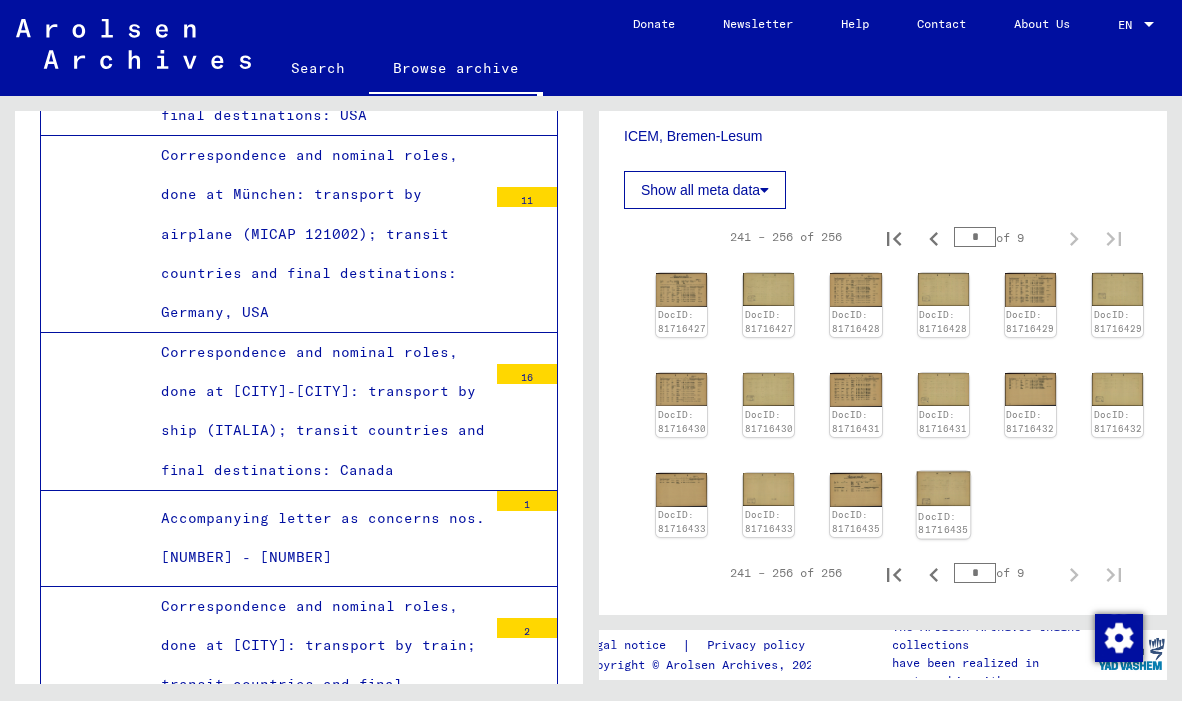 click 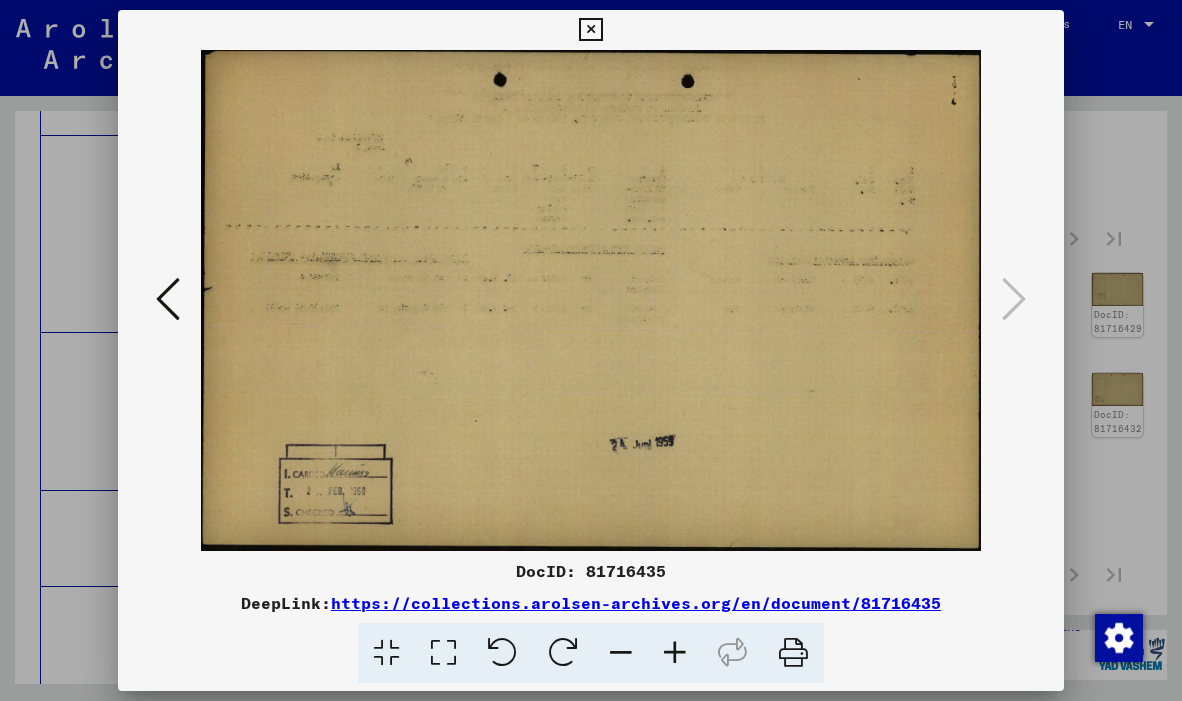 type 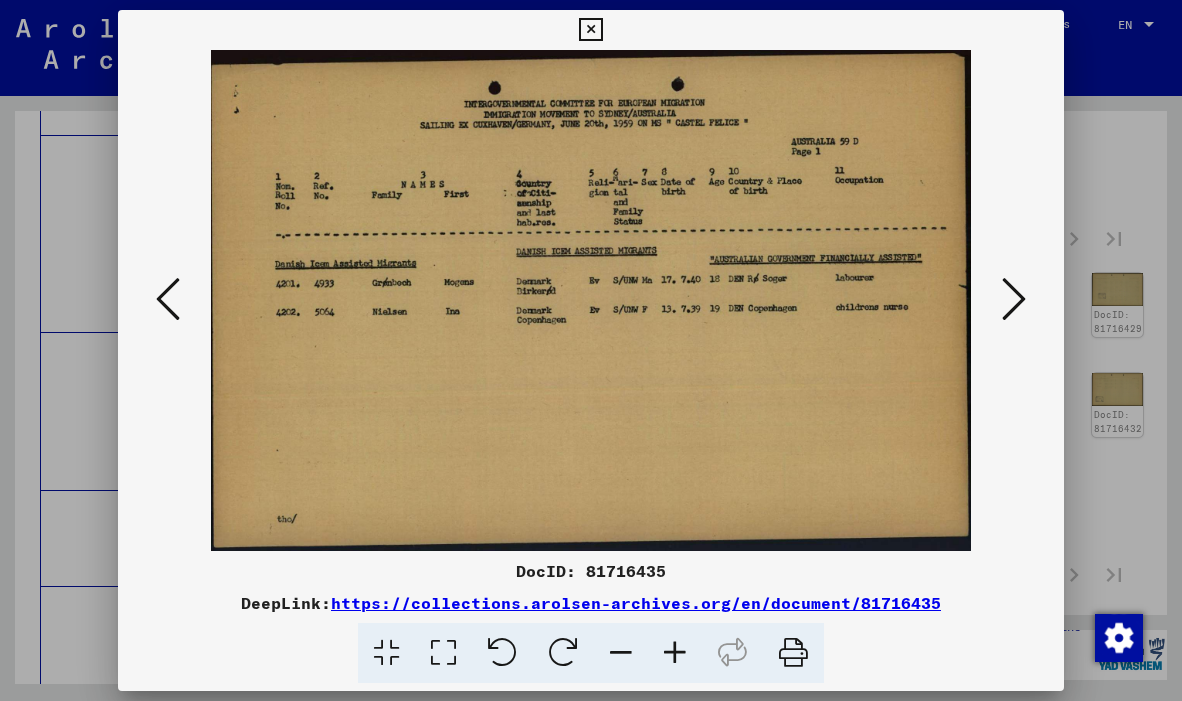 click at bounding box center [168, 299] 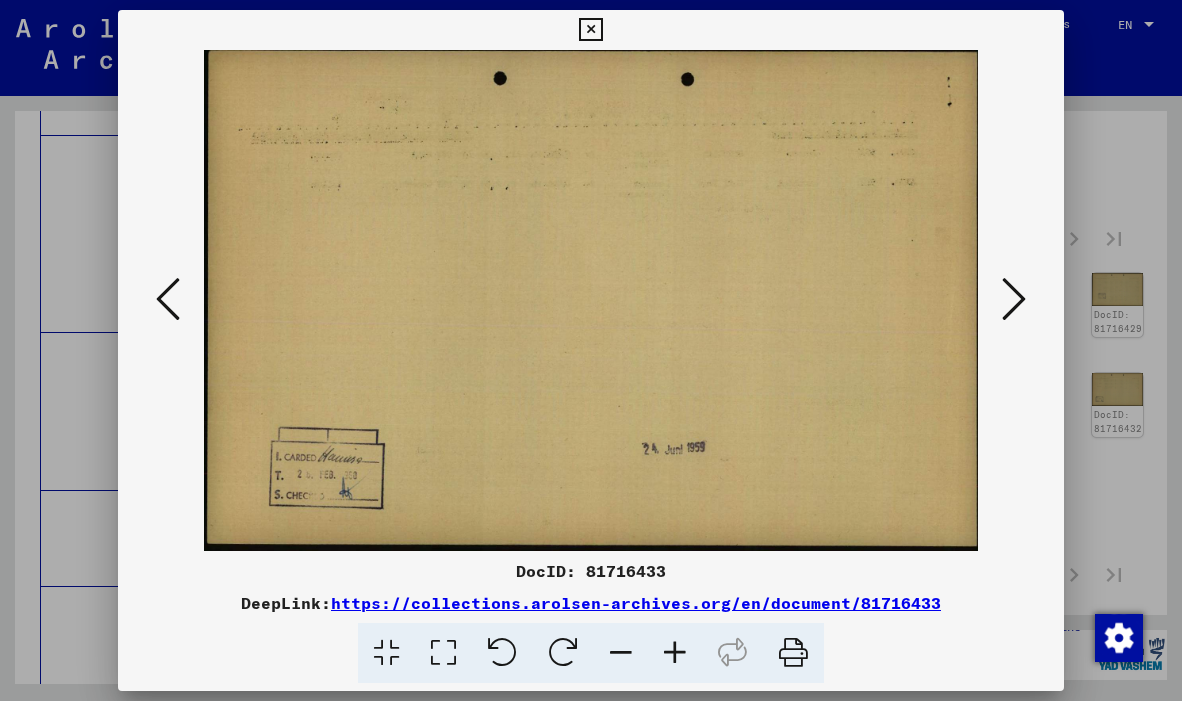click at bounding box center [168, 299] 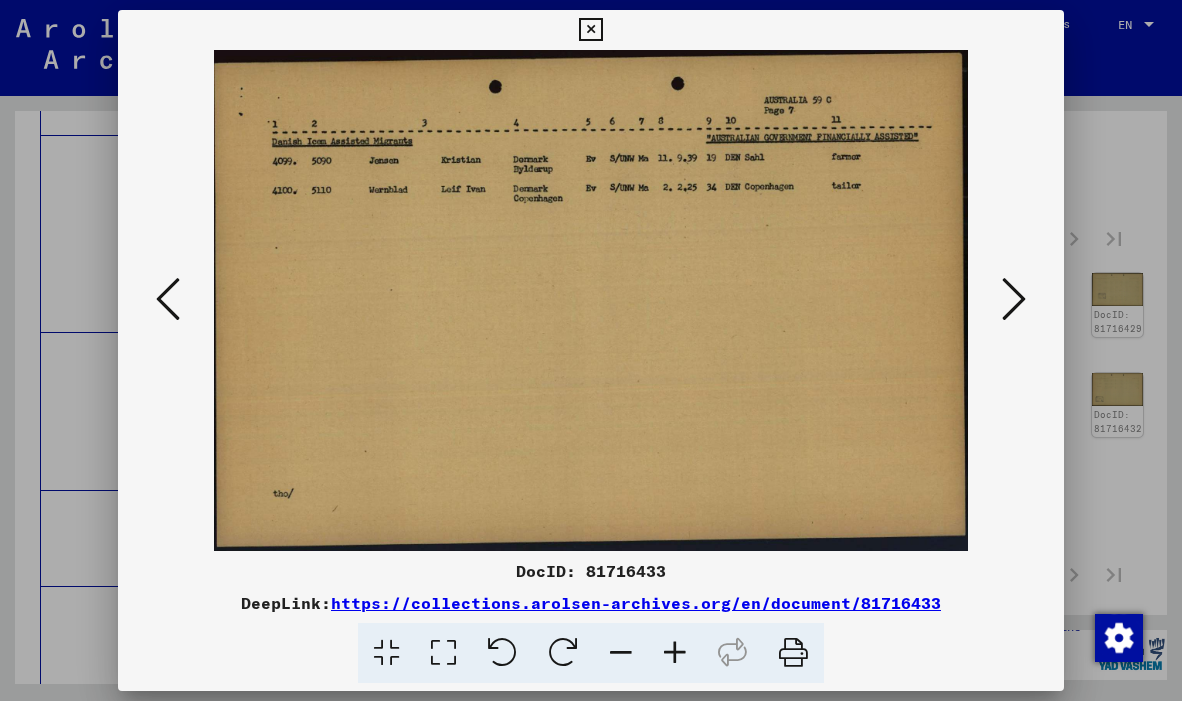 click at bounding box center [168, 299] 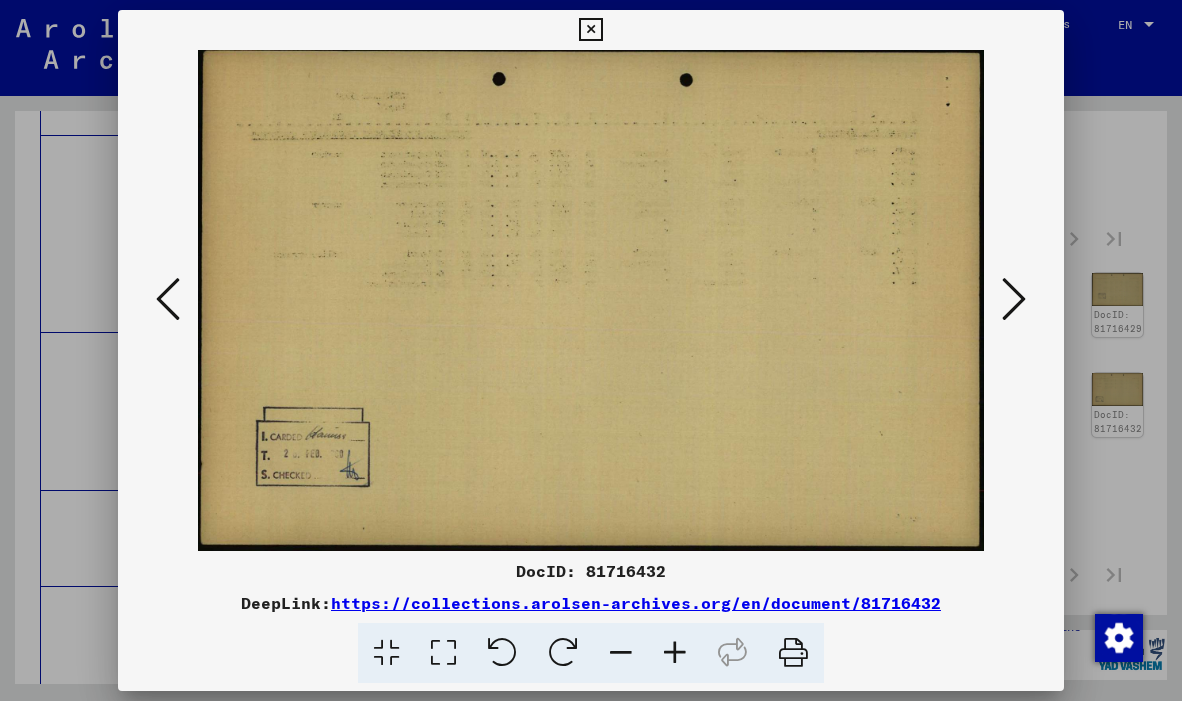 click at bounding box center (168, 299) 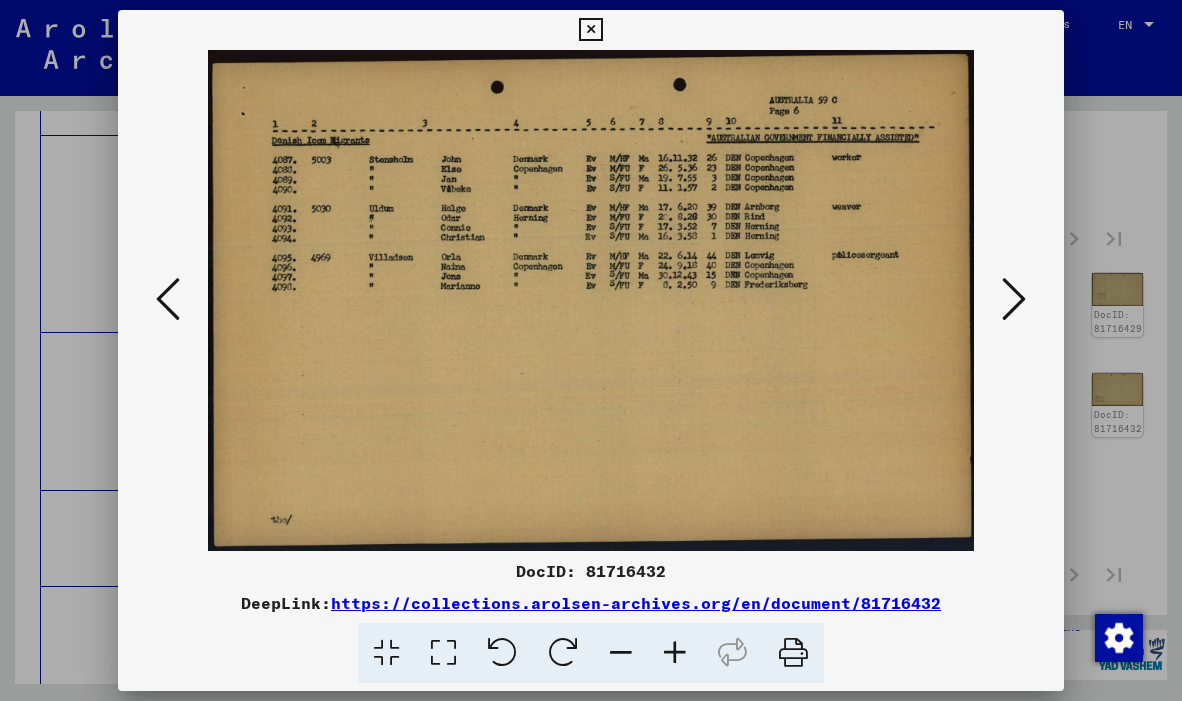 click at bounding box center [168, 299] 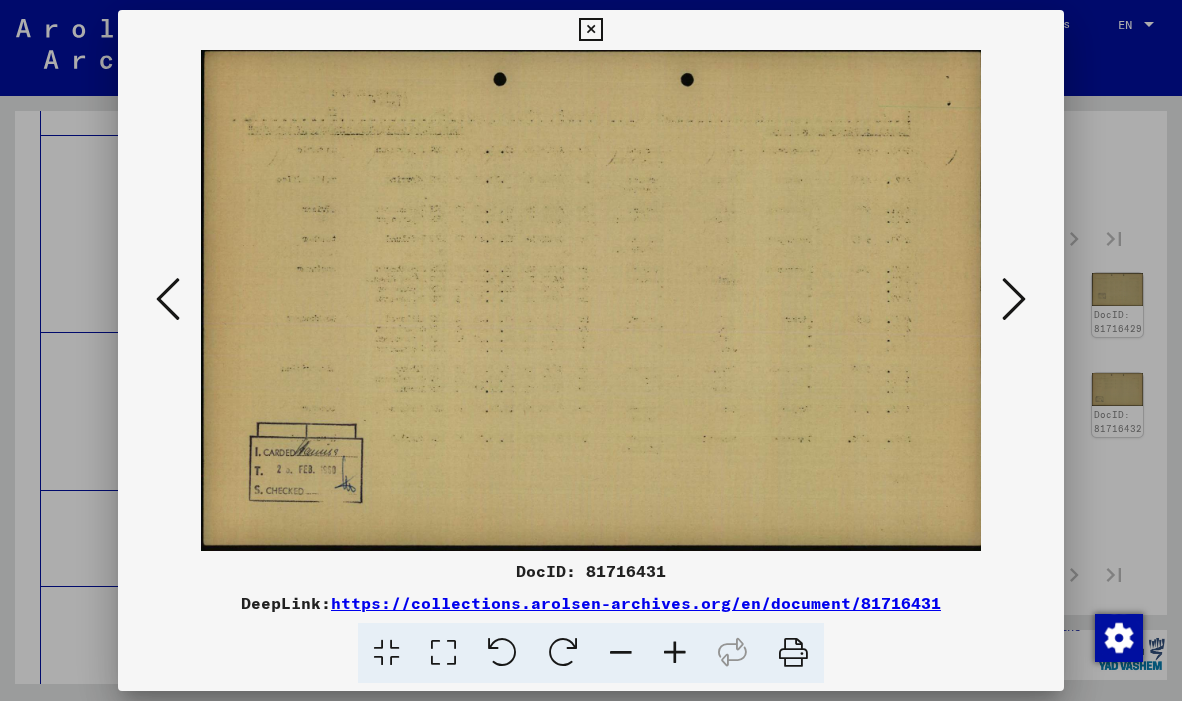 click at bounding box center [168, 299] 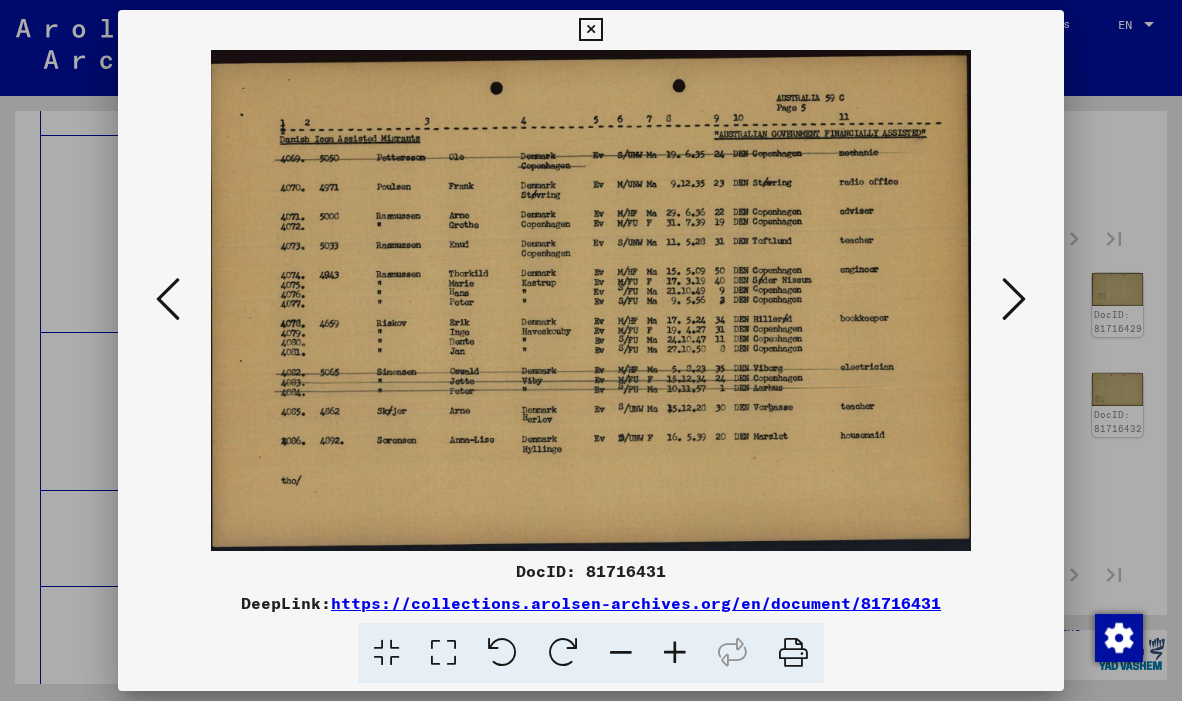 click at bounding box center [168, 299] 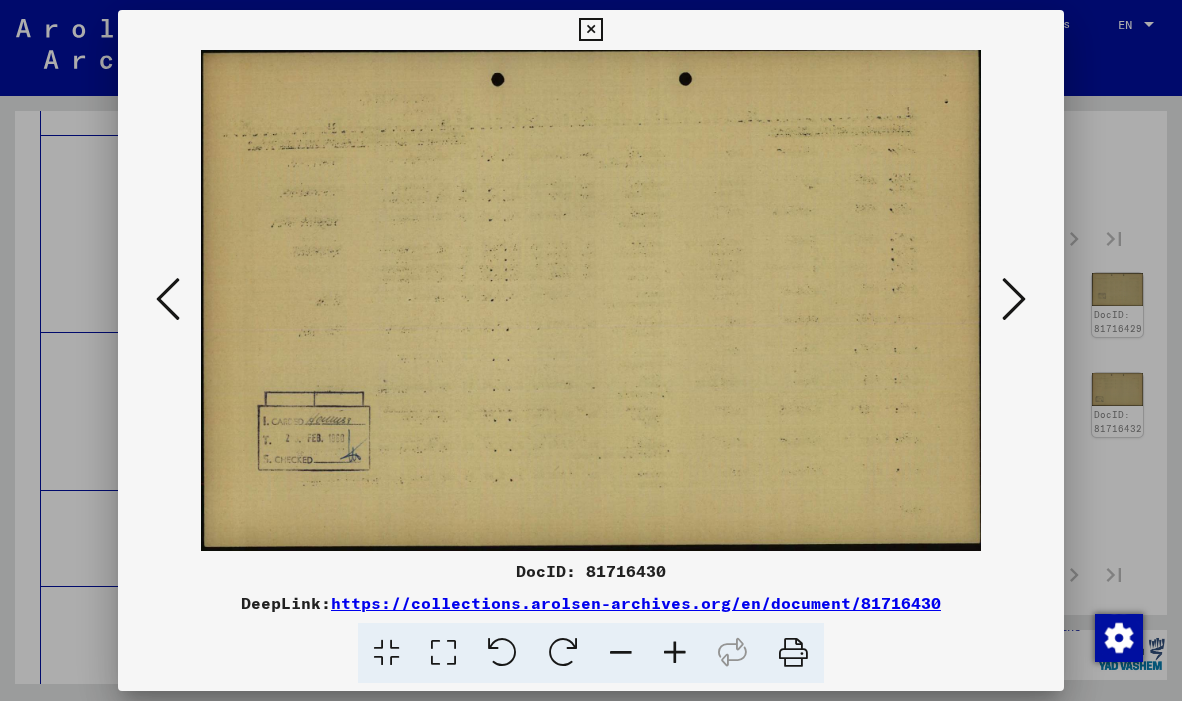 click at bounding box center [168, 299] 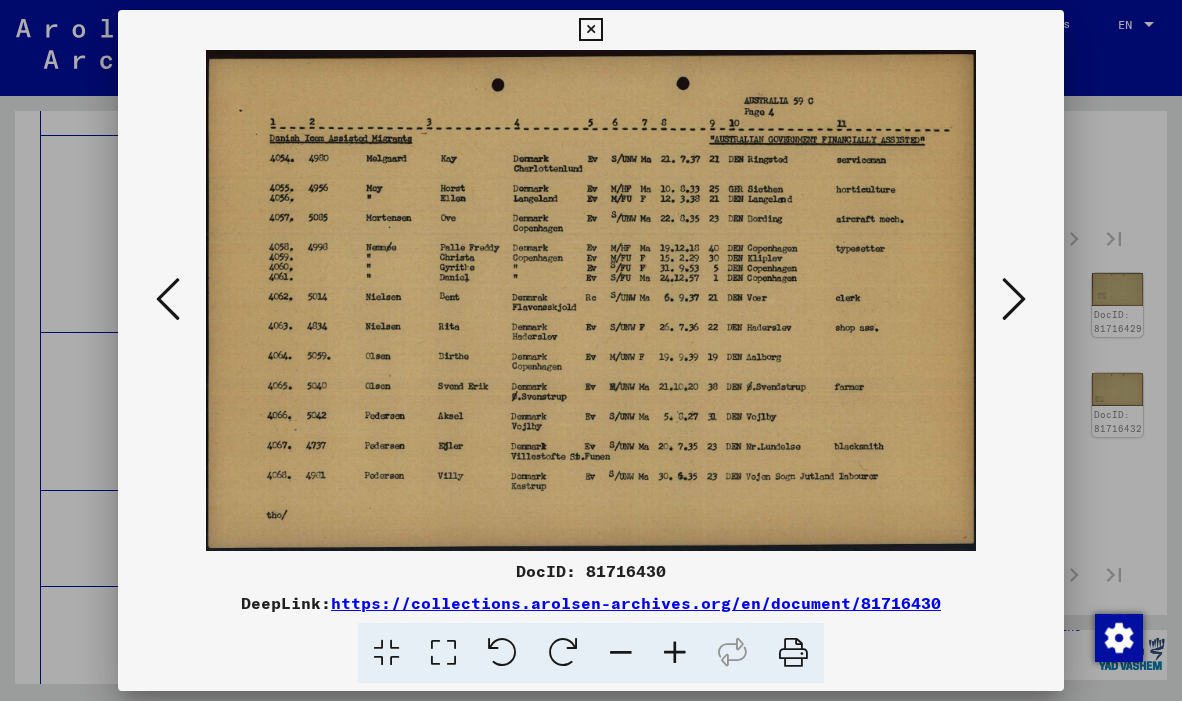 click at bounding box center [168, 299] 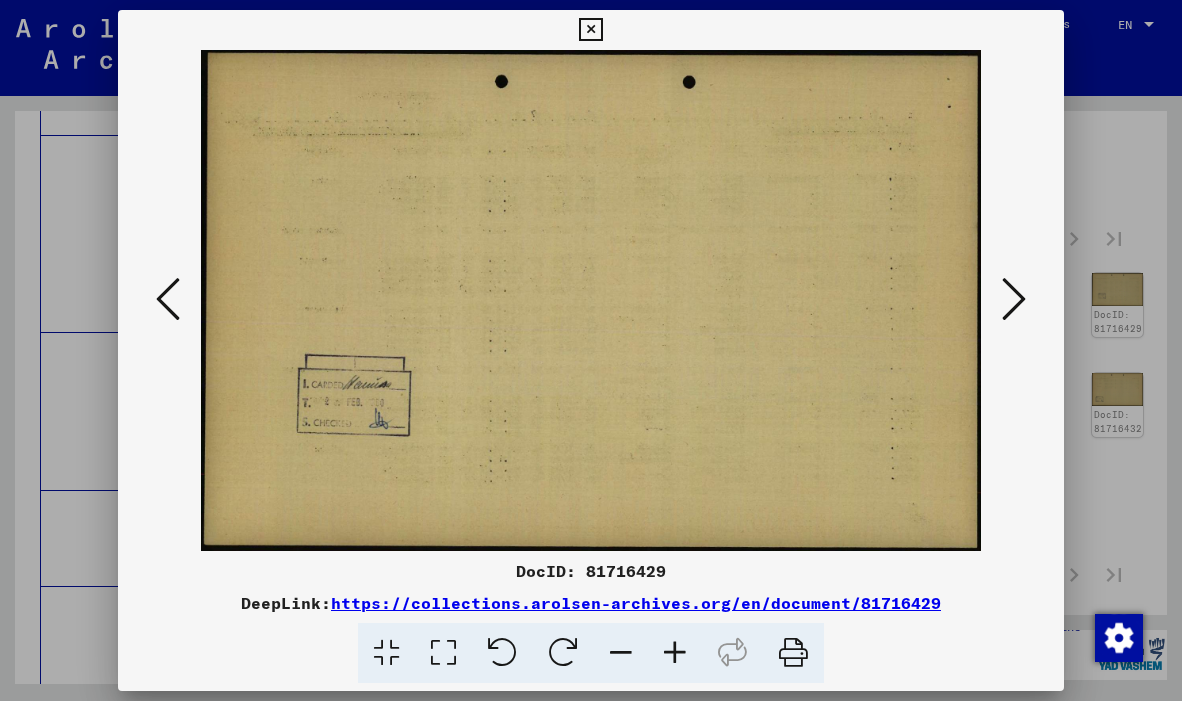 click at bounding box center (168, 299) 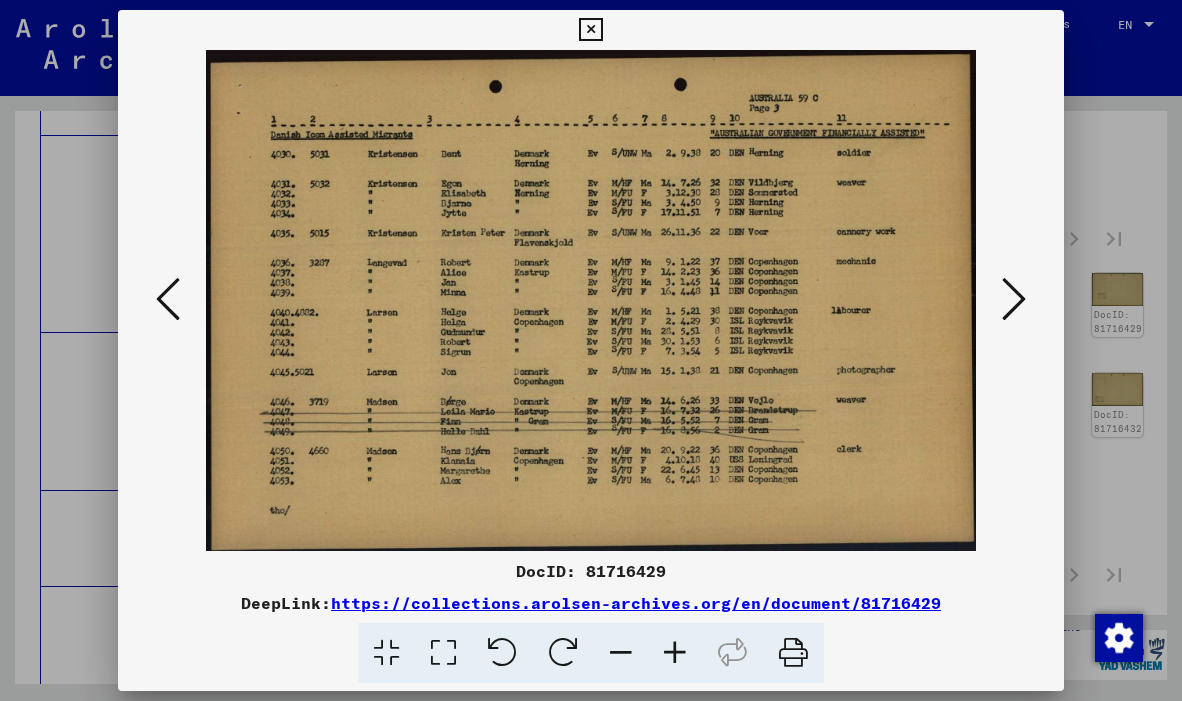 click at bounding box center (168, 299) 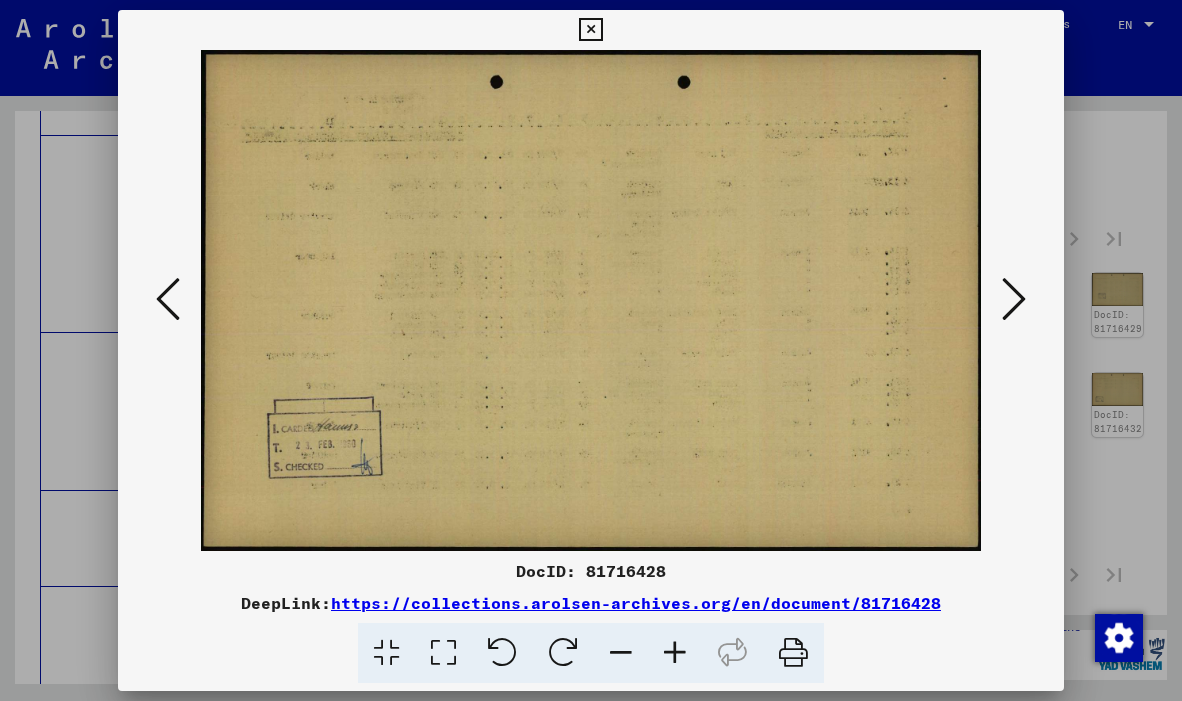 click at bounding box center (168, 299) 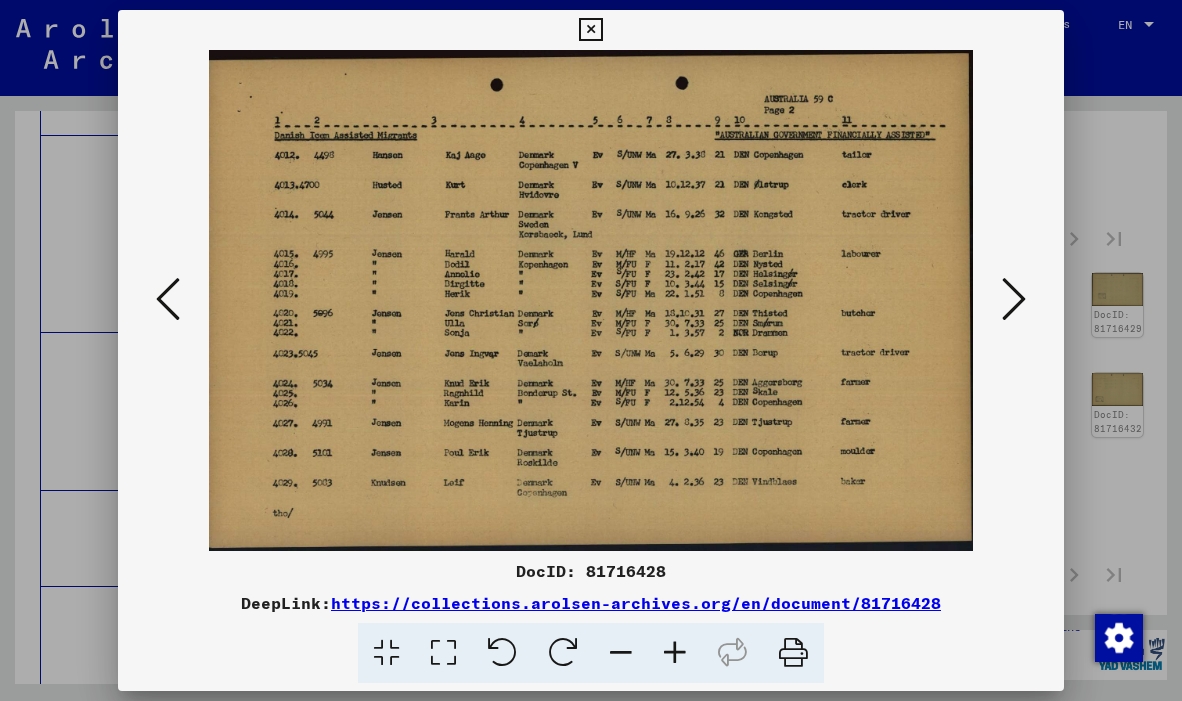 click at bounding box center [591, 300] 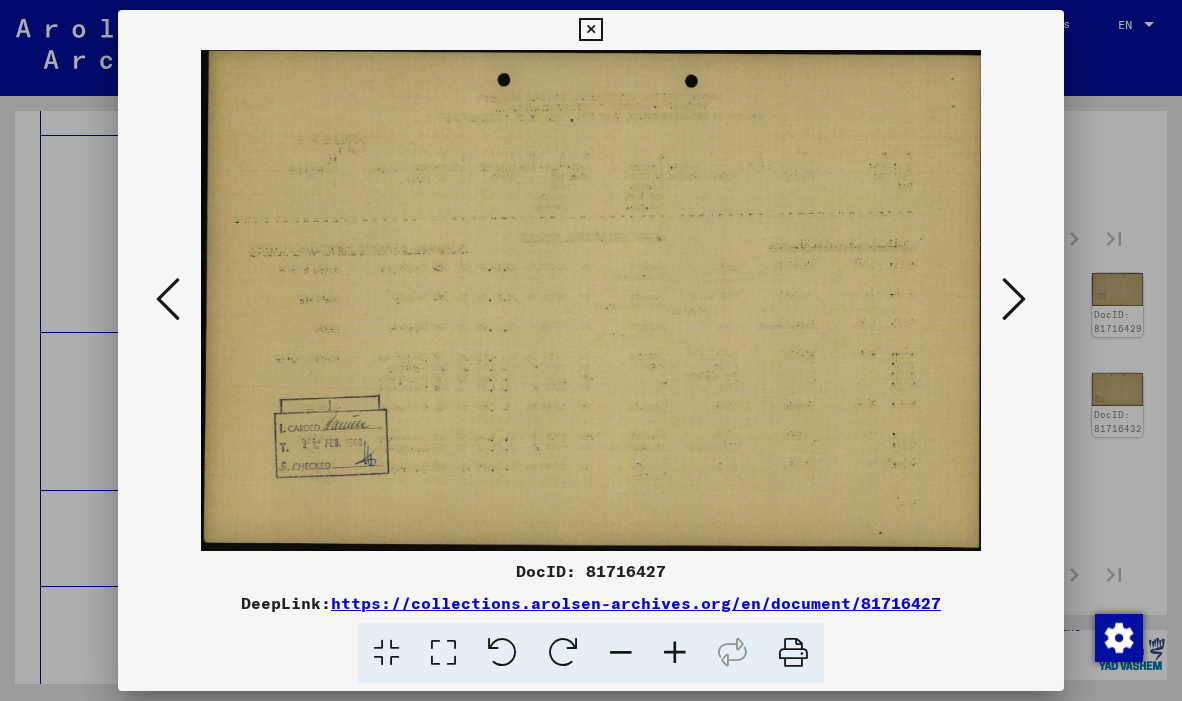 click at bounding box center [168, 299] 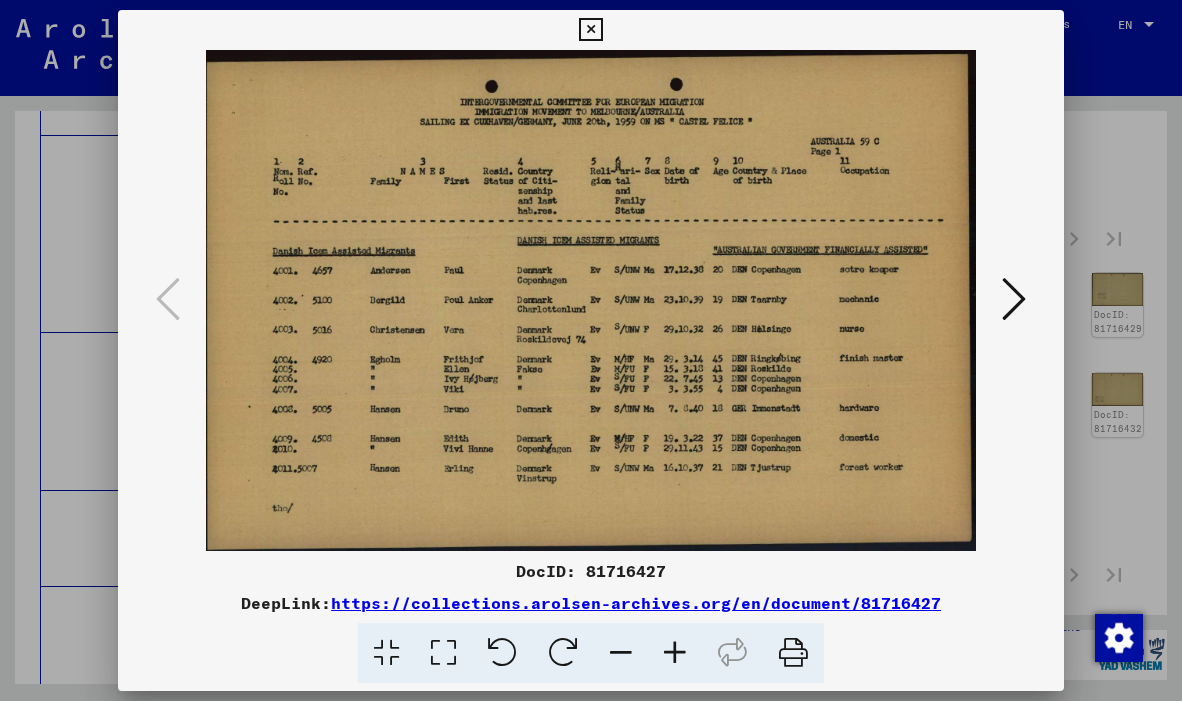 click at bounding box center [591, 350] 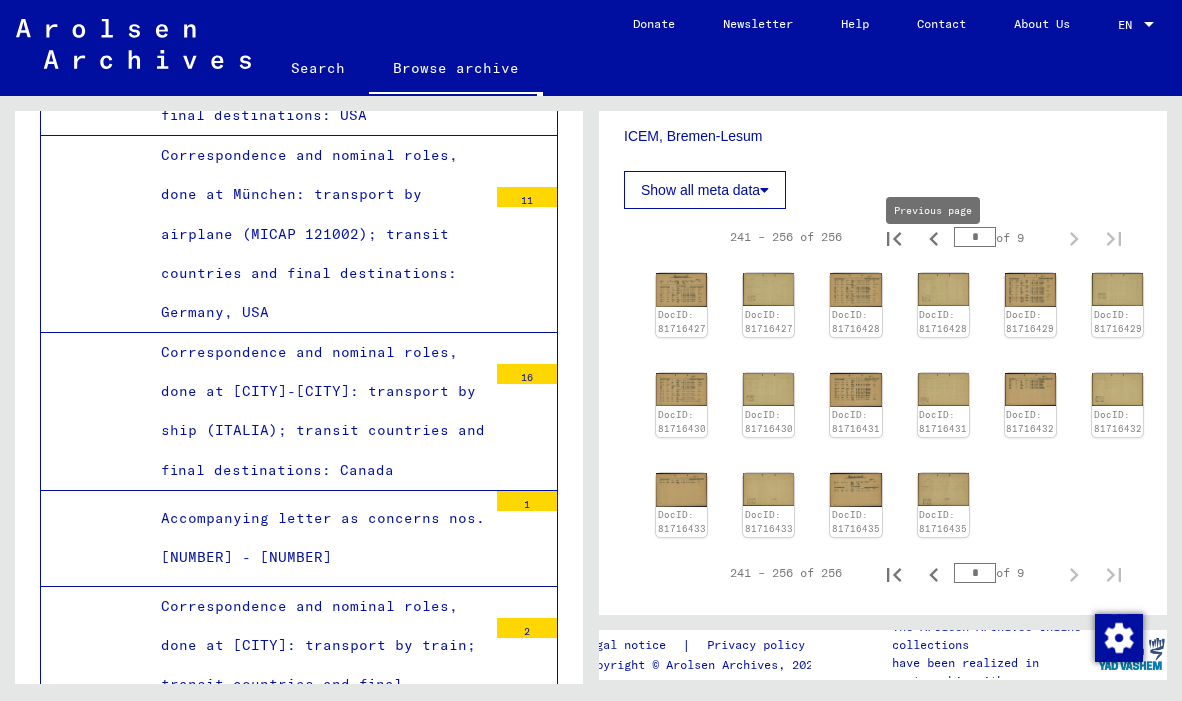 click 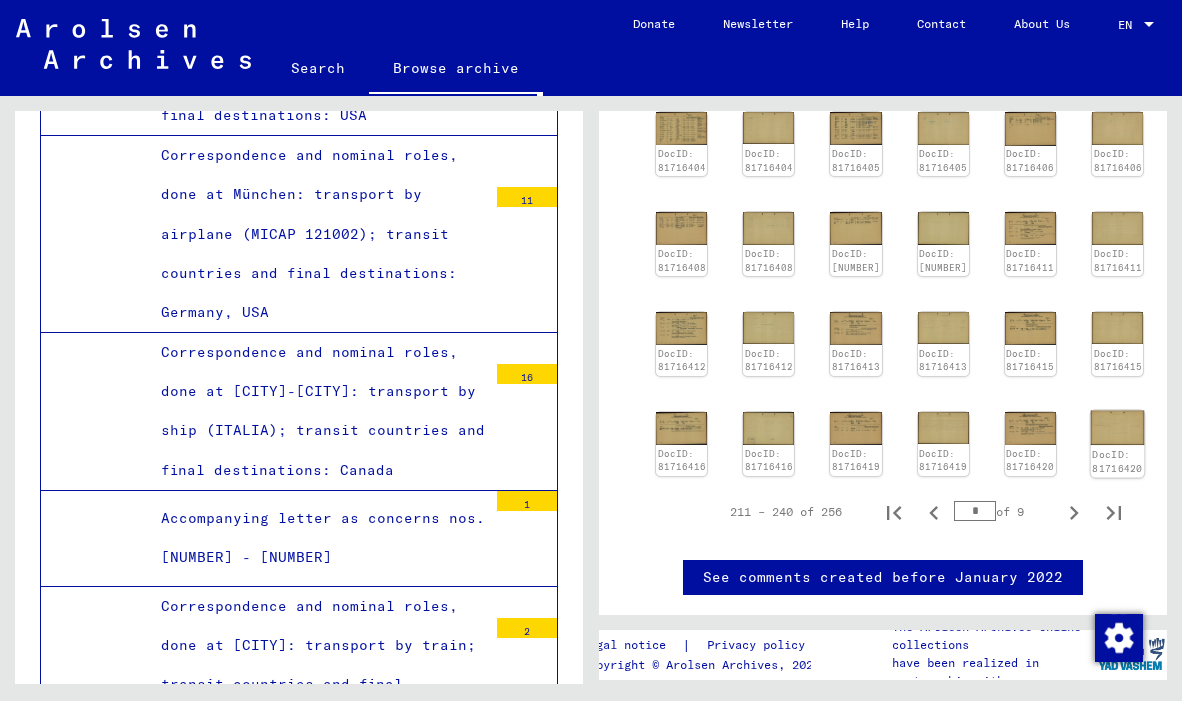 scroll, scrollTop: 861, scrollLeft: 0, axis: vertical 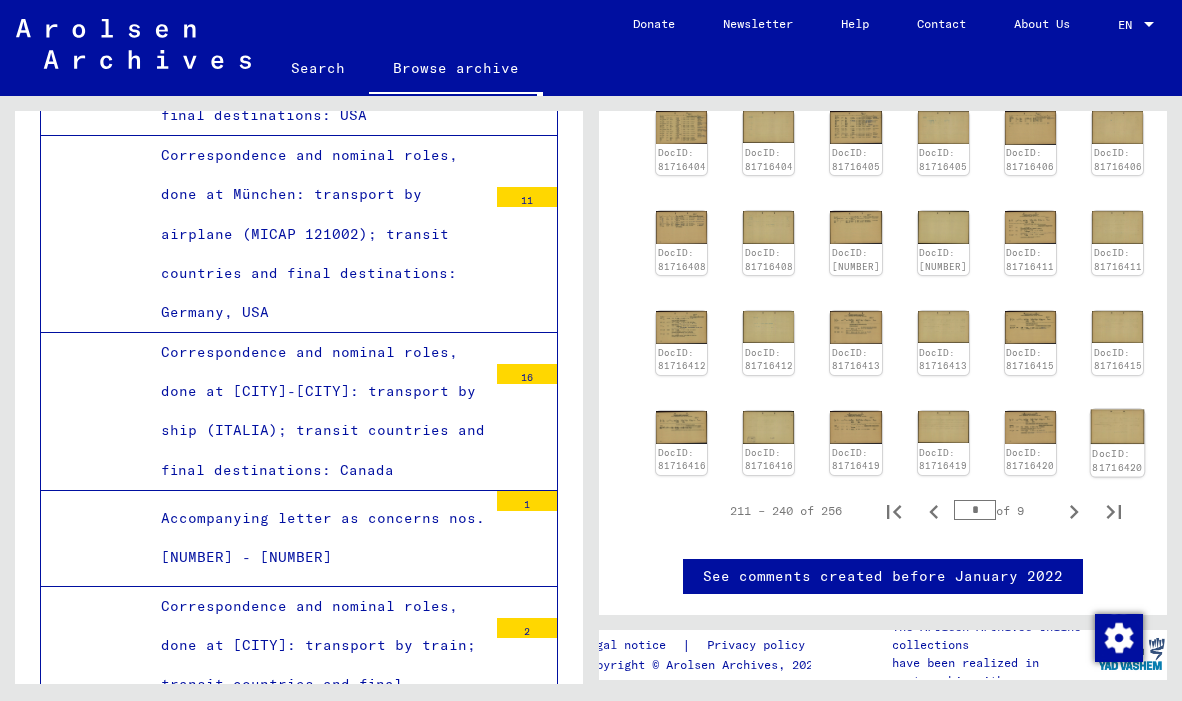 click 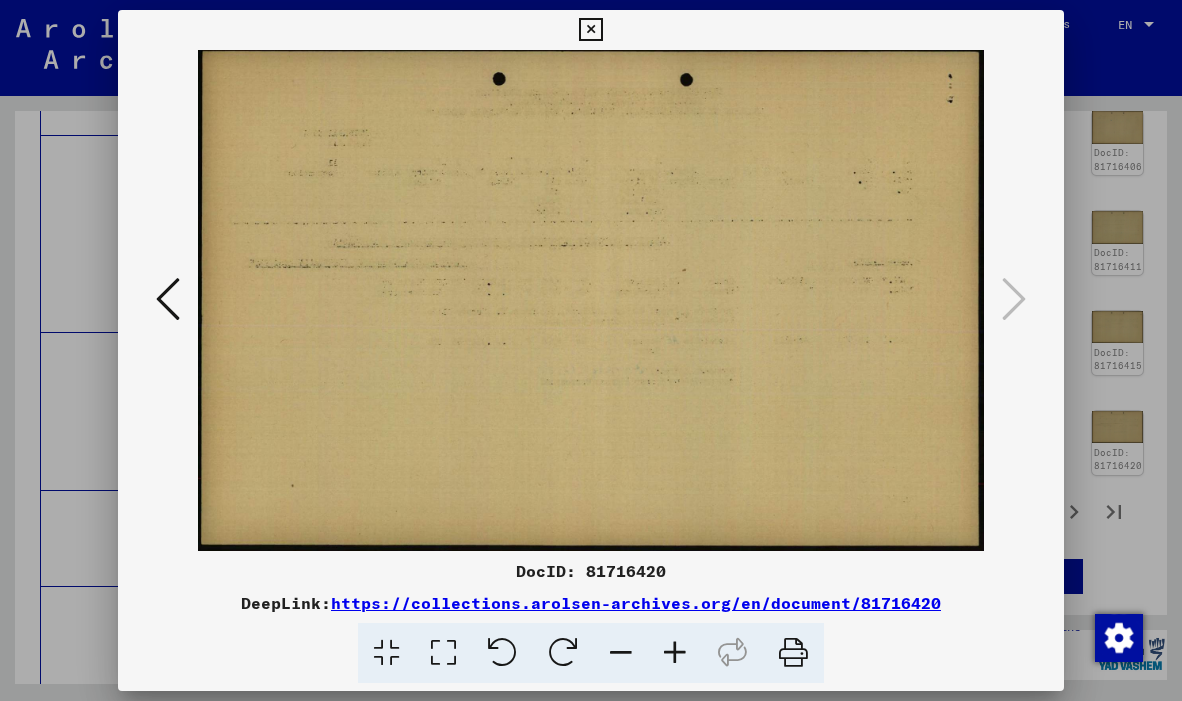 click at bounding box center (591, 300) 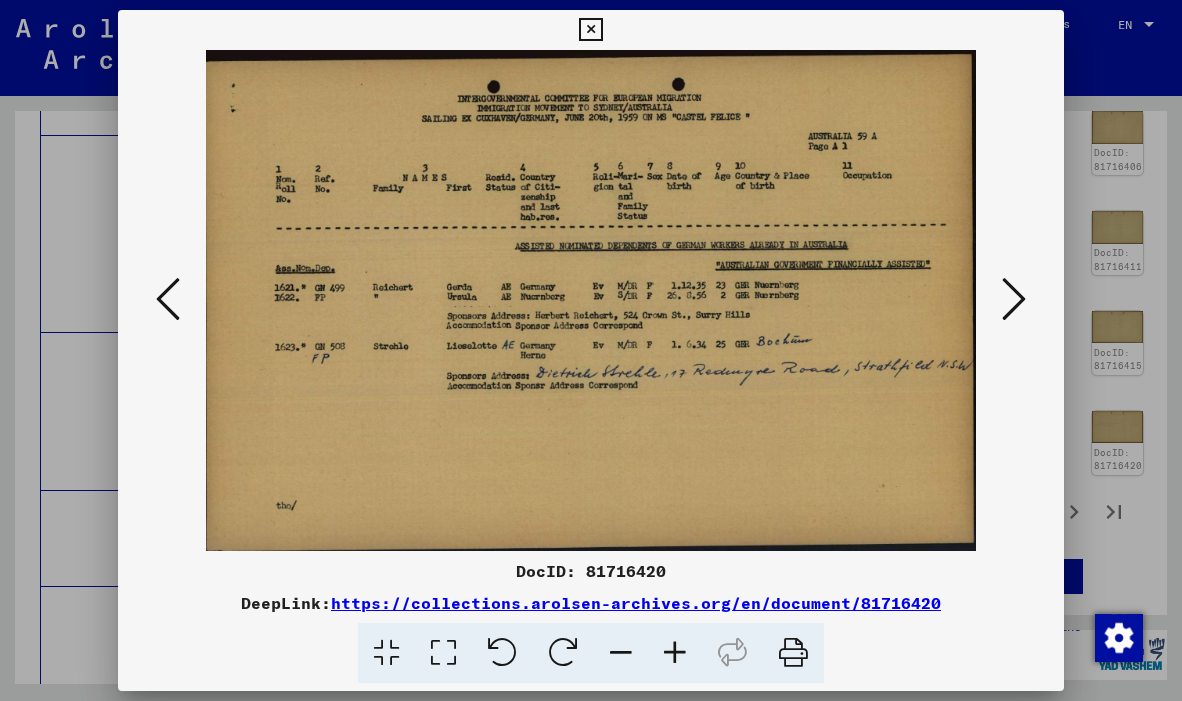 click at bounding box center (168, 299) 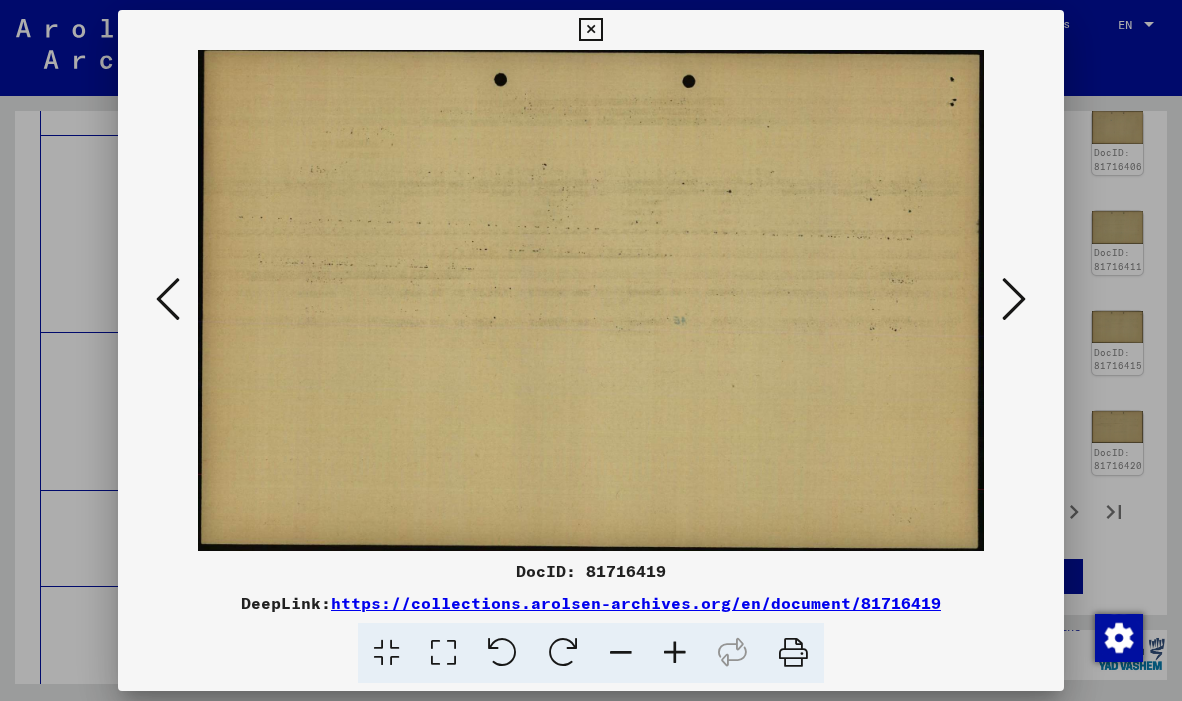 click at bounding box center [168, 299] 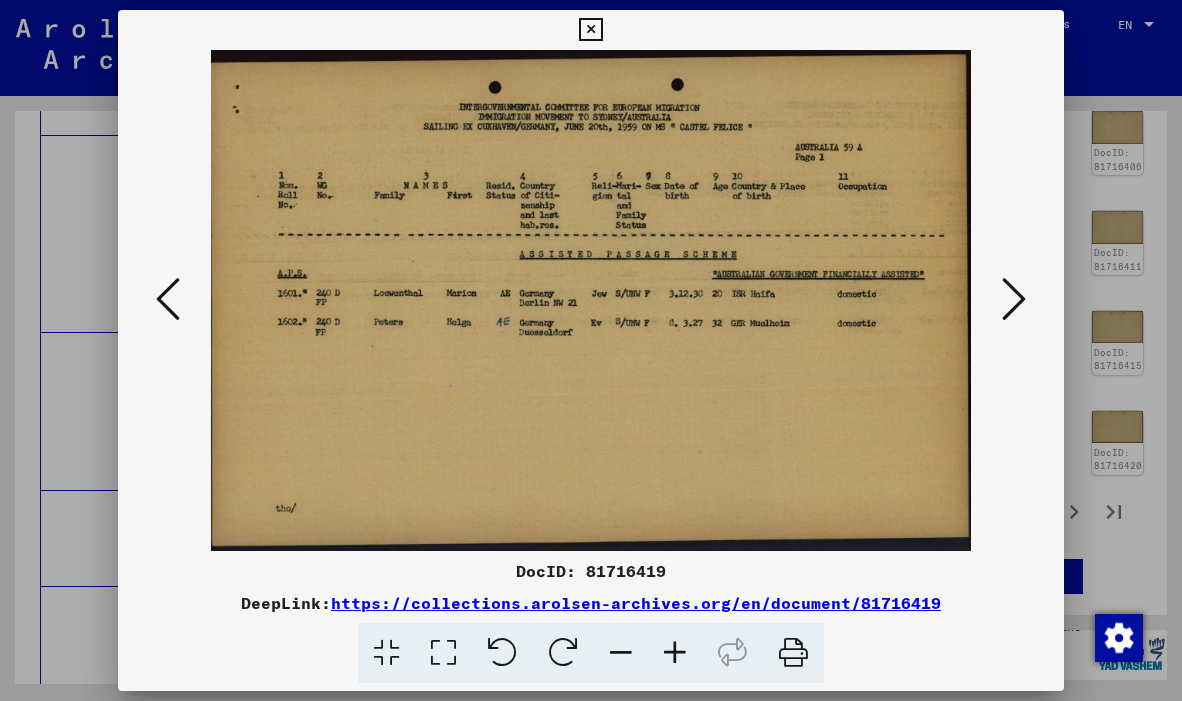 click at bounding box center [168, 299] 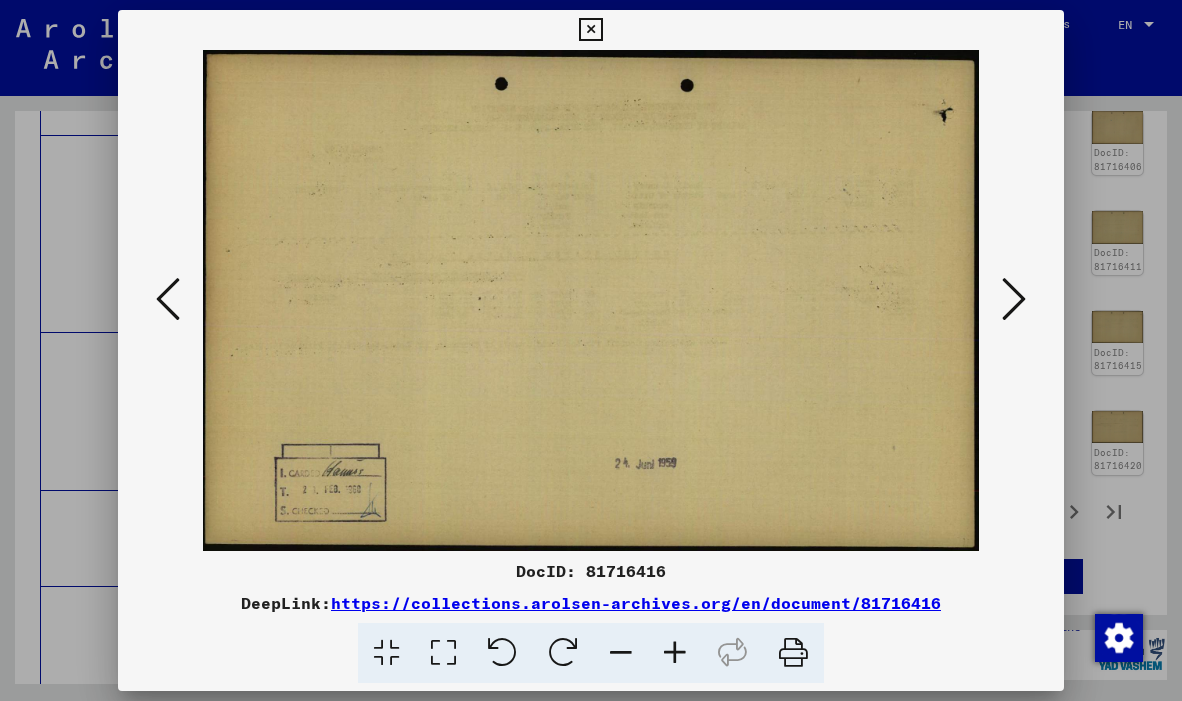 click at bounding box center (168, 299) 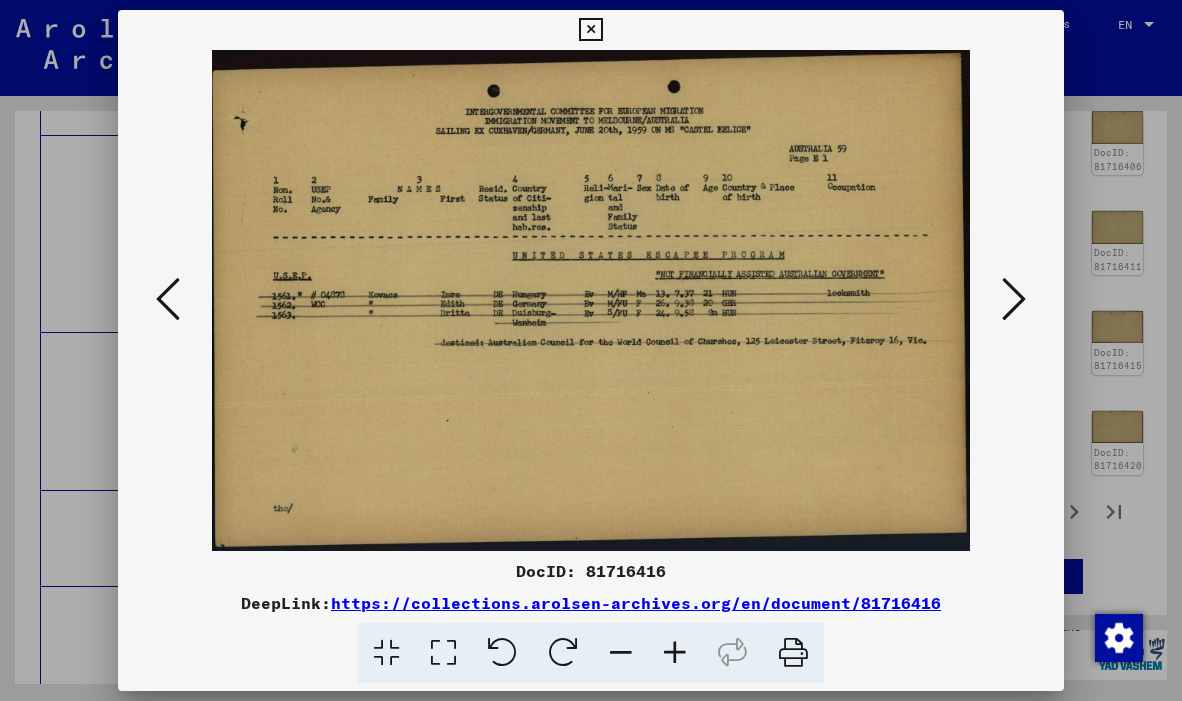 click at bounding box center (168, 299) 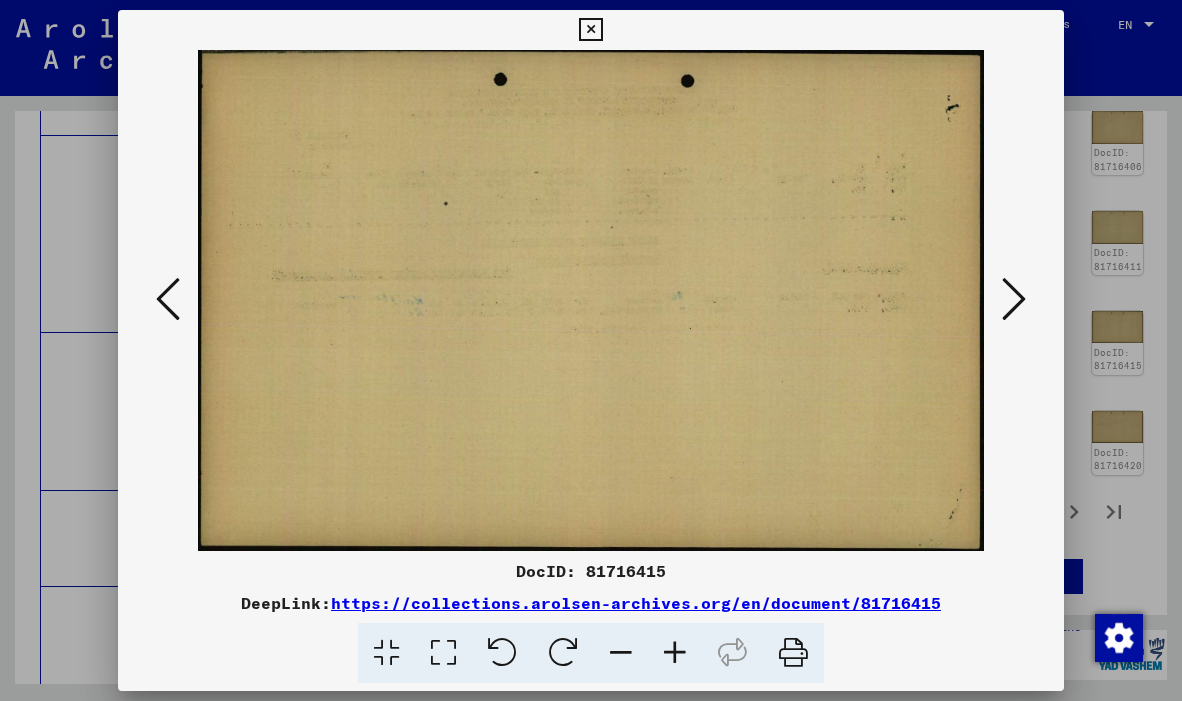 click at bounding box center [168, 299] 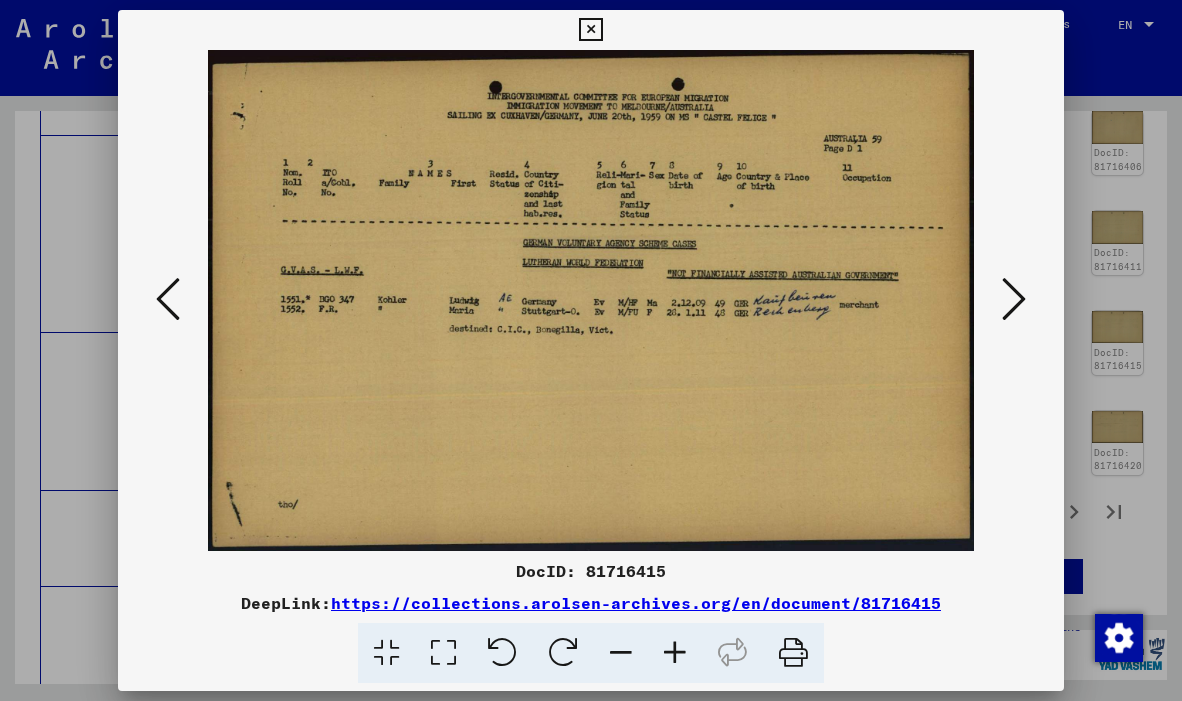 click at bounding box center [168, 299] 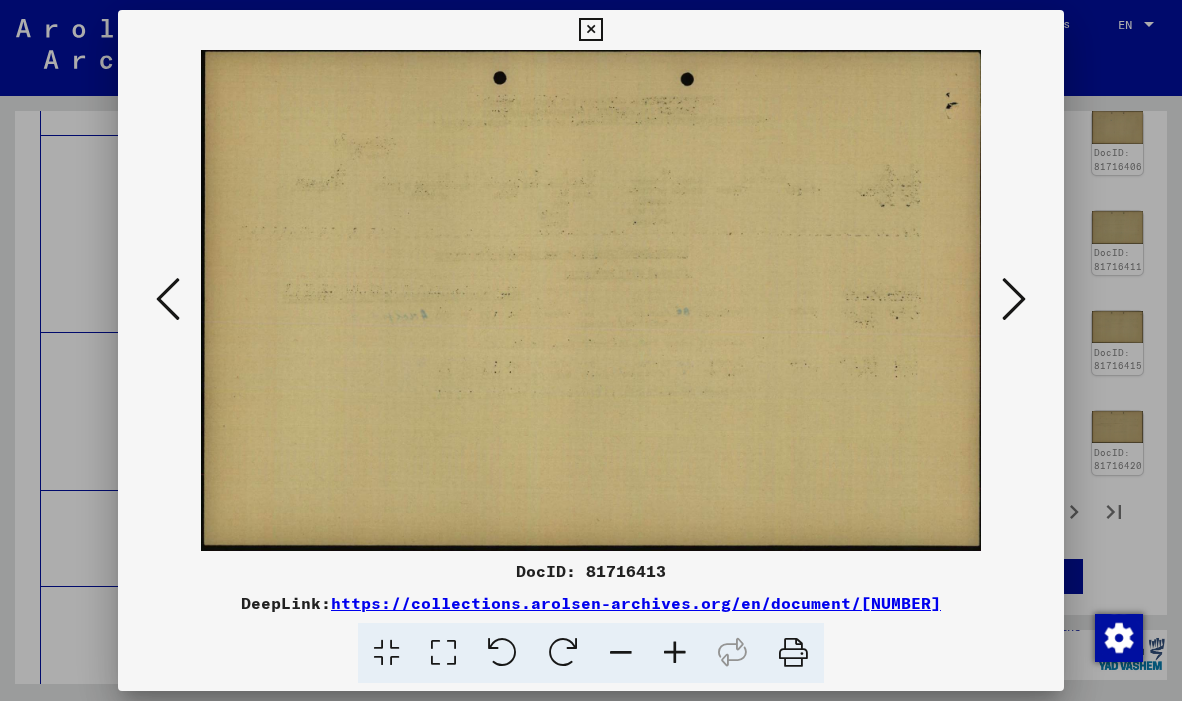 click at bounding box center (168, 299) 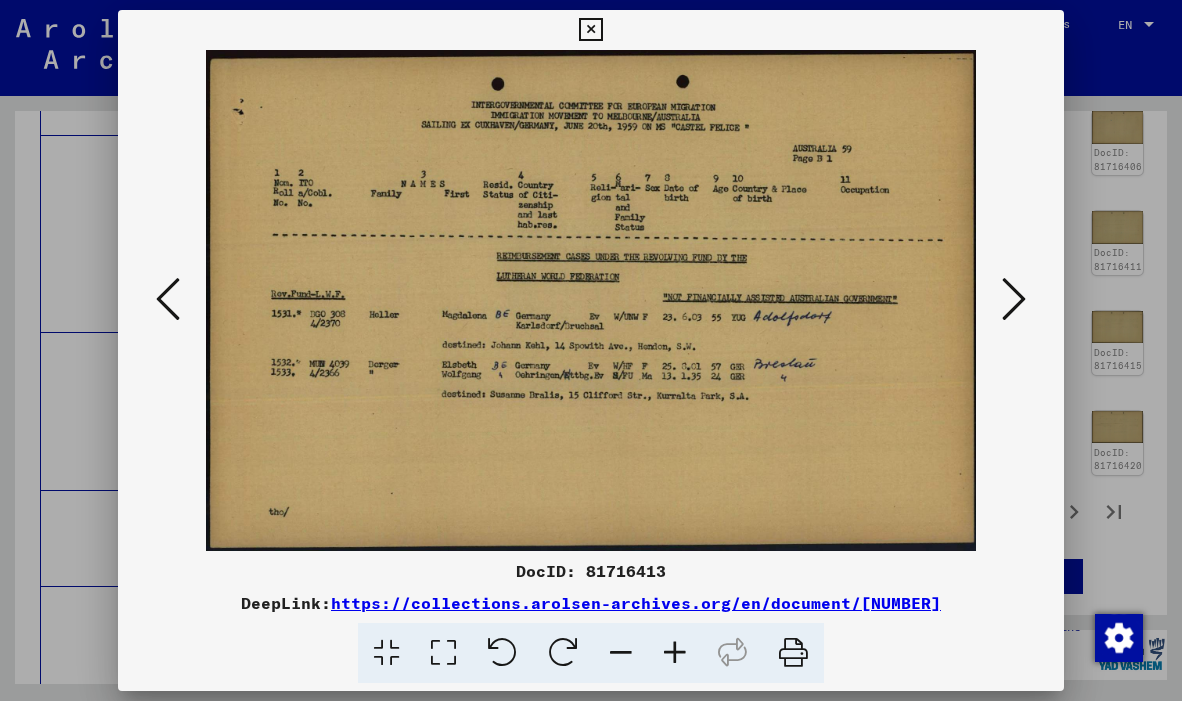 click at bounding box center [168, 299] 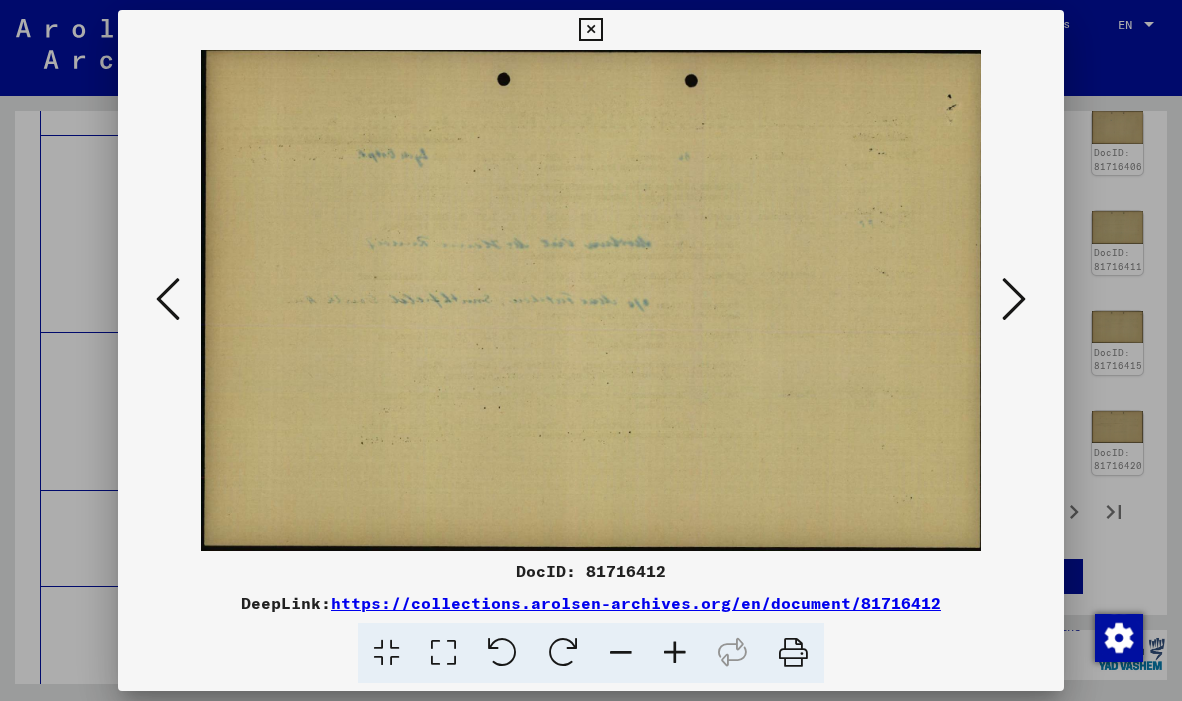 click at bounding box center (168, 299) 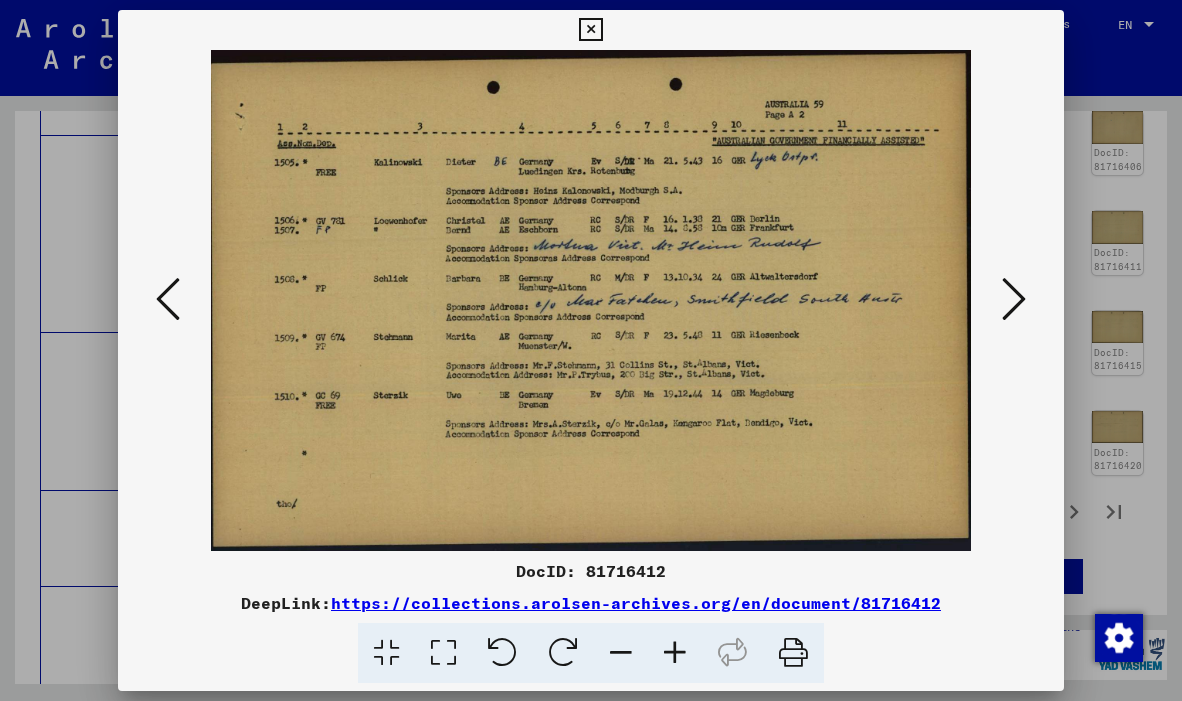 click at bounding box center [168, 299] 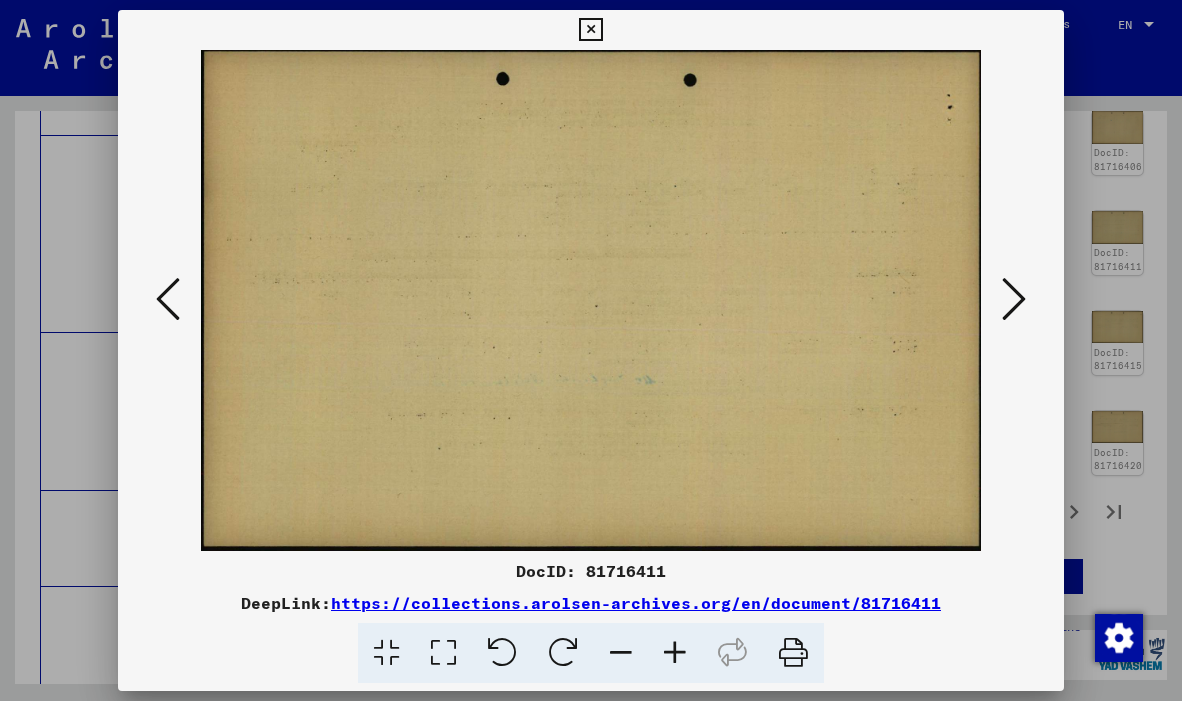 click at bounding box center (168, 299) 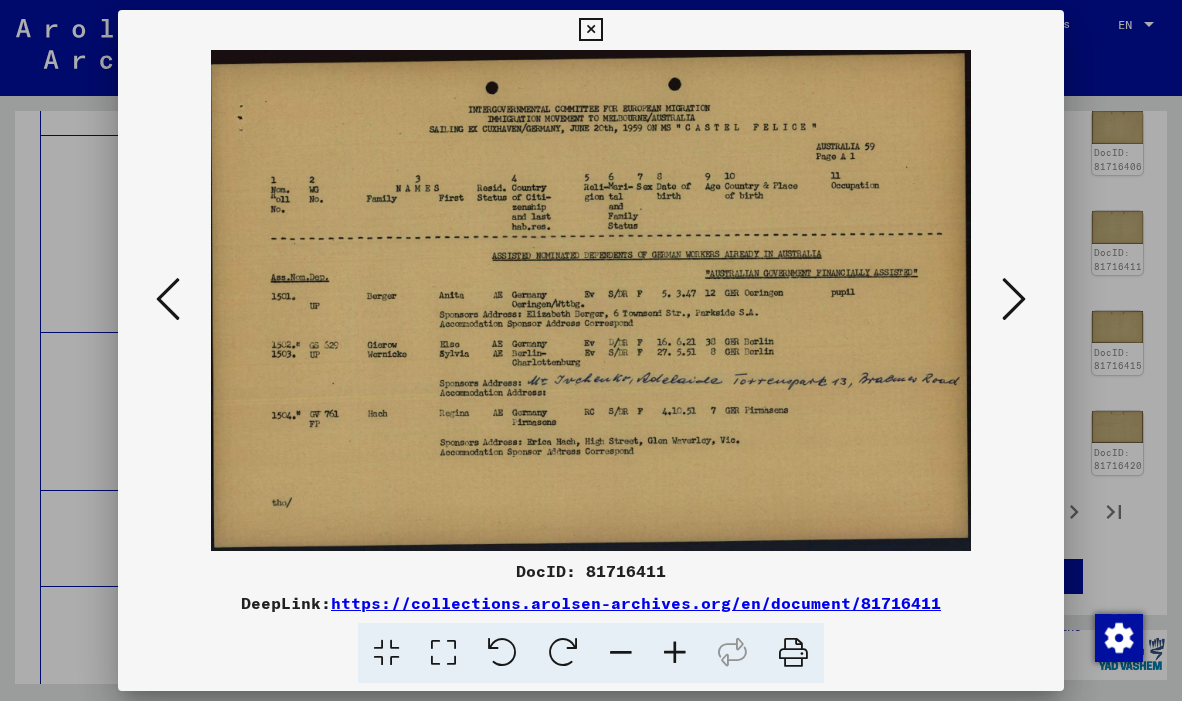 click at bounding box center [168, 299] 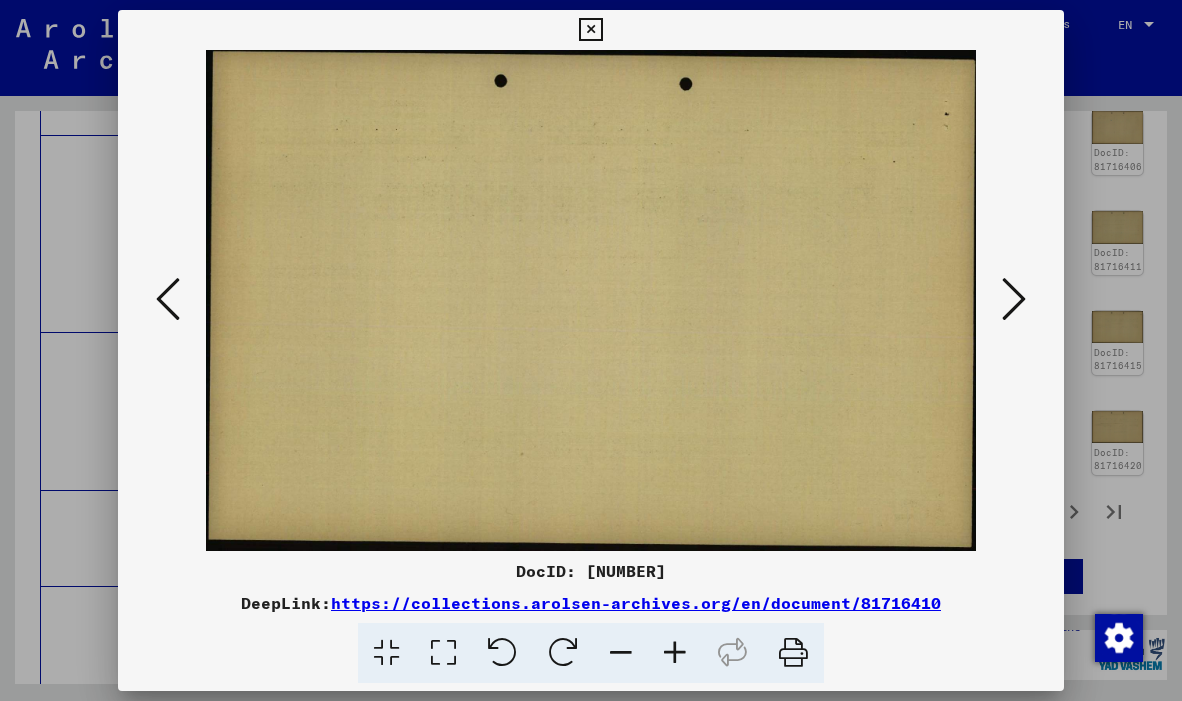 click at bounding box center (168, 299) 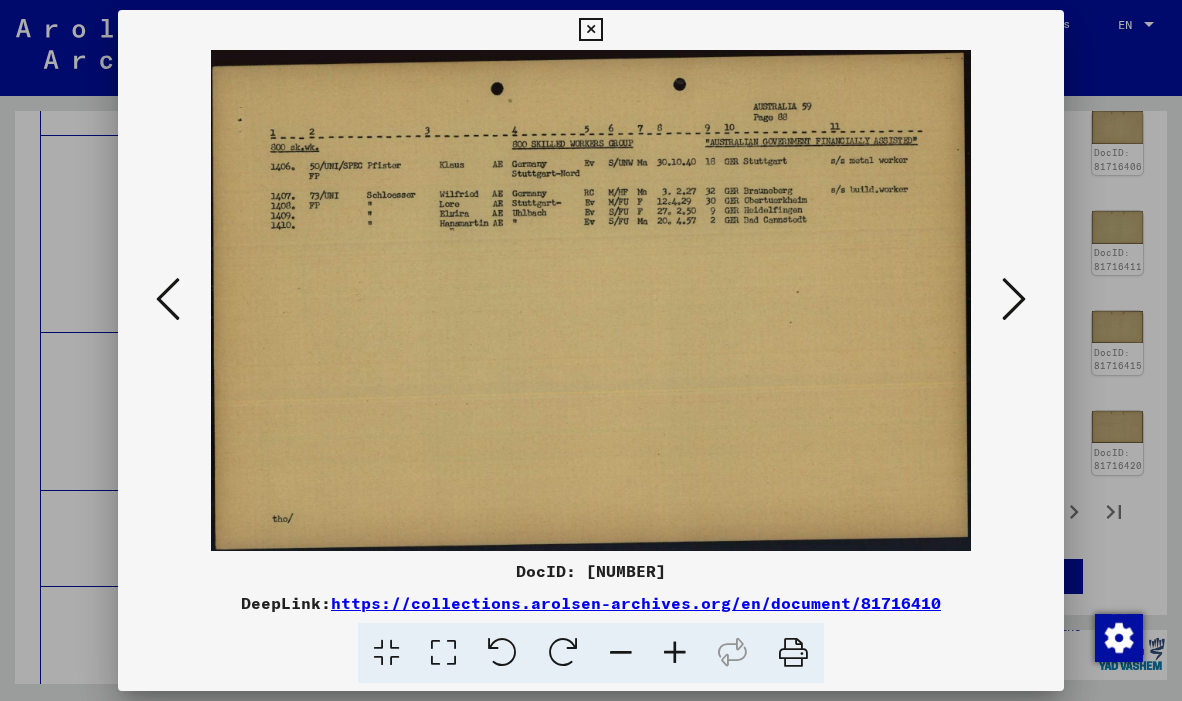 click at bounding box center [168, 299] 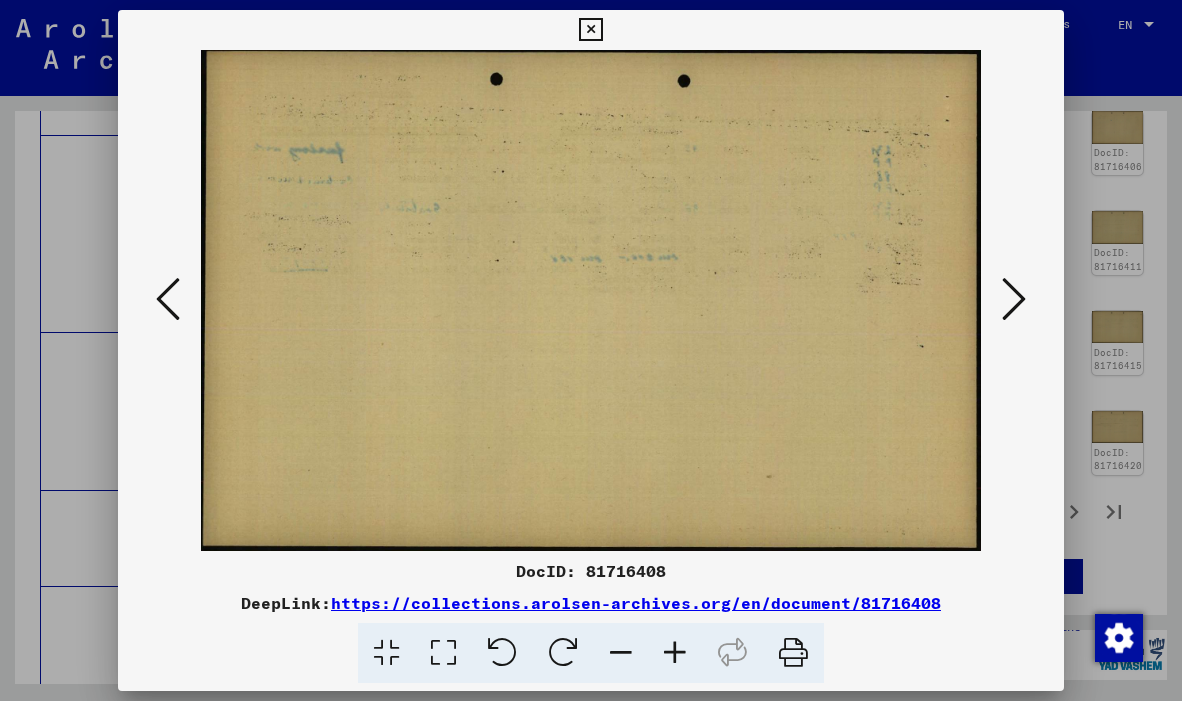 click at bounding box center [168, 299] 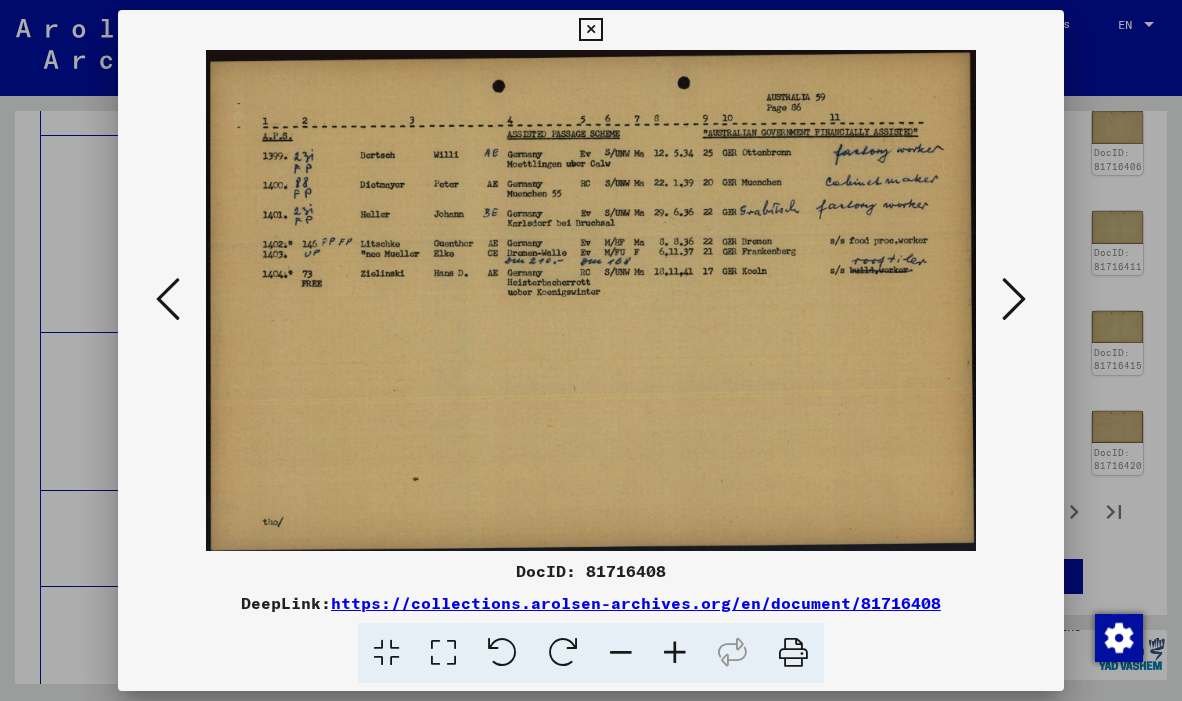 click at bounding box center [168, 299] 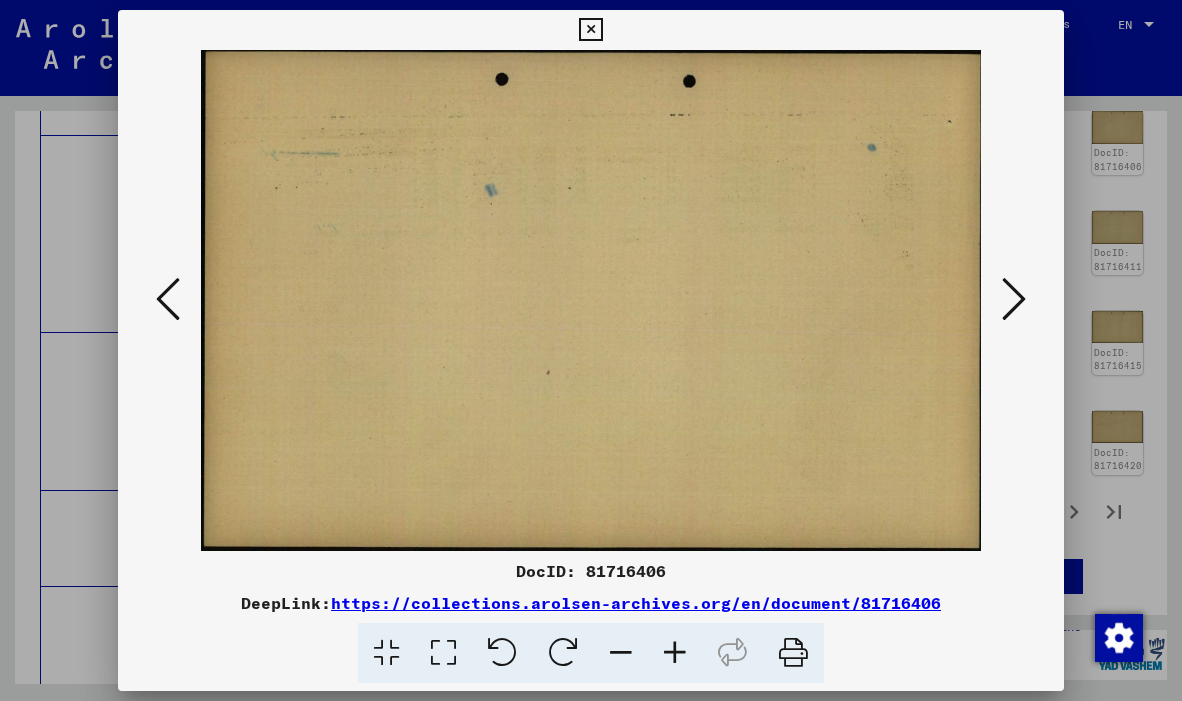 click at bounding box center [168, 299] 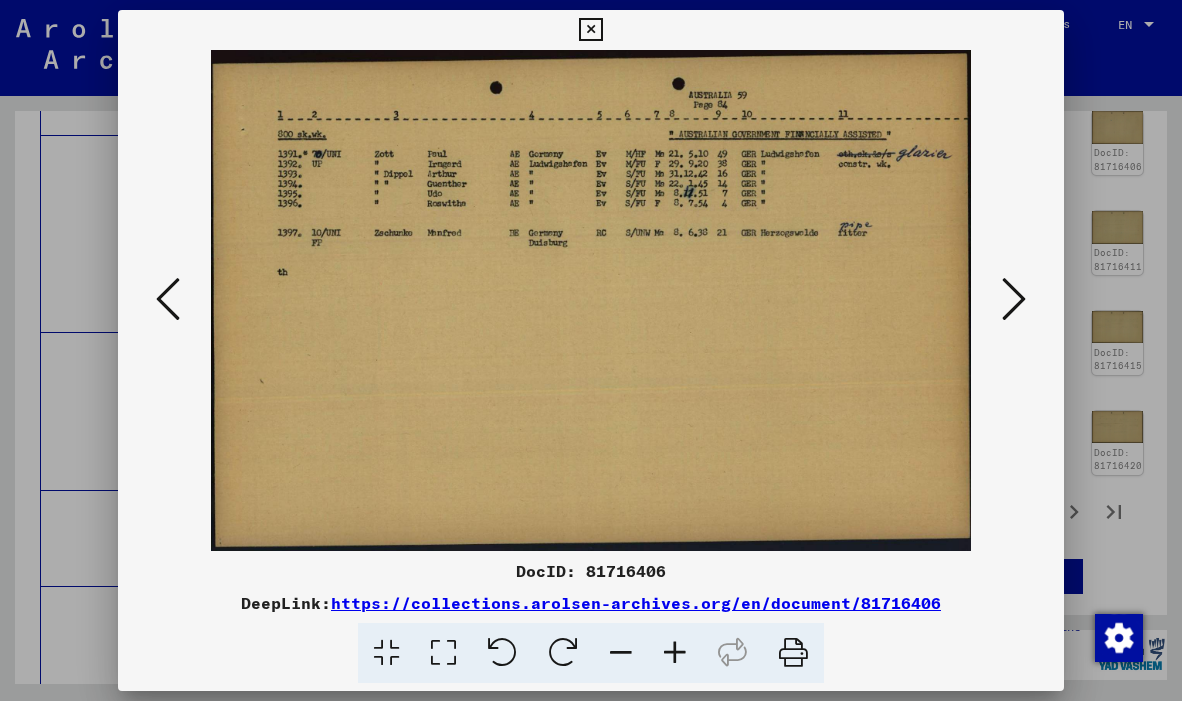 click at bounding box center (168, 299) 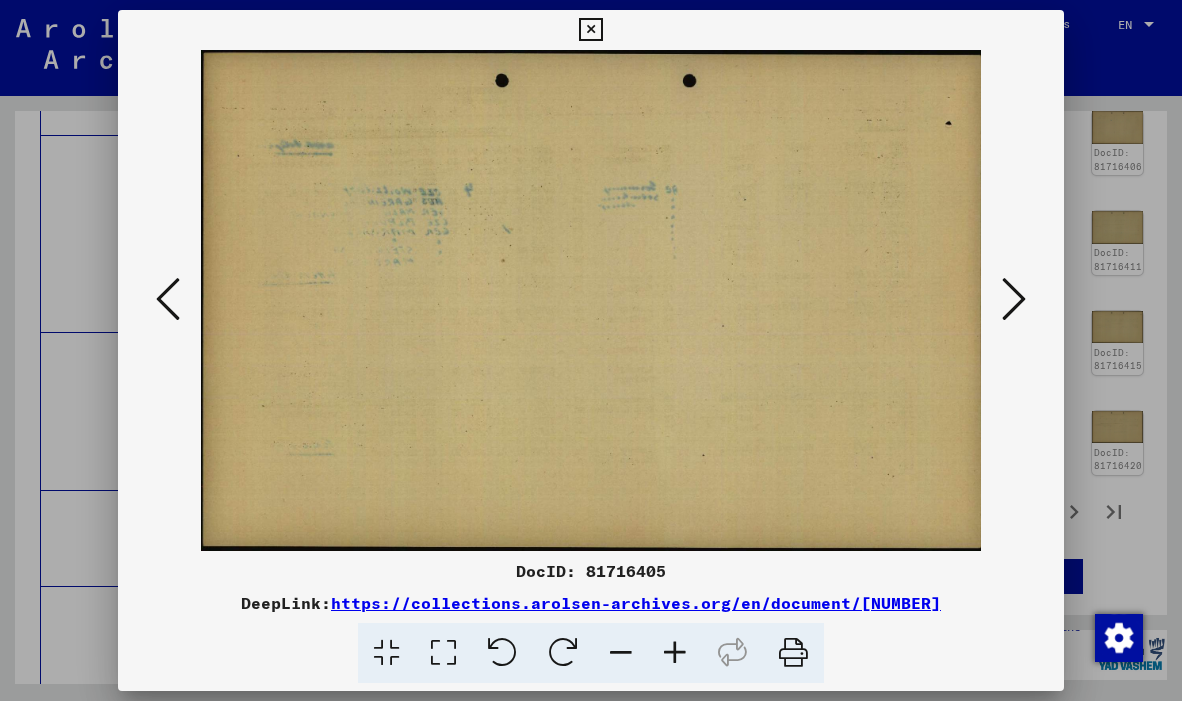 click at bounding box center [168, 299] 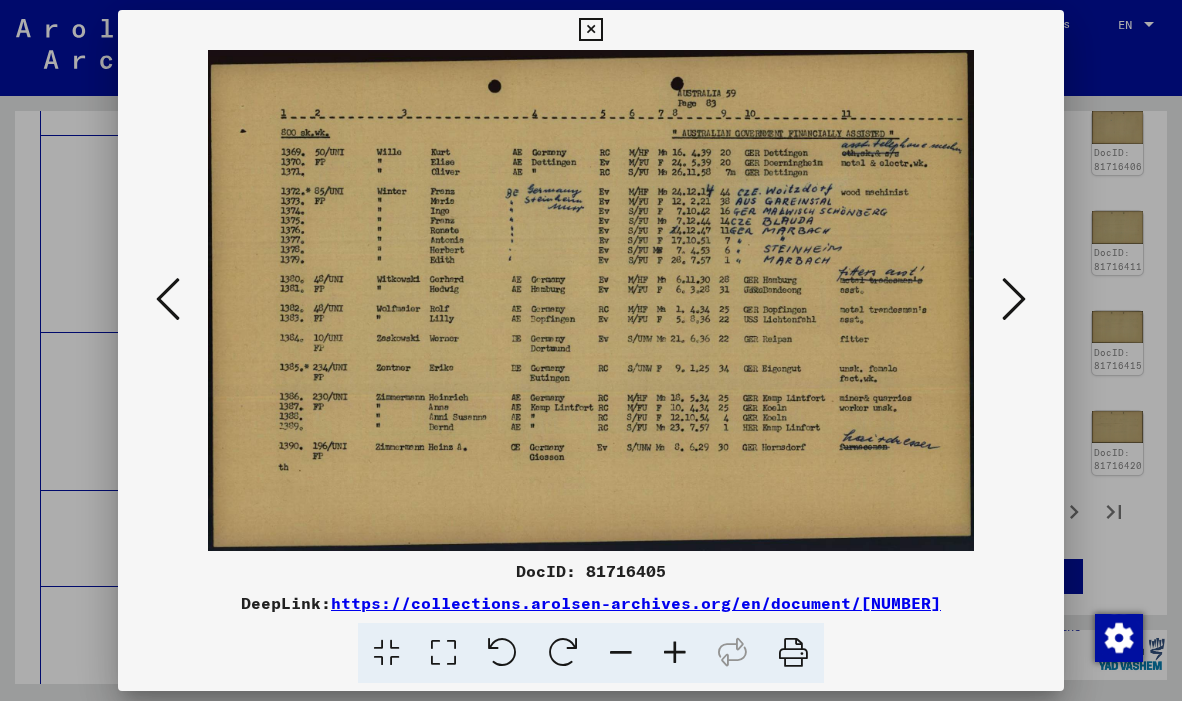 click at bounding box center (168, 299) 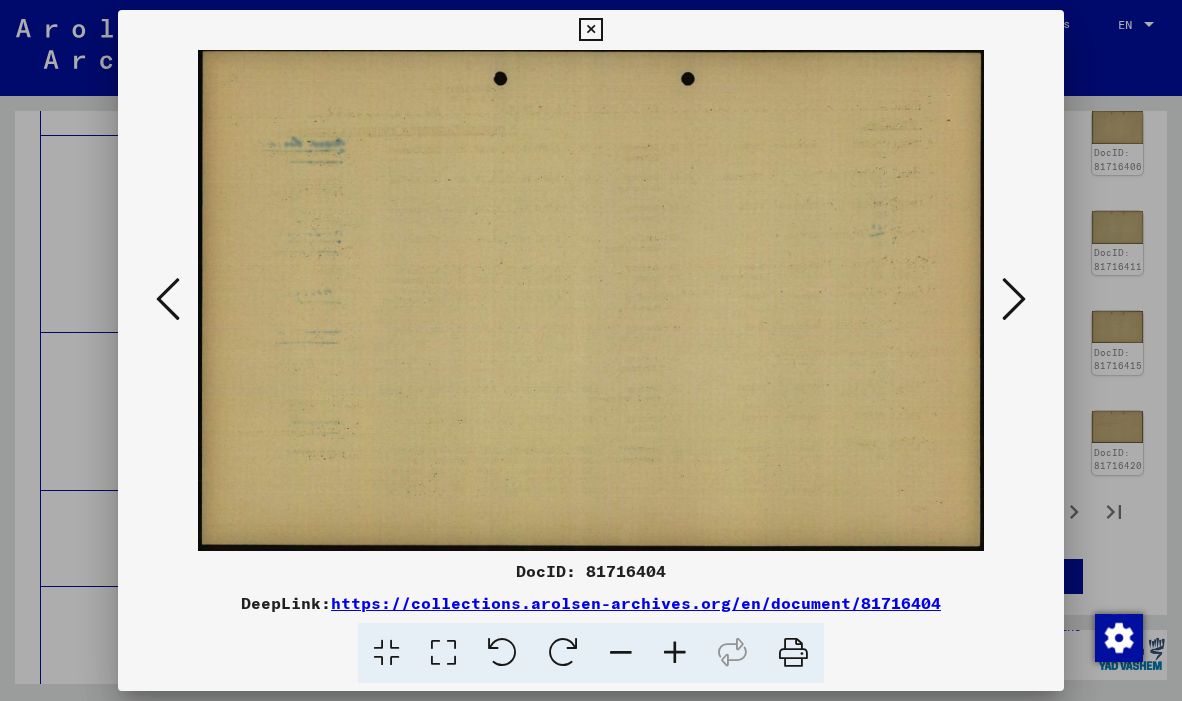 click at bounding box center [168, 299] 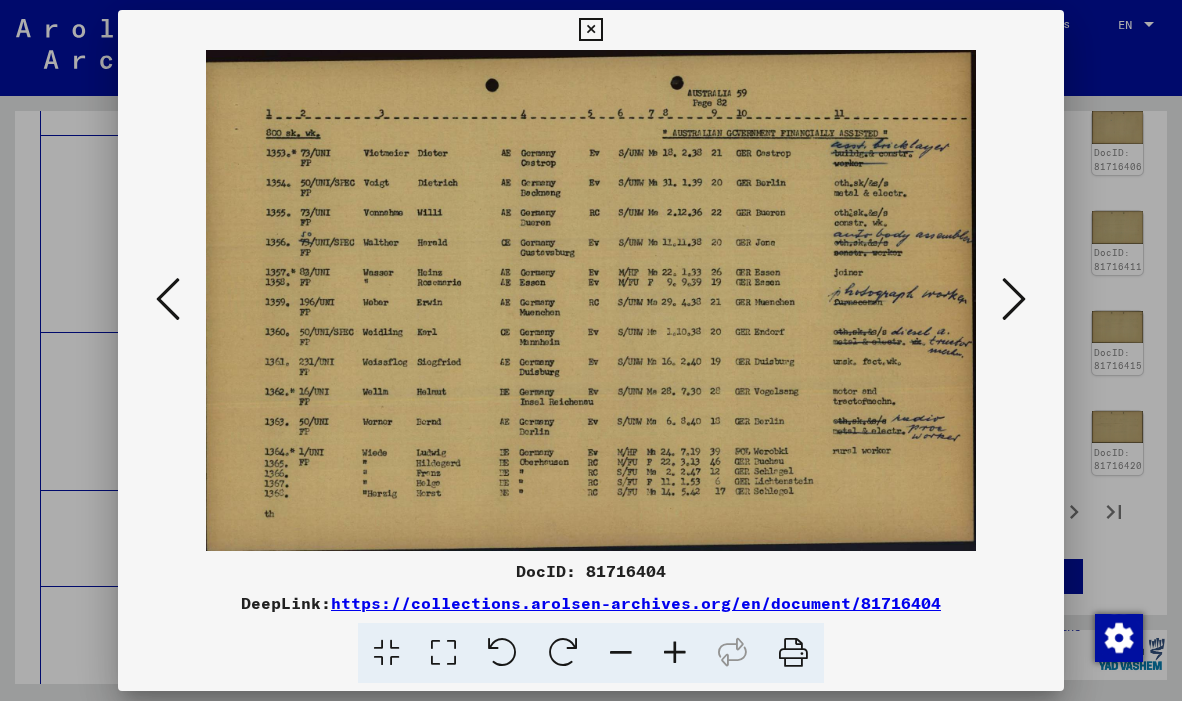 click at bounding box center (168, 299) 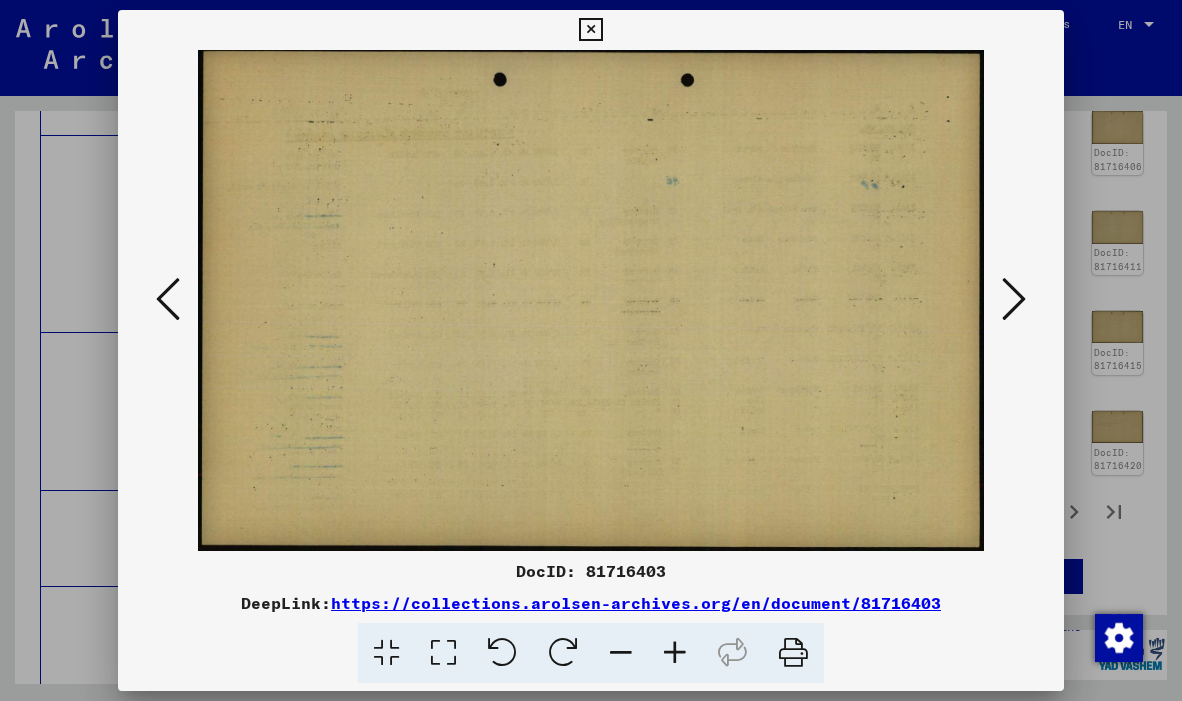 click at bounding box center [168, 299] 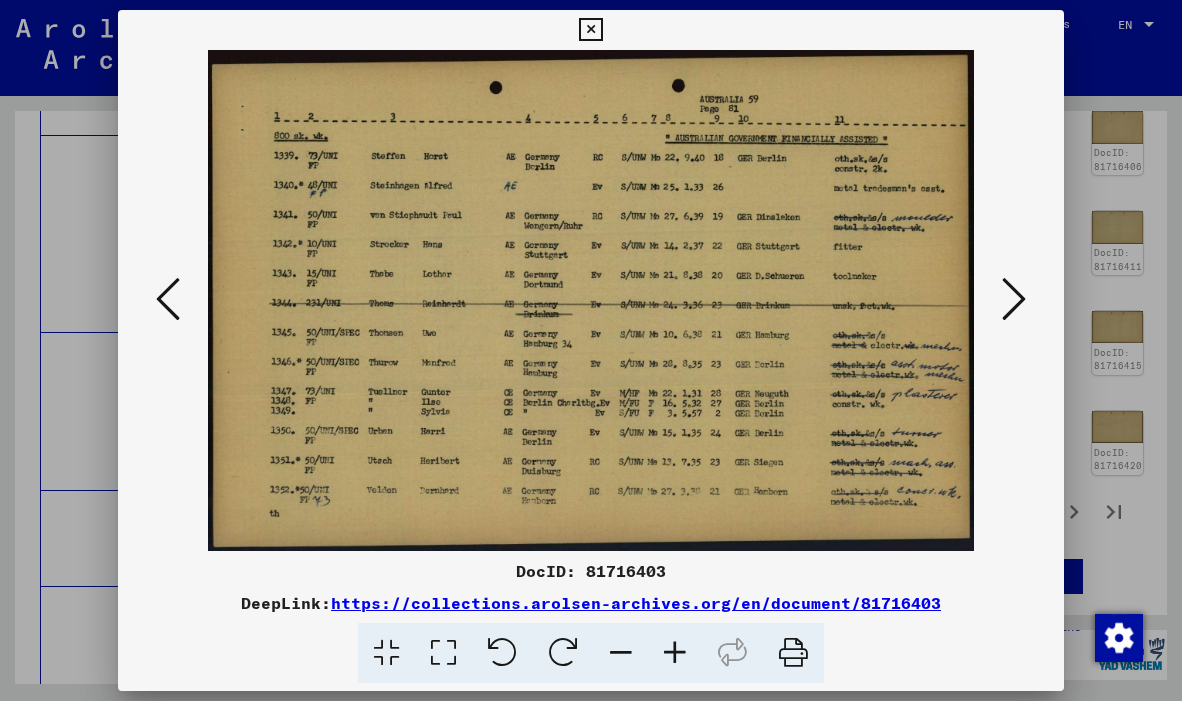 click at bounding box center (168, 299) 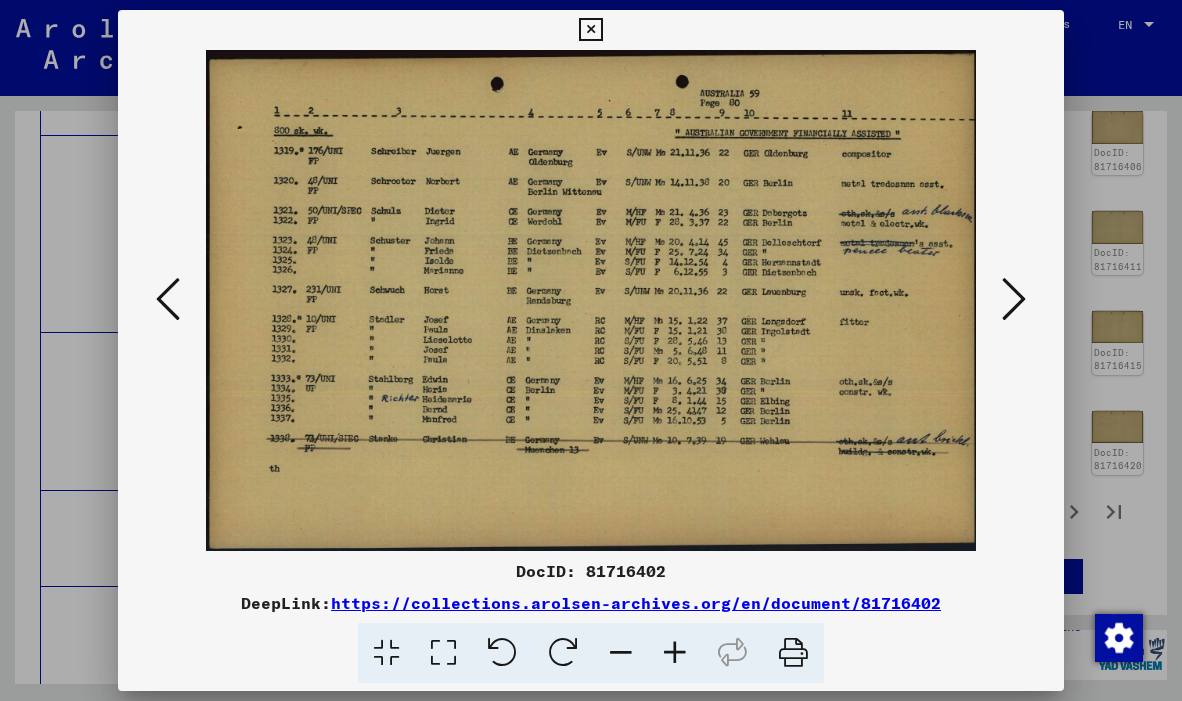 click at bounding box center [168, 299] 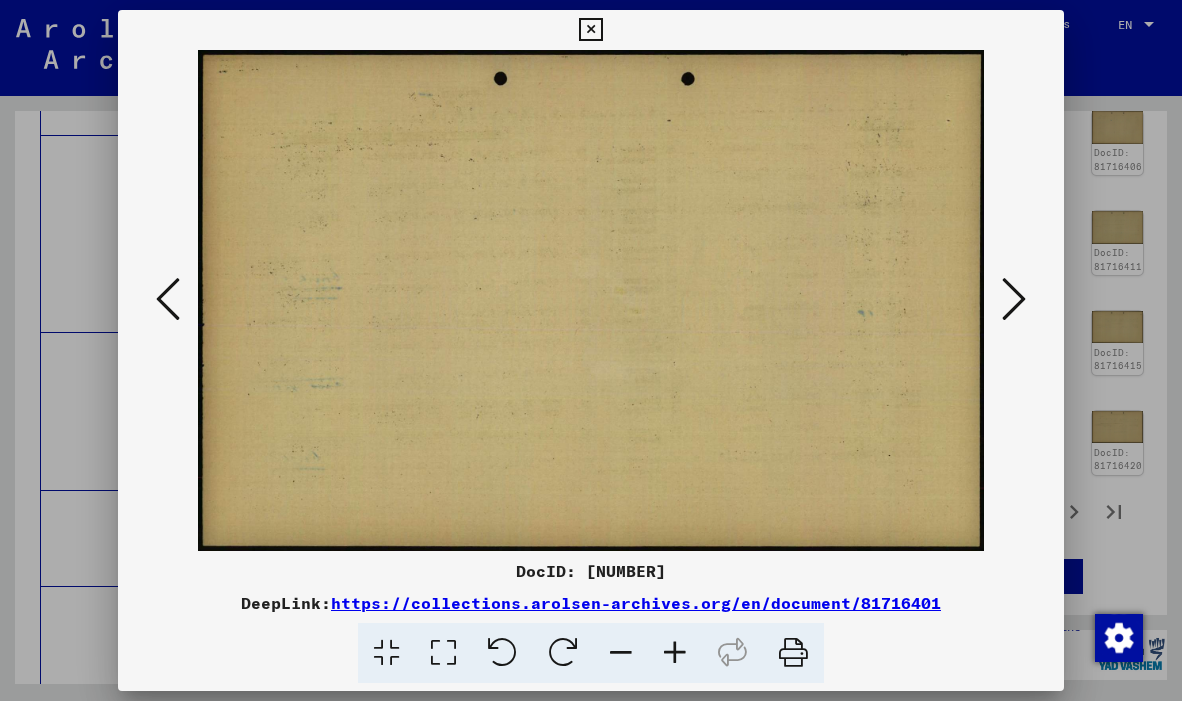 click at bounding box center [168, 299] 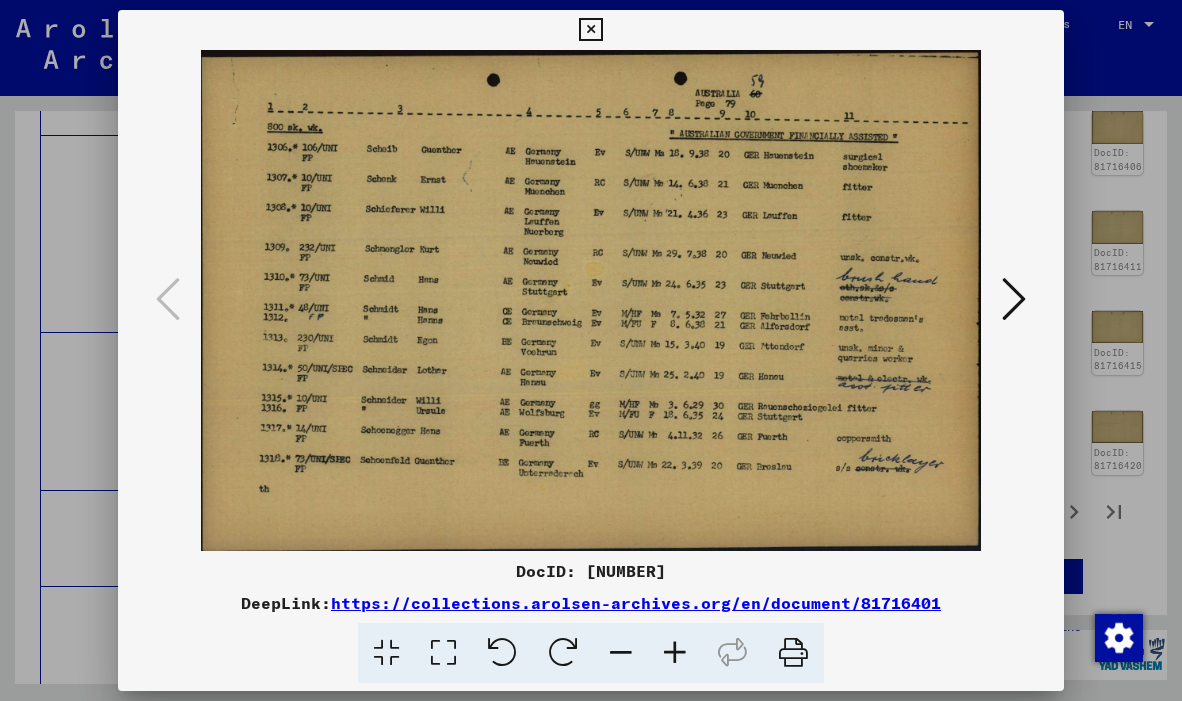 click at bounding box center (591, 350) 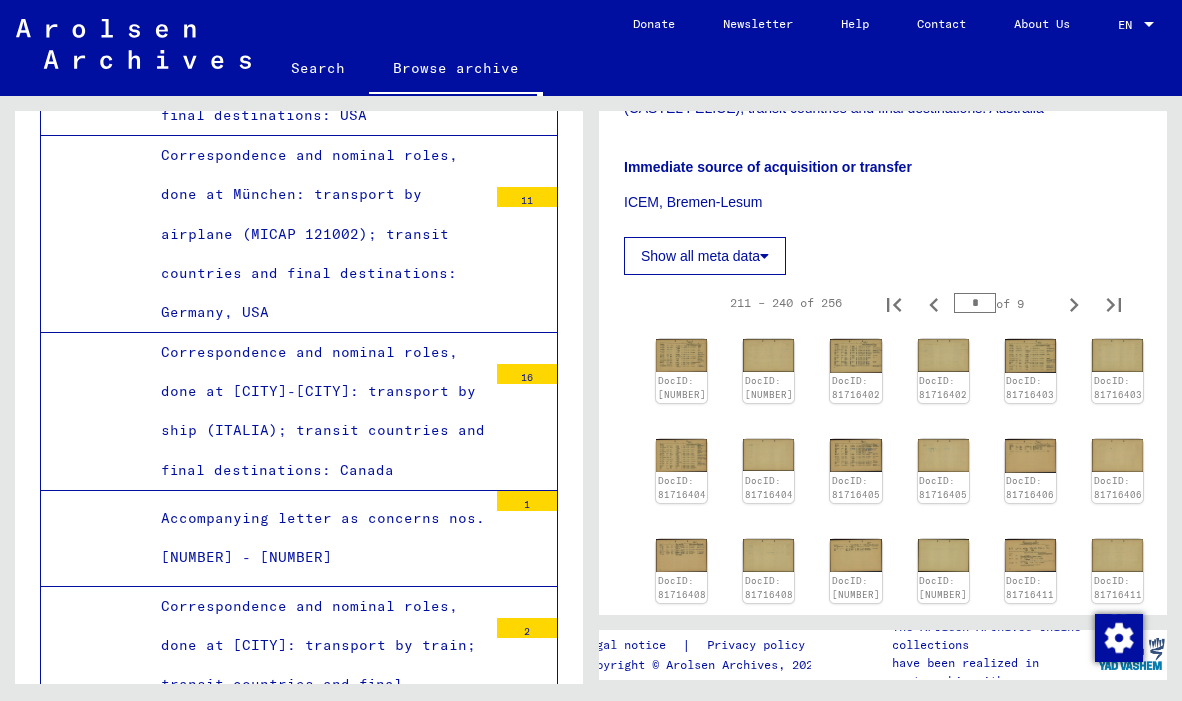 scroll, scrollTop: 387, scrollLeft: 0, axis: vertical 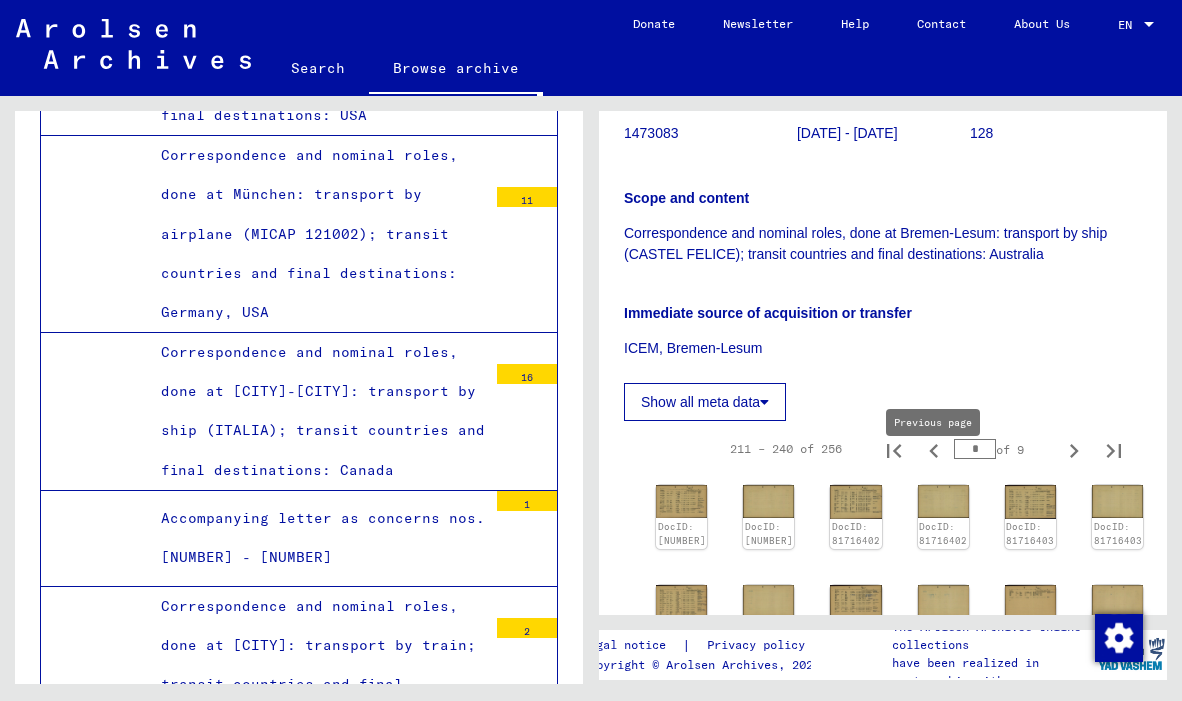 click at bounding box center [934, 449] 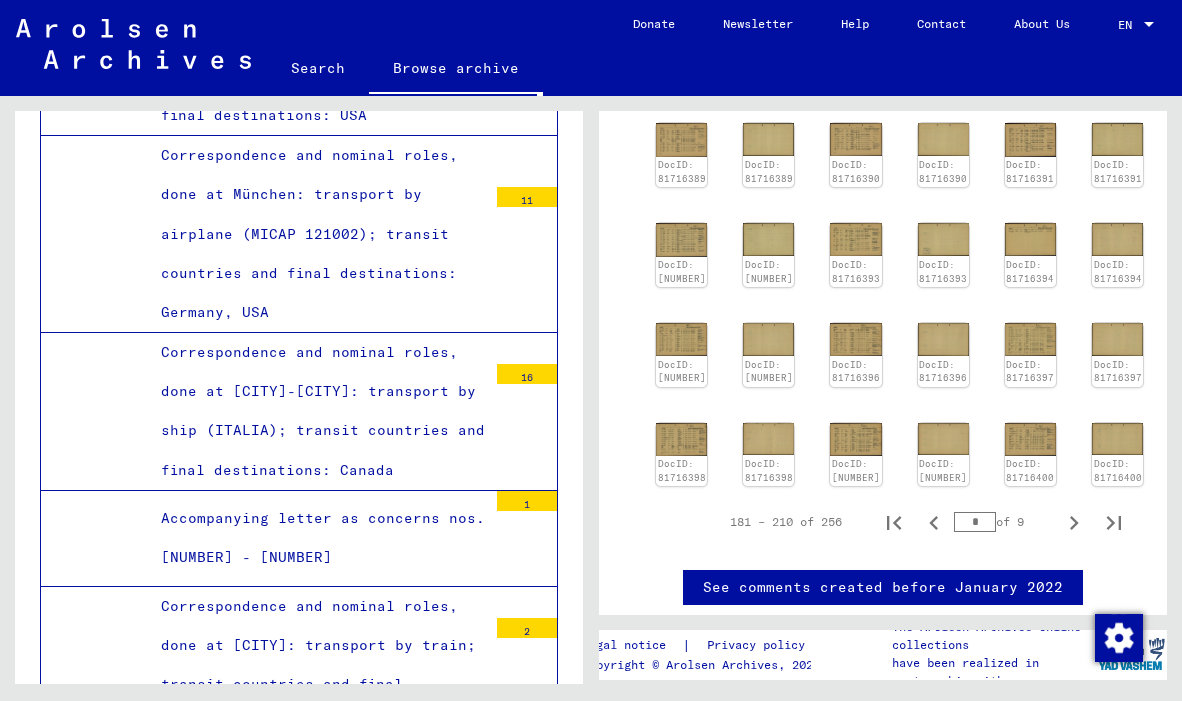scroll, scrollTop: 848, scrollLeft: 0, axis: vertical 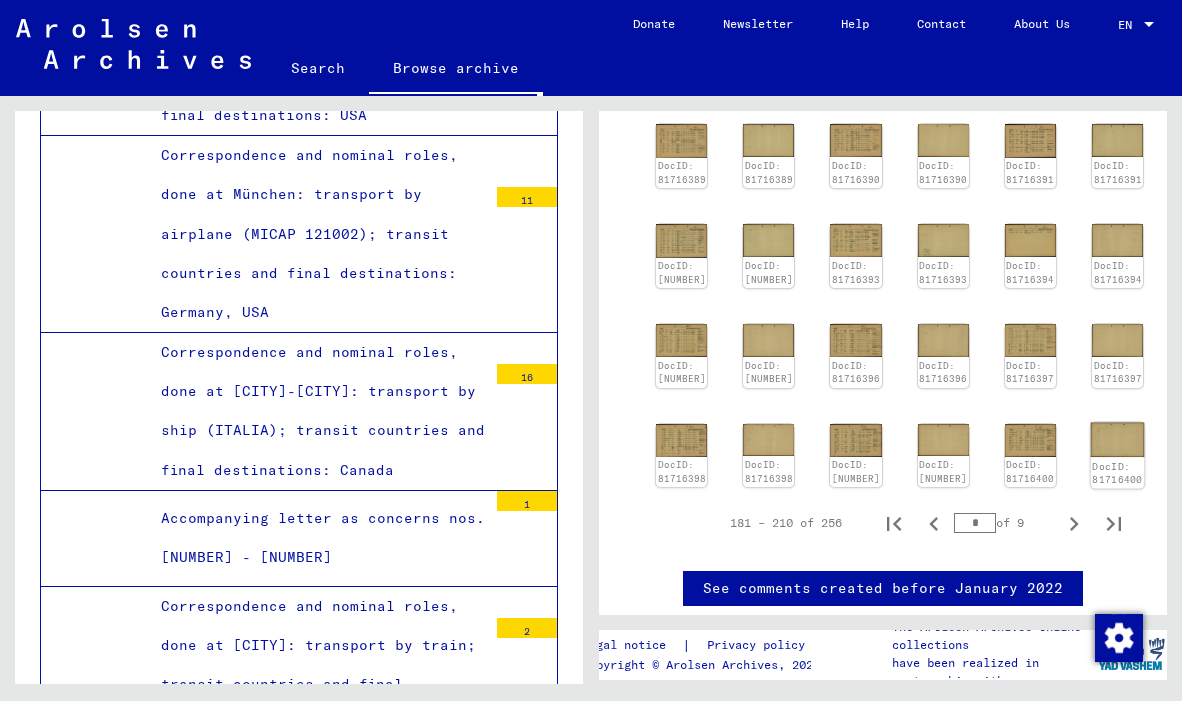 click 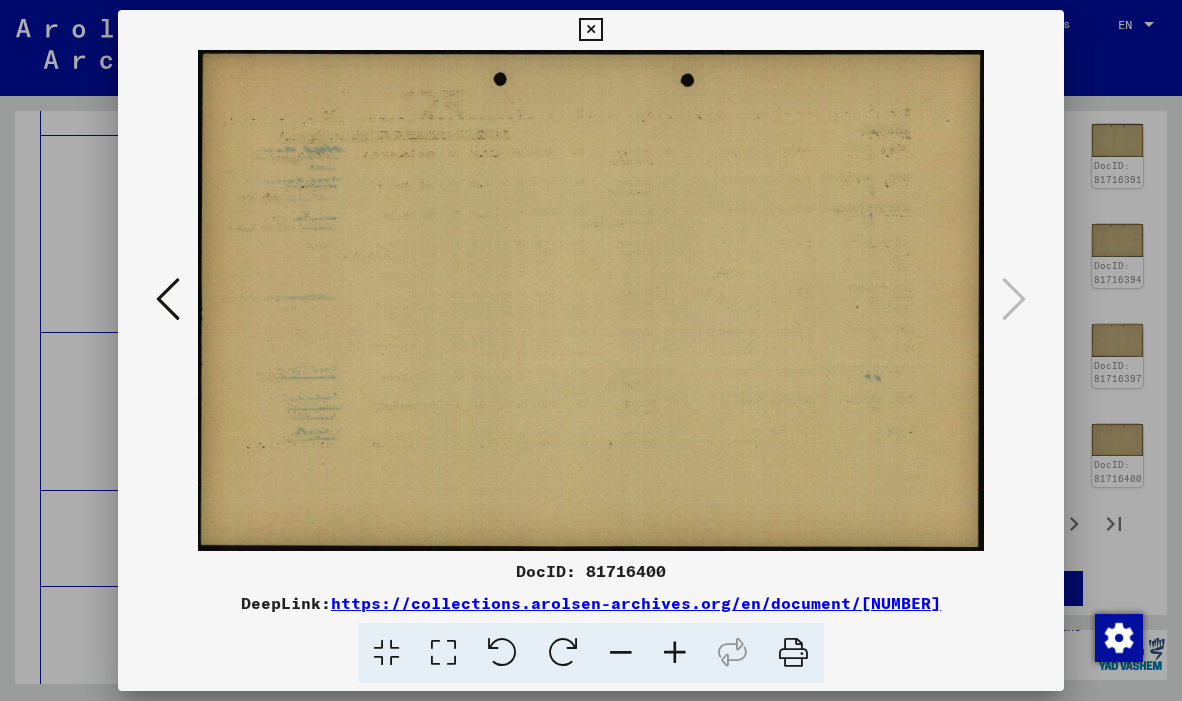 type 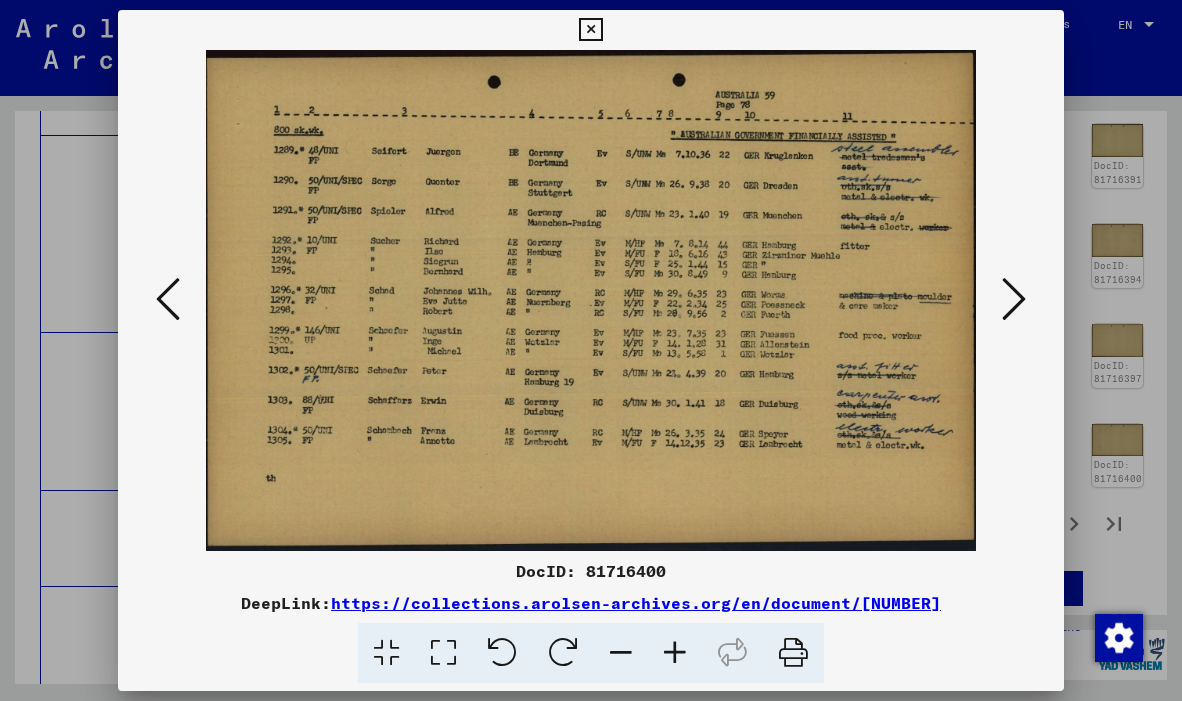click at bounding box center (168, 299) 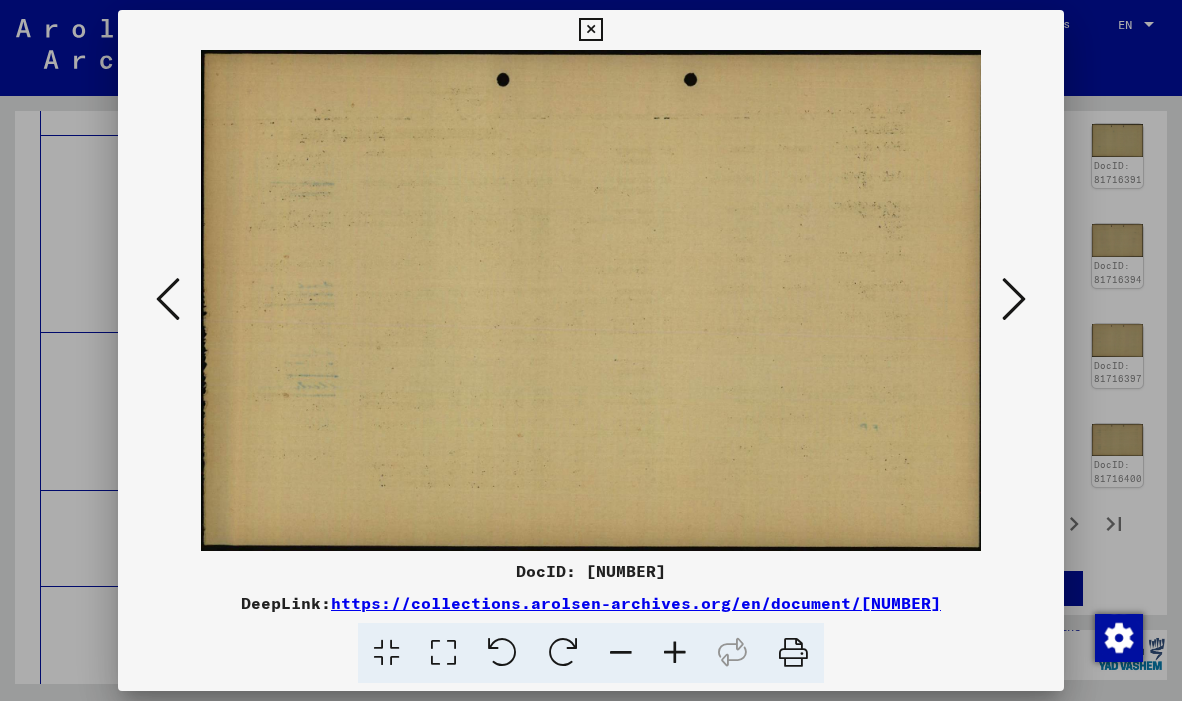 click at bounding box center [168, 299] 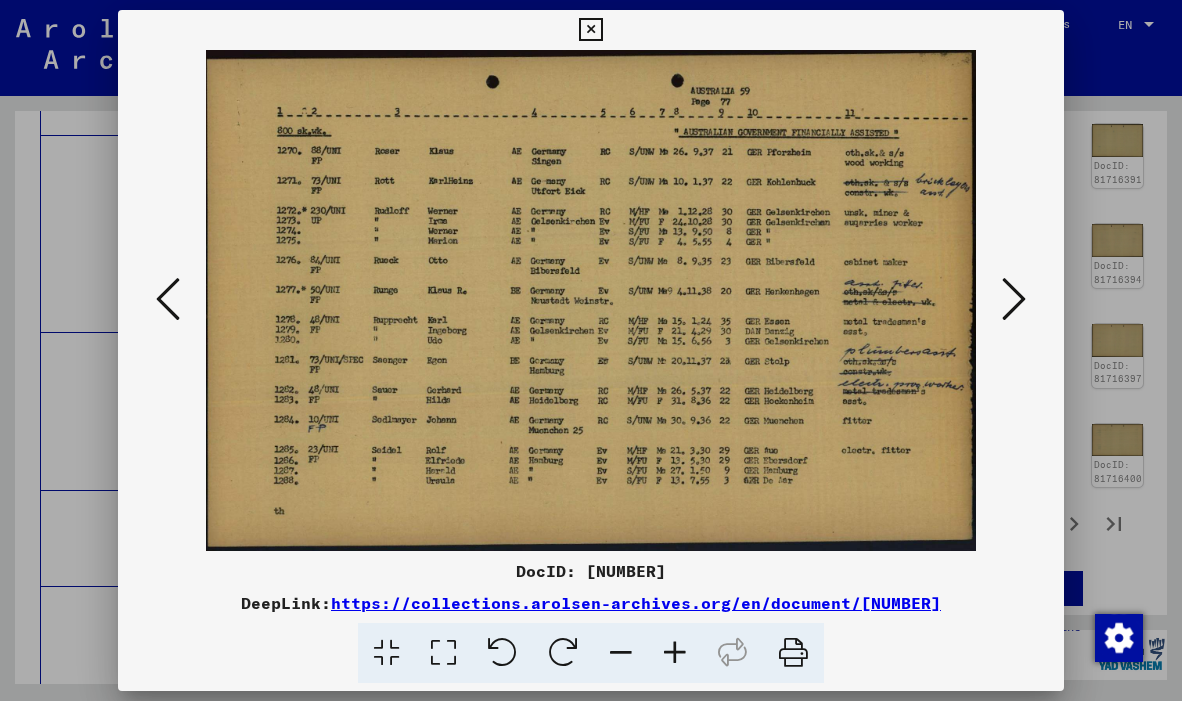 click at bounding box center [168, 299] 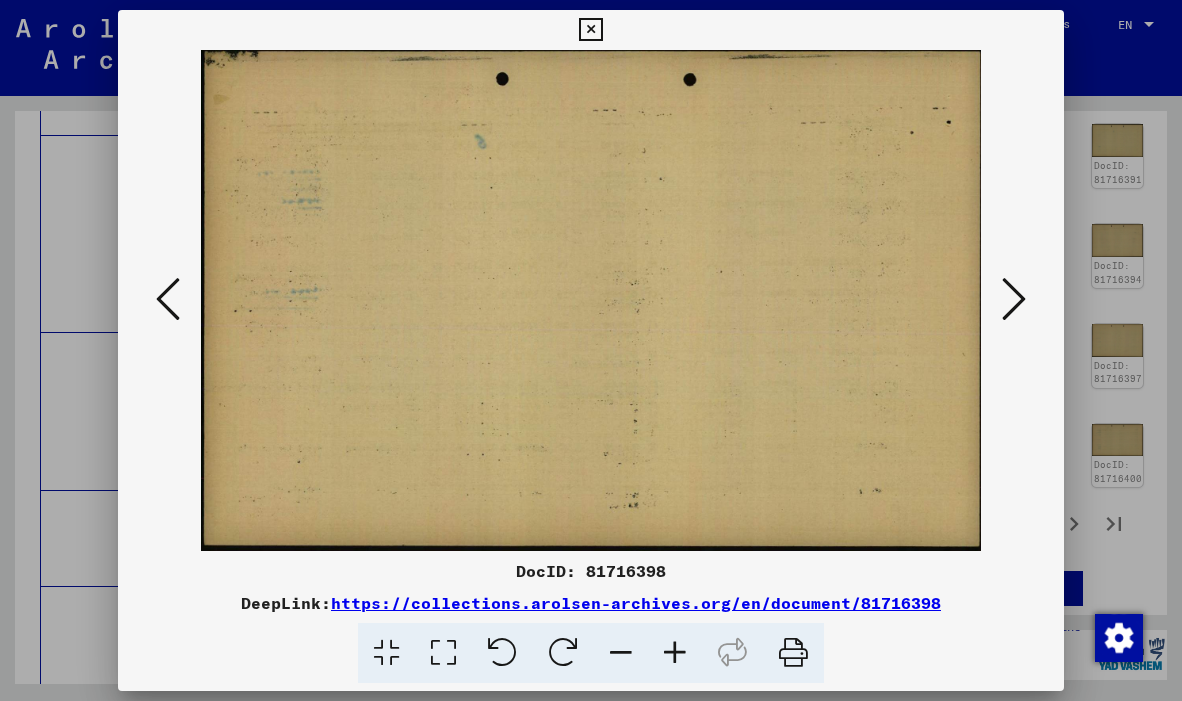 click at bounding box center (168, 299) 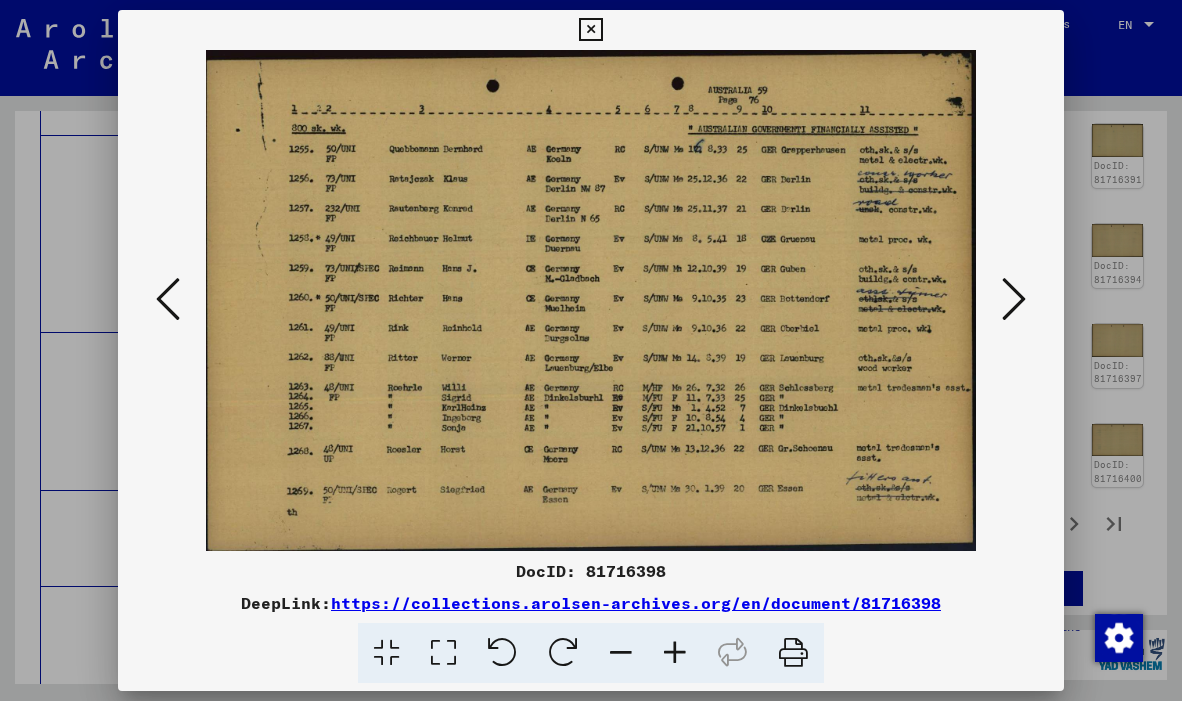 click at bounding box center [168, 299] 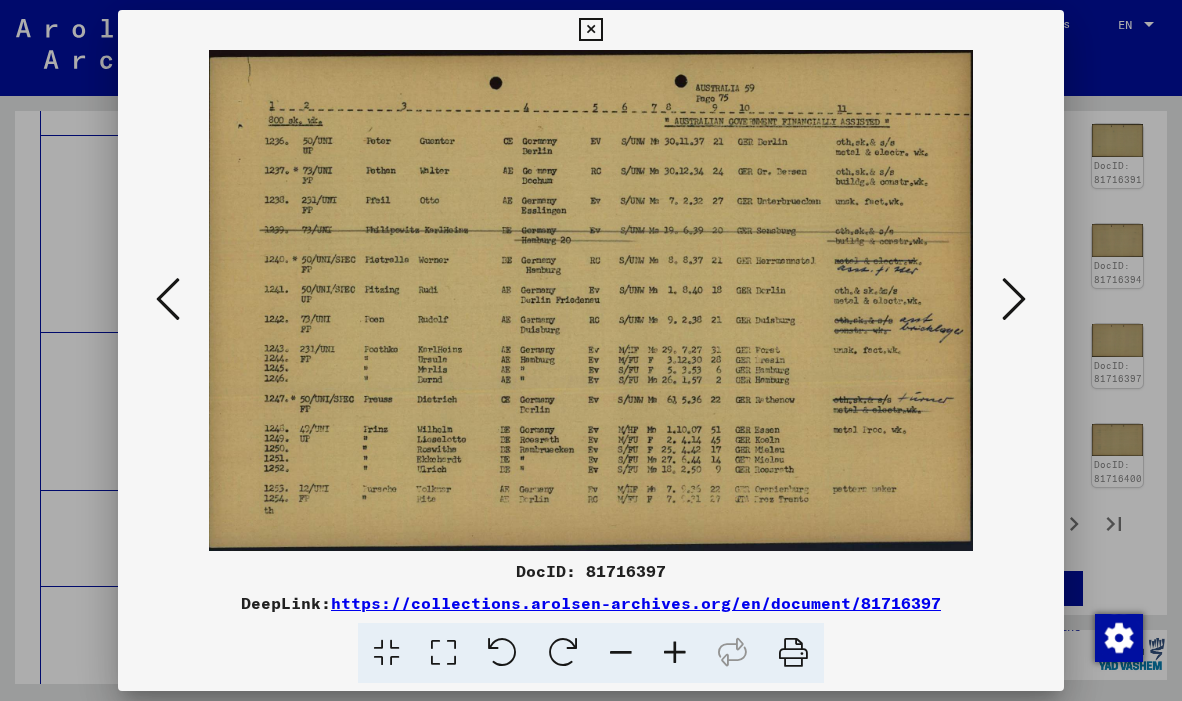 click at bounding box center [168, 299] 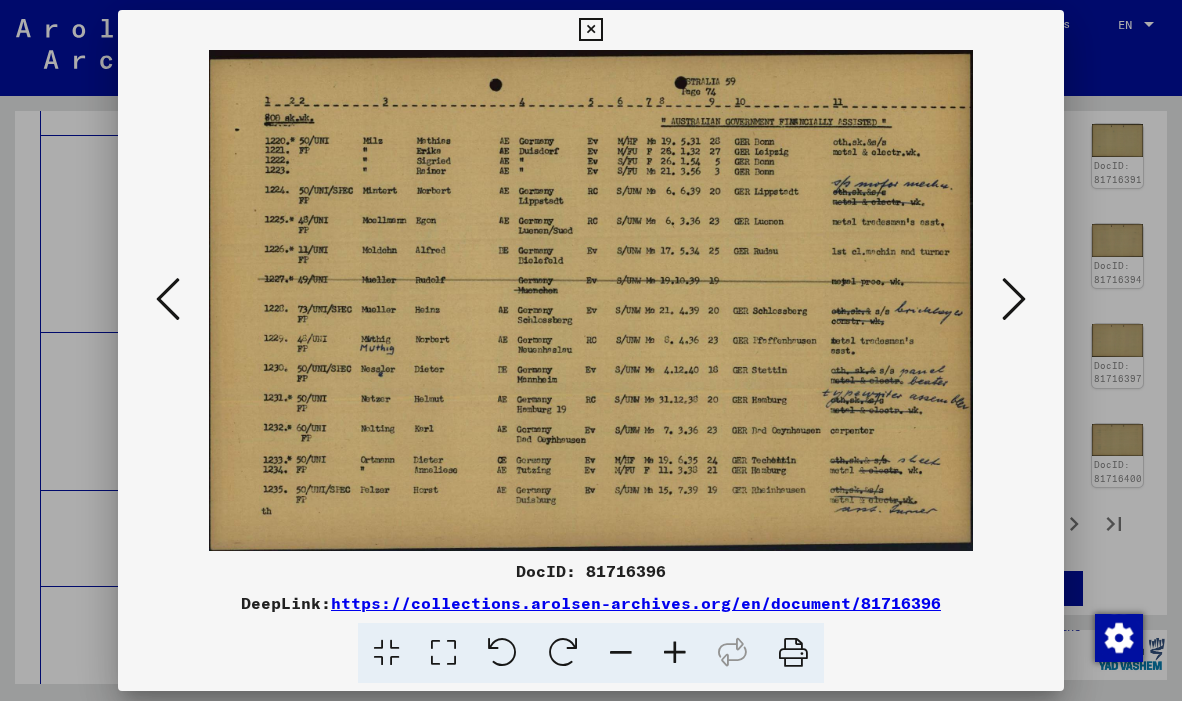 click at bounding box center (168, 299) 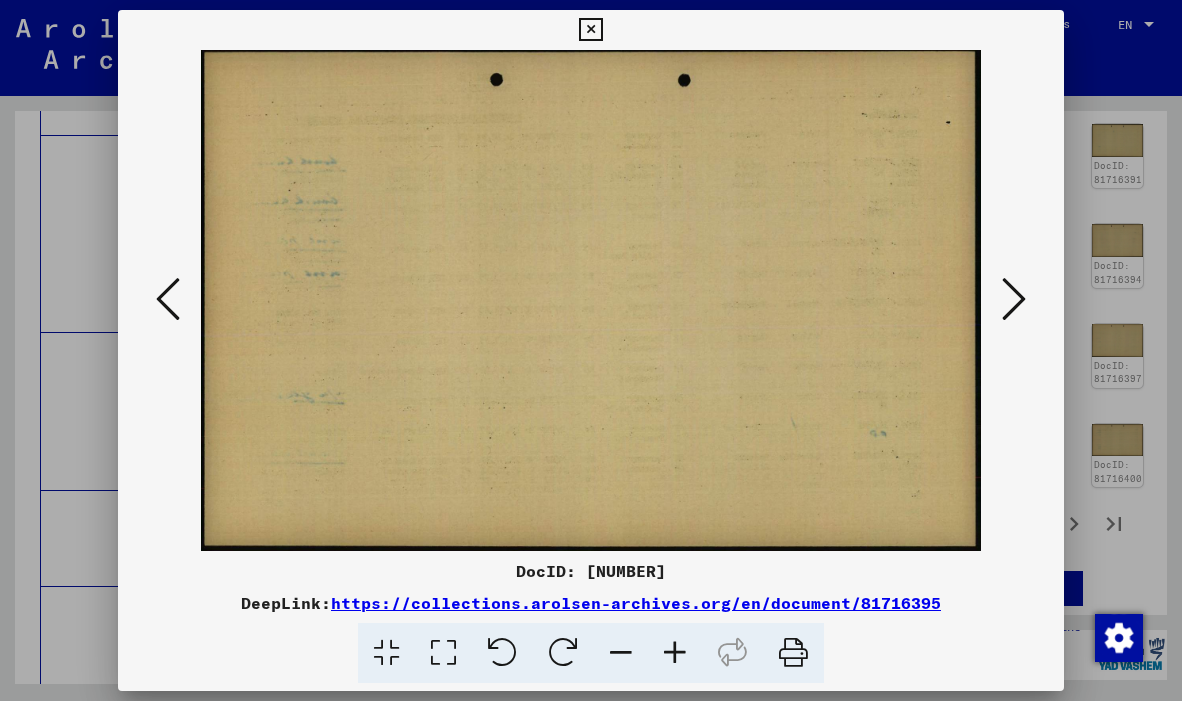 click at bounding box center [168, 299] 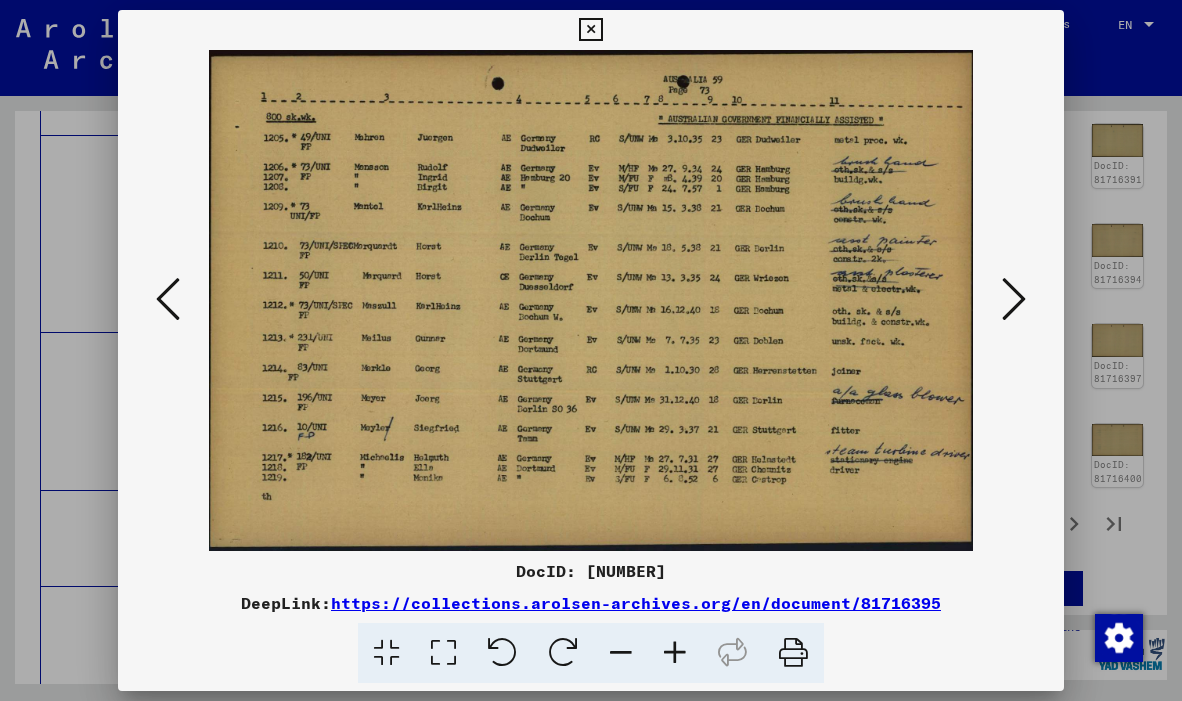 click at bounding box center (168, 299) 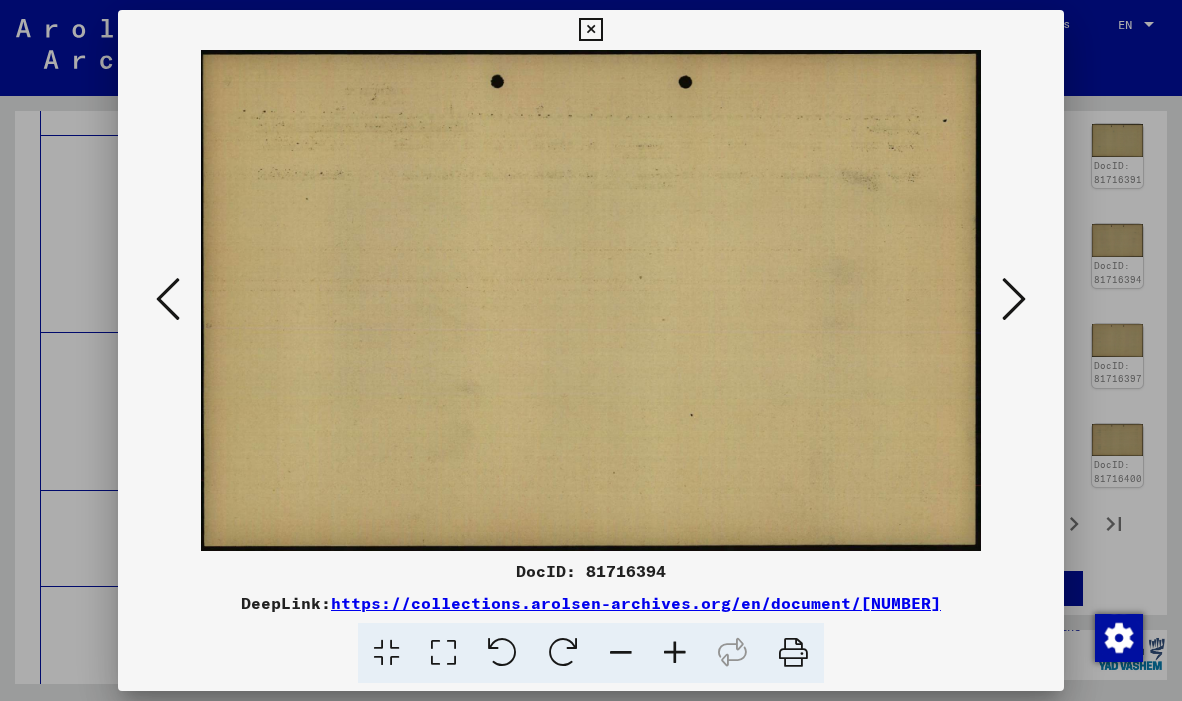 click at bounding box center (168, 299) 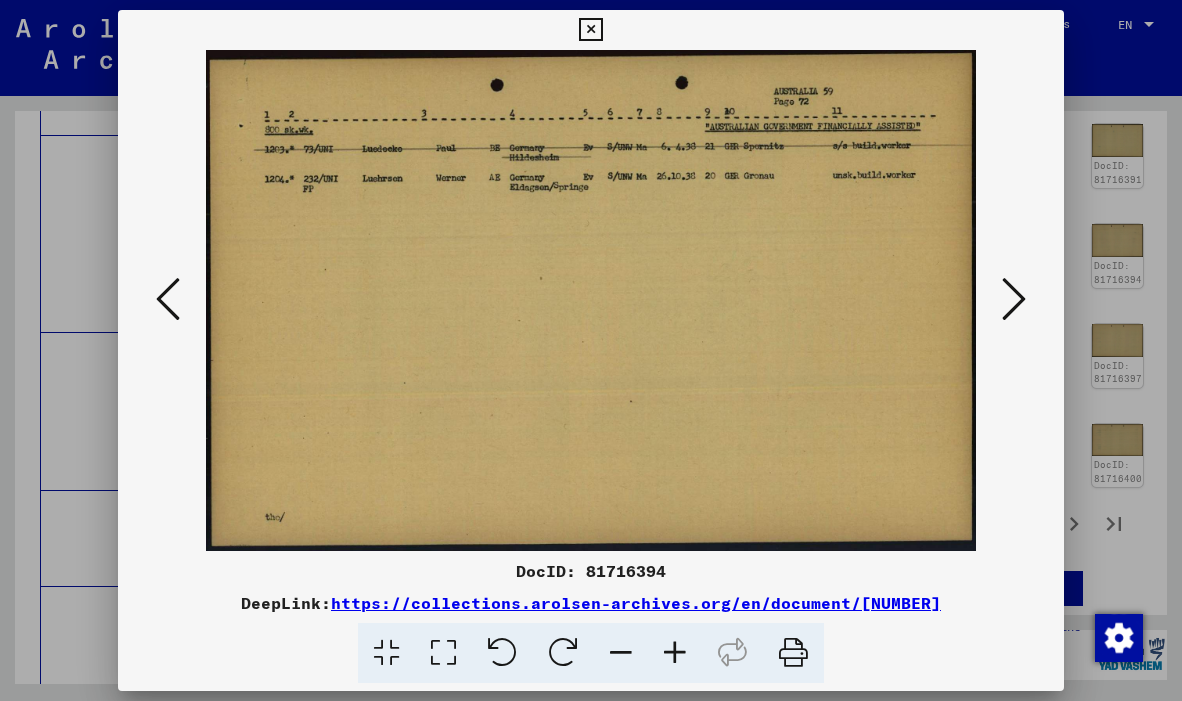 click at bounding box center [168, 299] 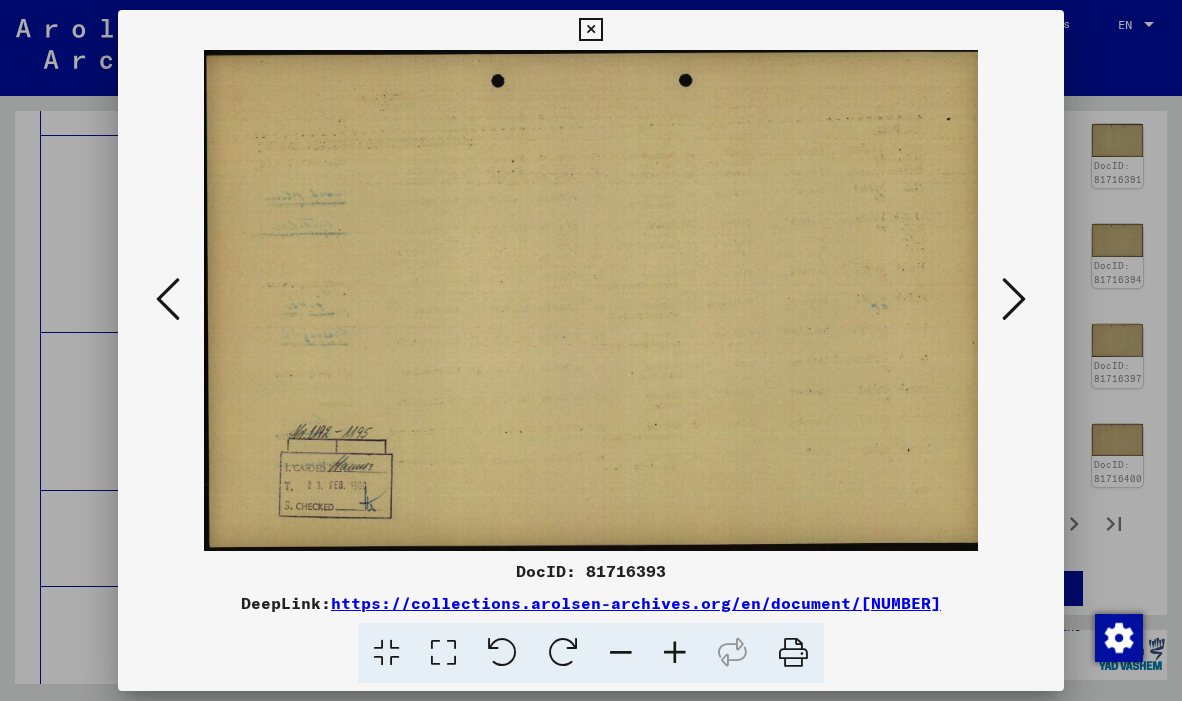 click at bounding box center (168, 299) 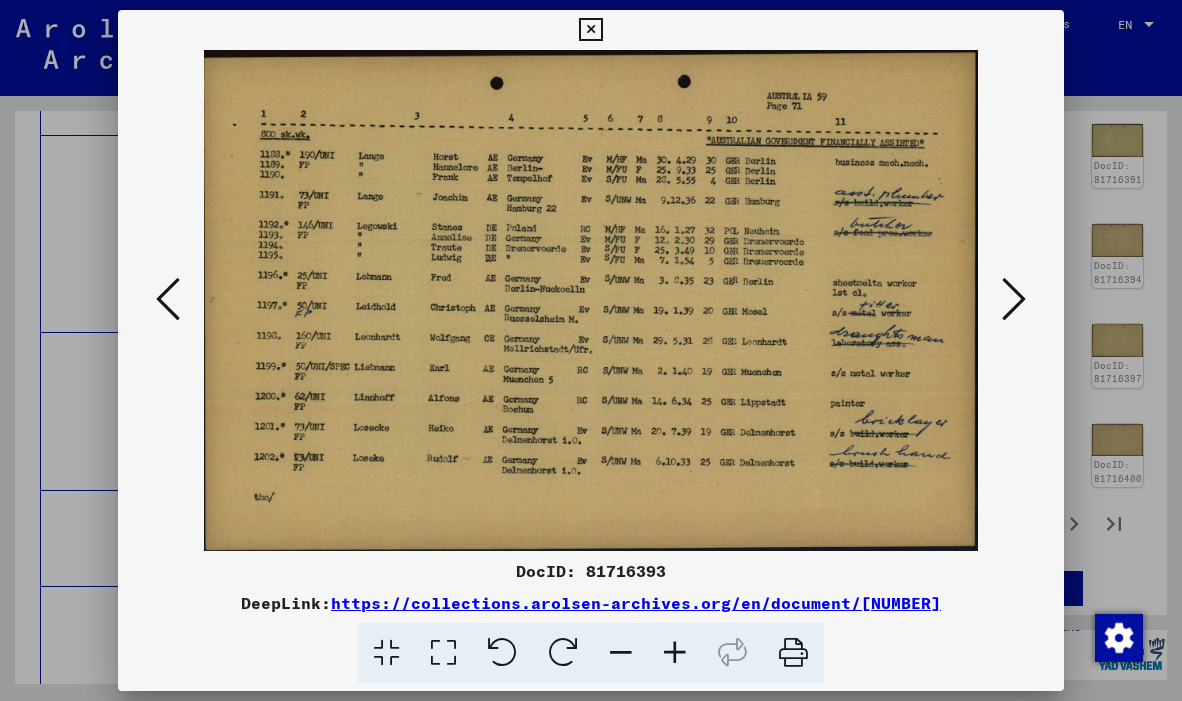click at bounding box center [168, 299] 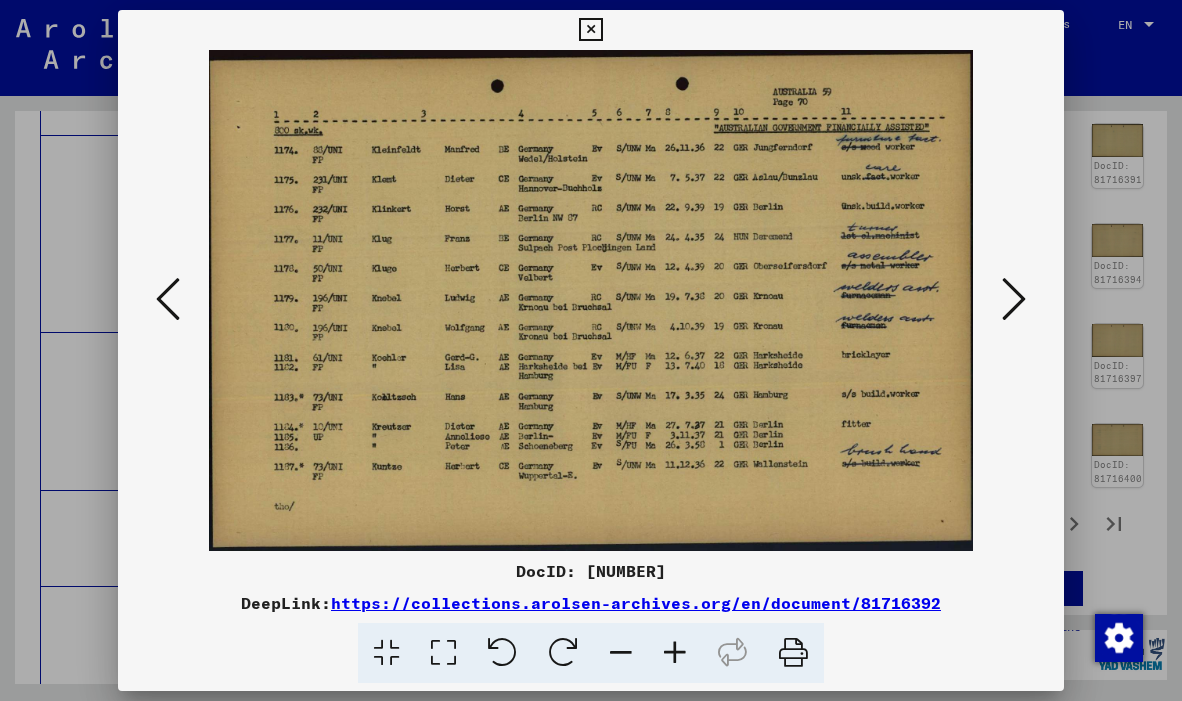click at bounding box center [168, 299] 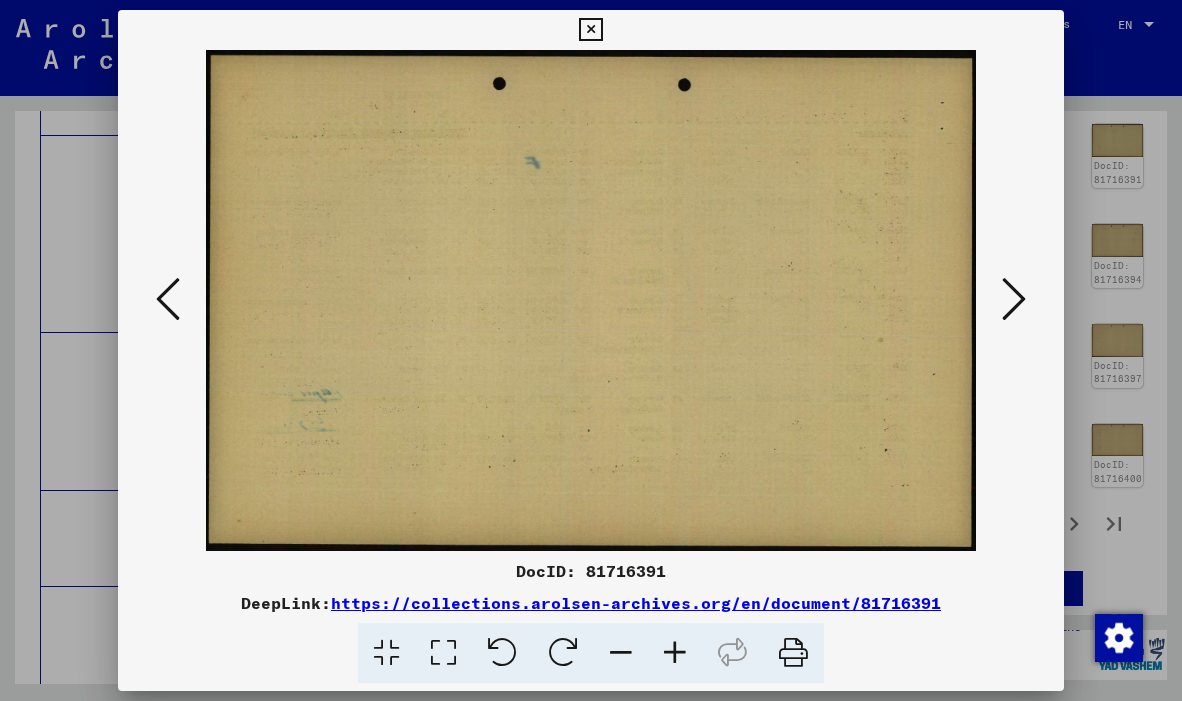 click at bounding box center (168, 299) 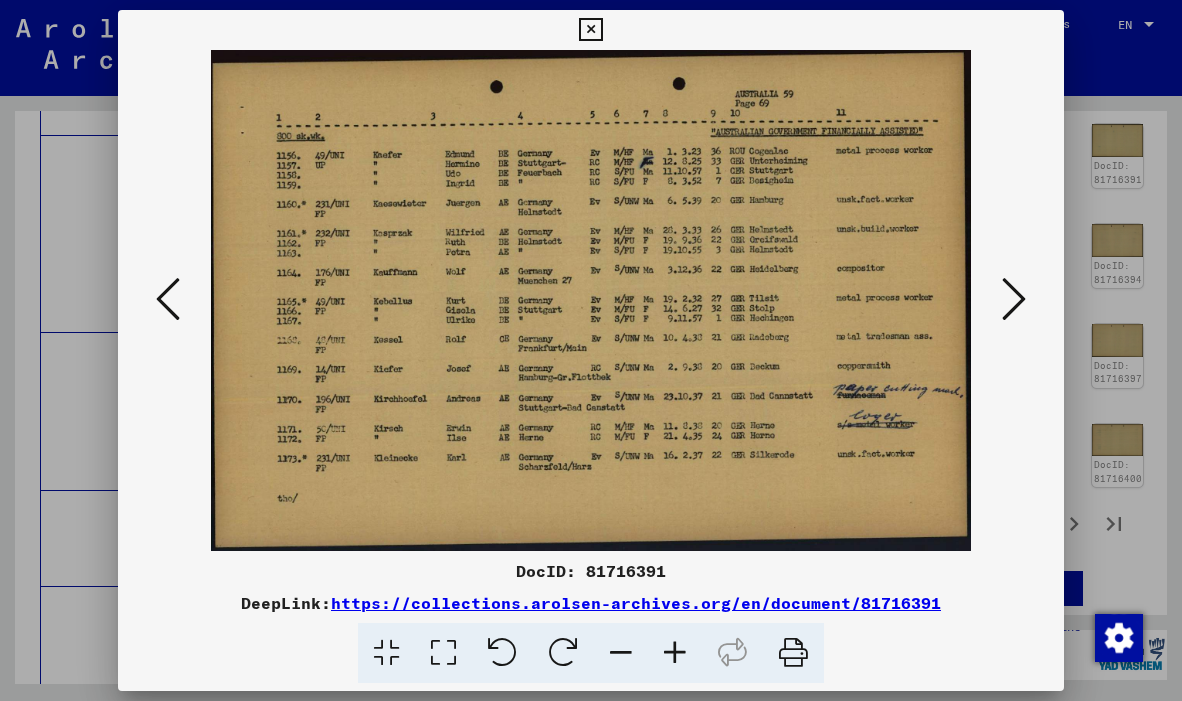 click at bounding box center (1014, 299) 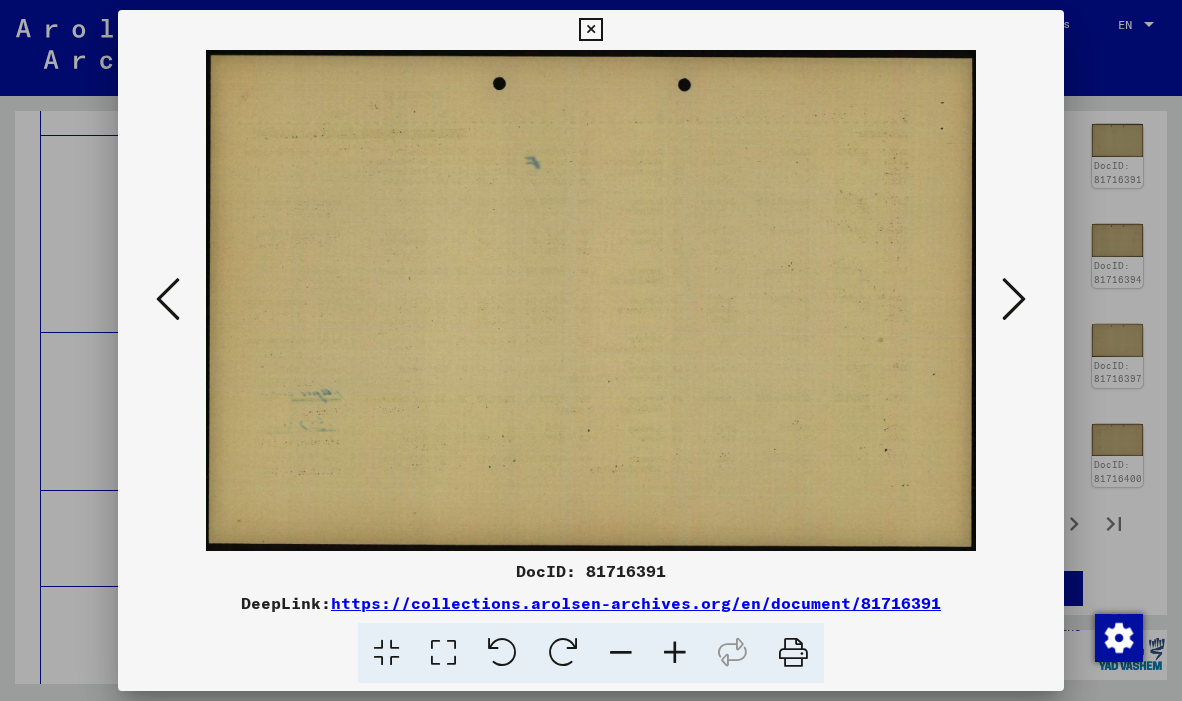 click at bounding box center [1014, 299] 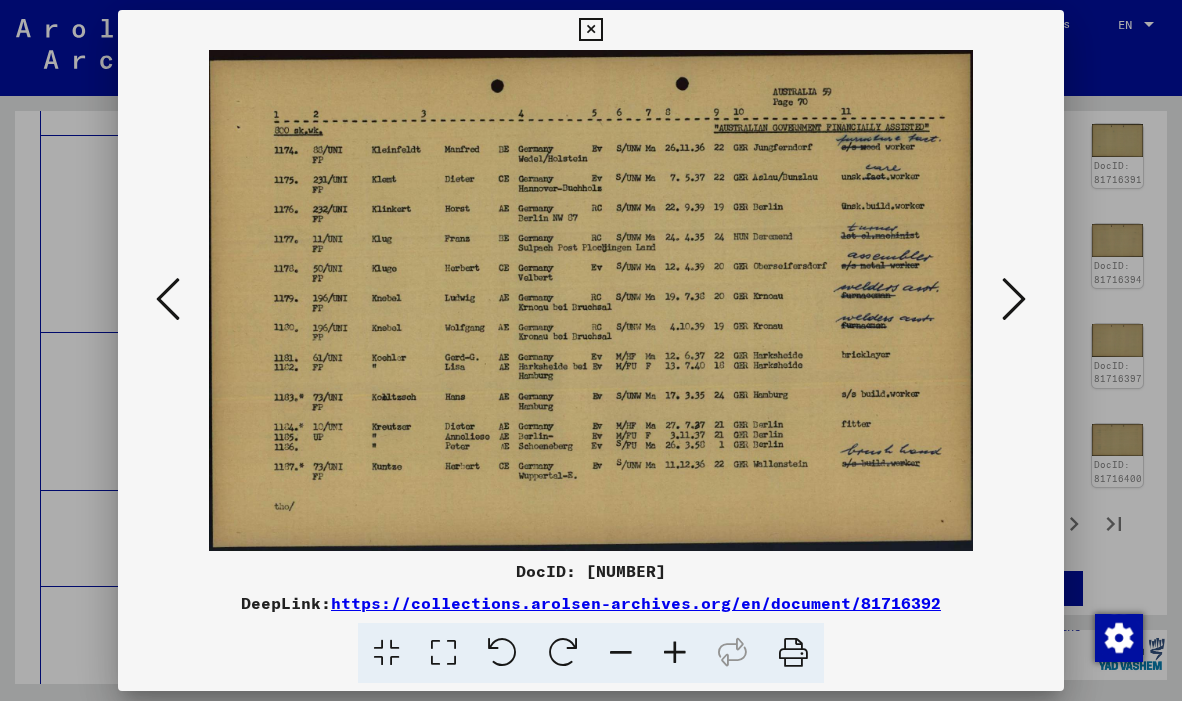 click at bounding box center [168, 299] 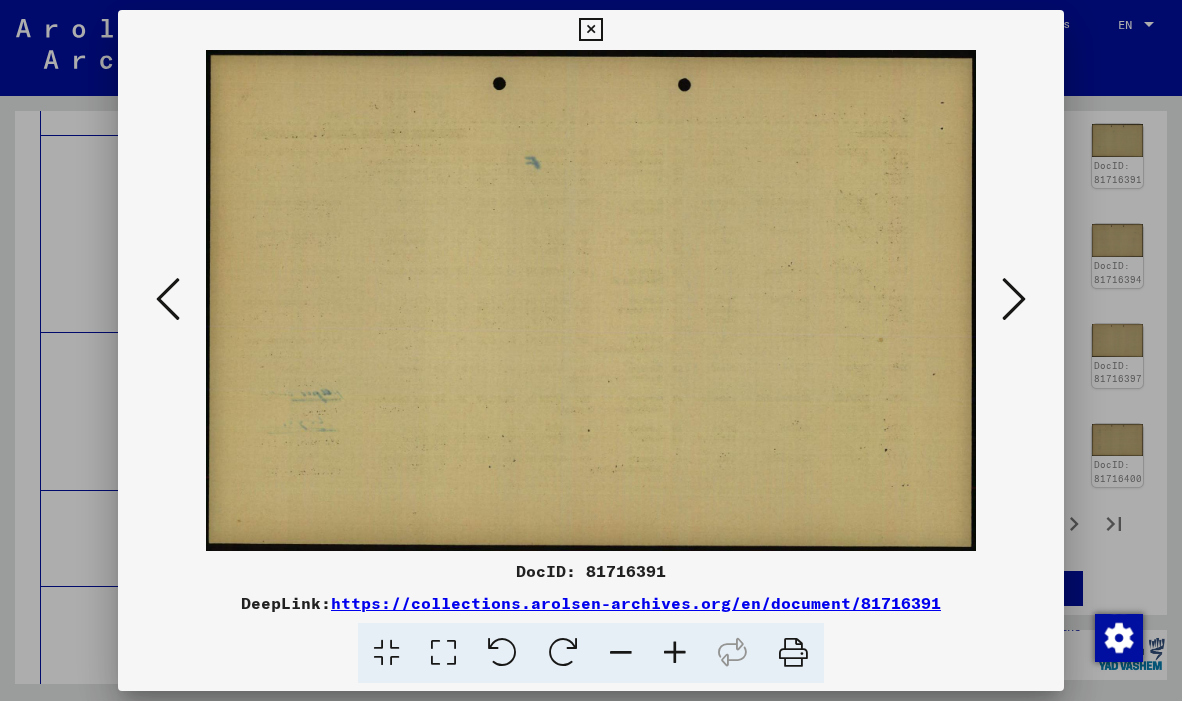 click at bounding box center (168, 299) 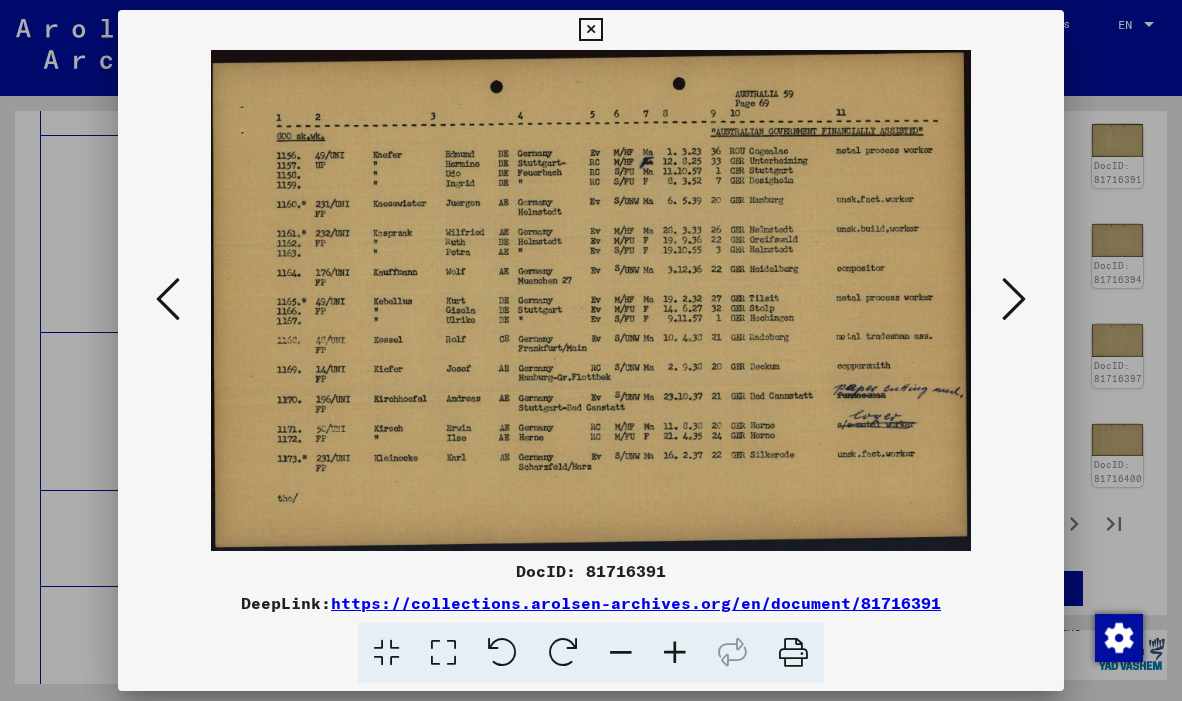 click at bounding box center [168, 299] 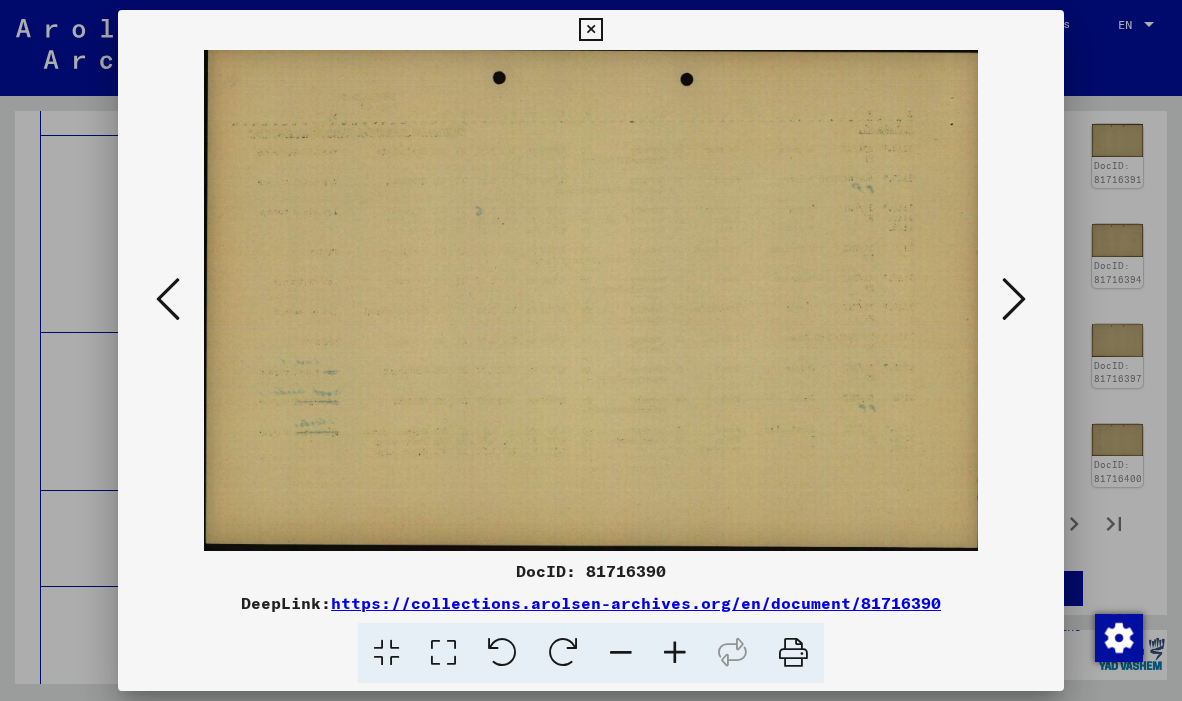 click at bounding box center (168, 299) 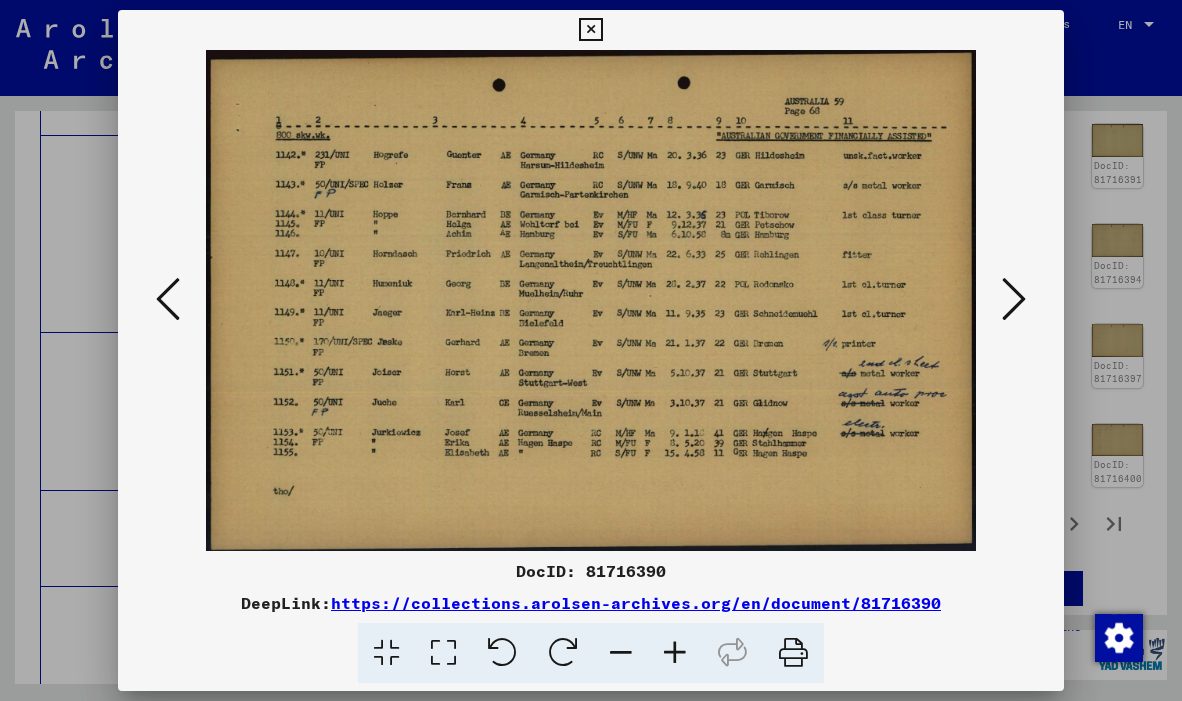 click at bounding box center [168, 299] 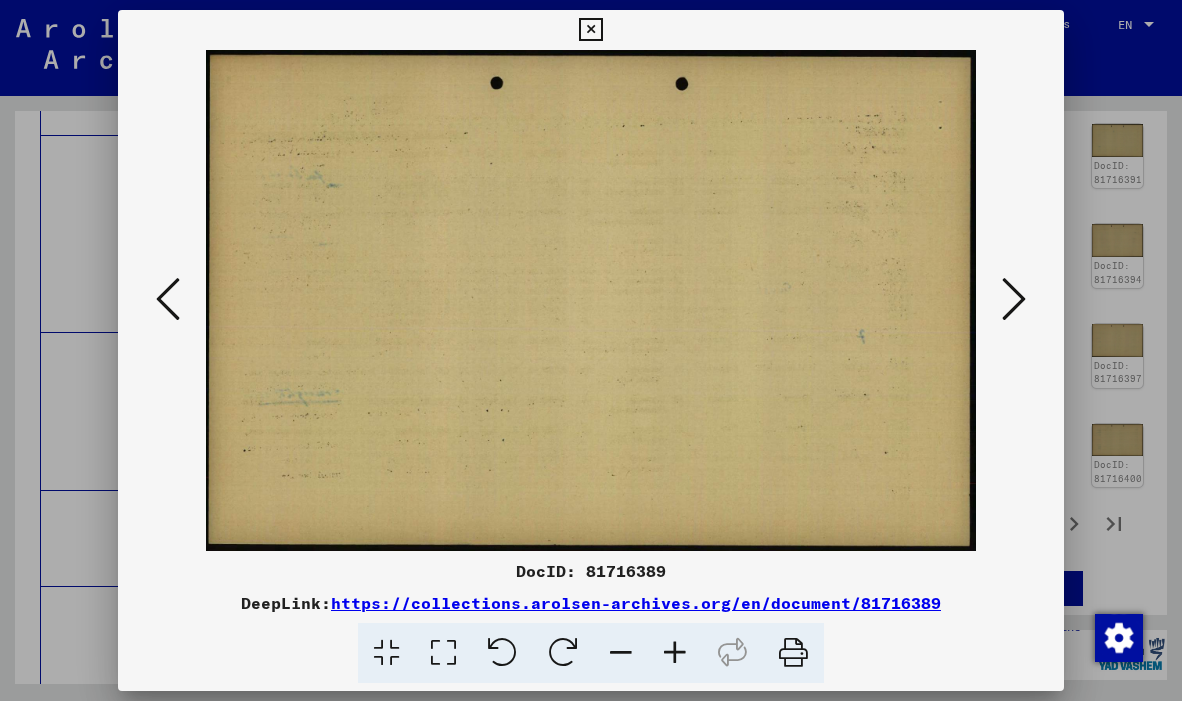 click at bounding box center (168, 299) 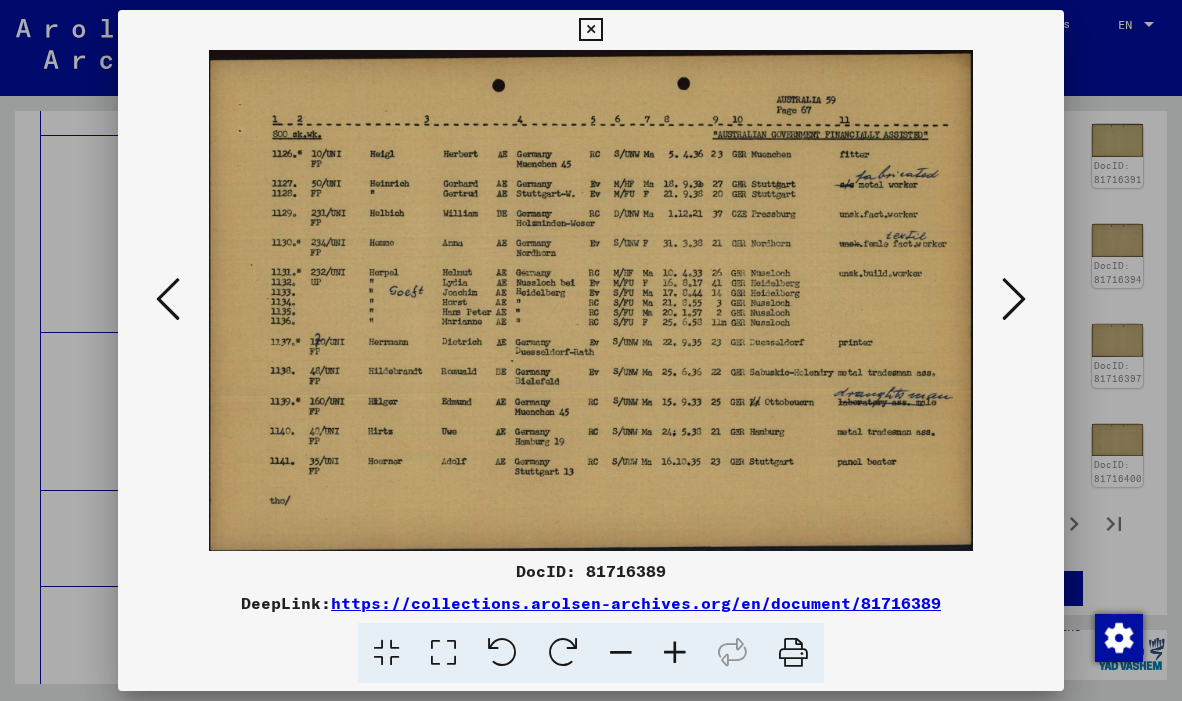 click at bounding box center [168, 299] 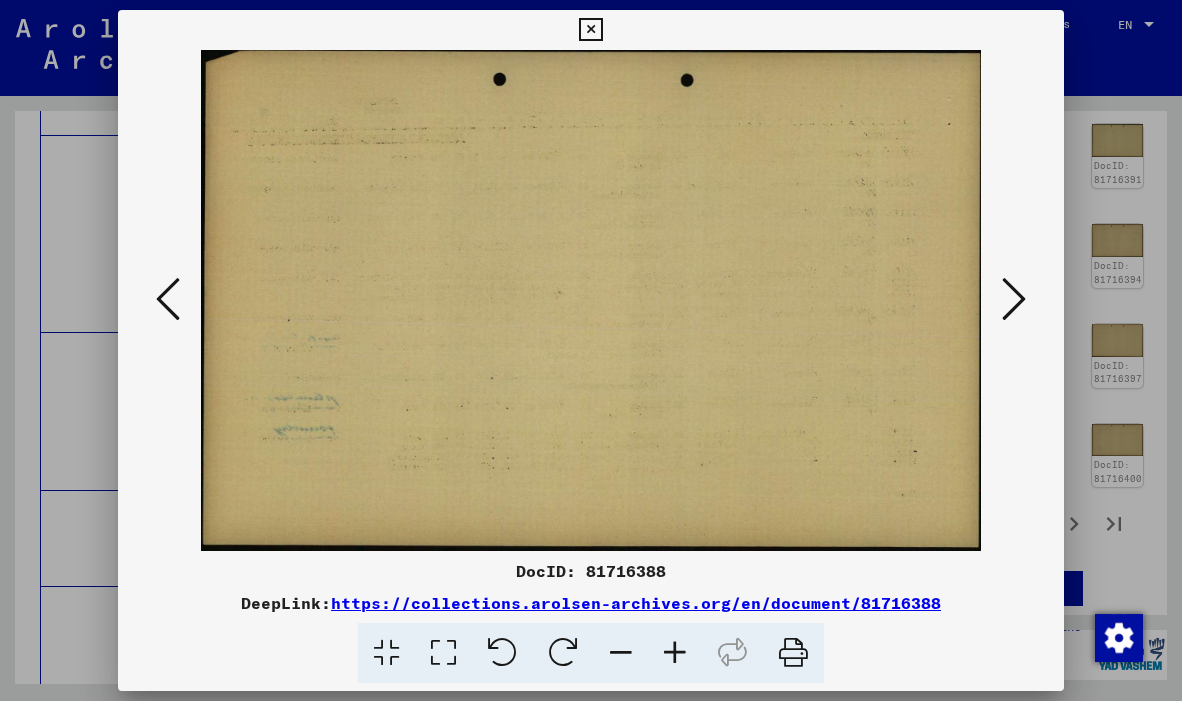 click at bounding box center (168, 299) 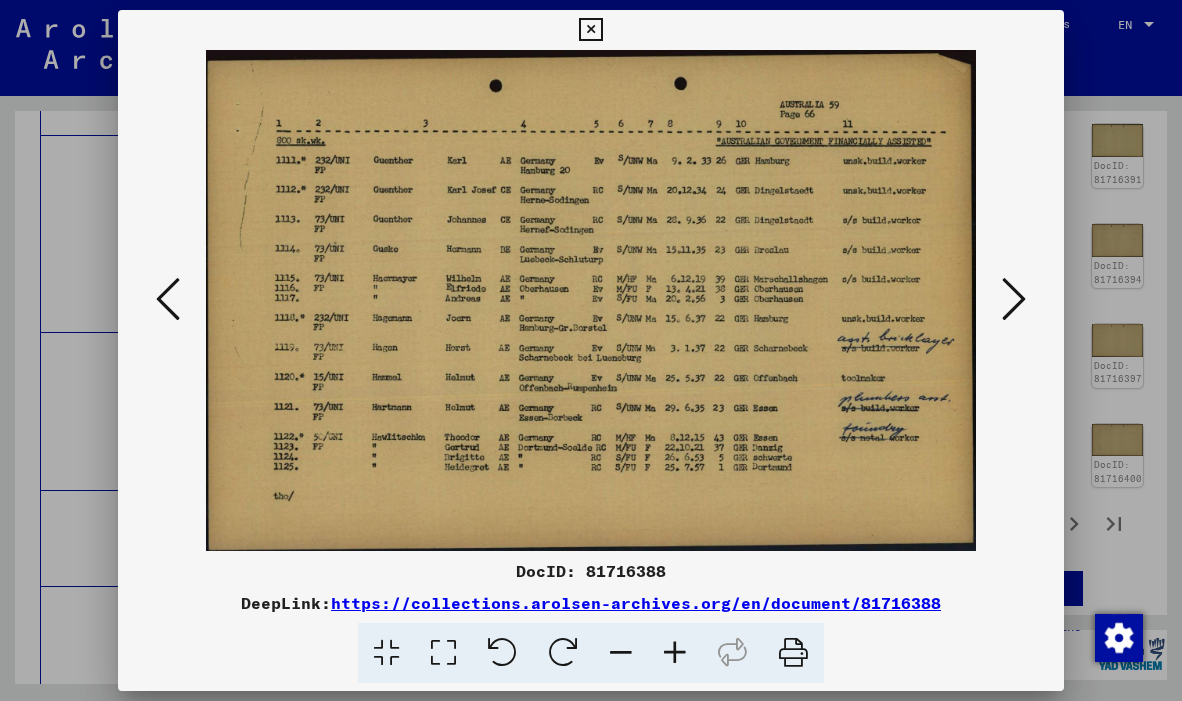click at bounding box center (168, 299) 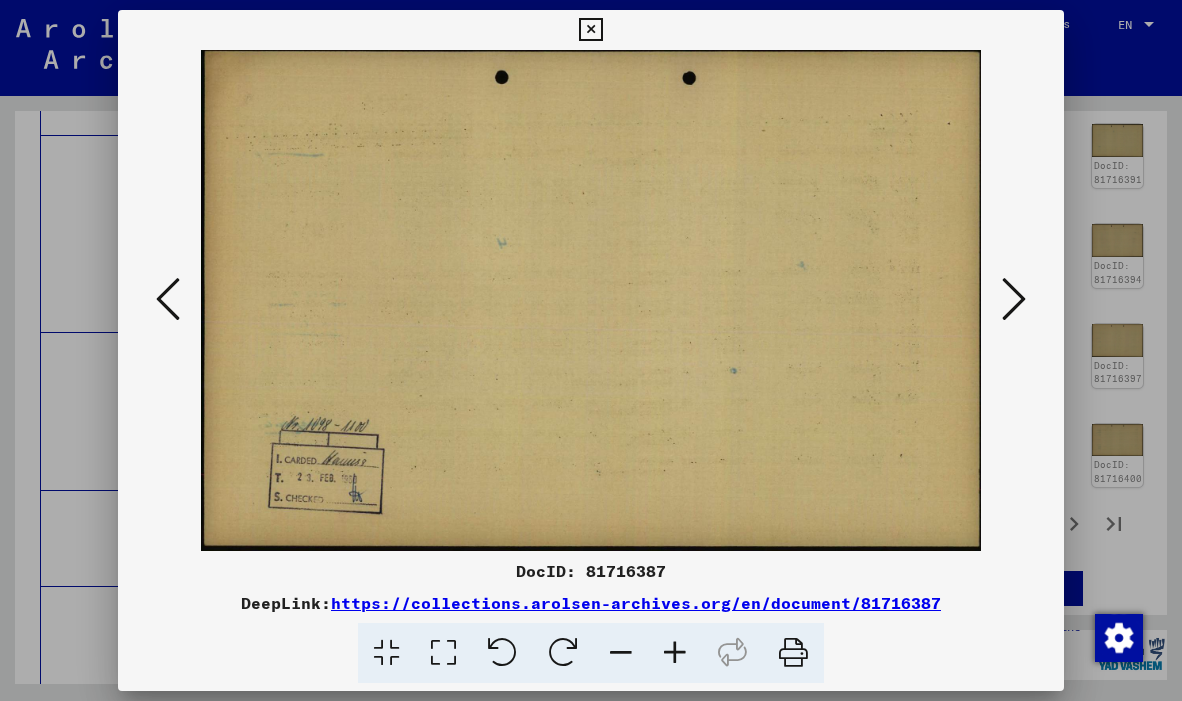 click at bounding box center [168, 299] 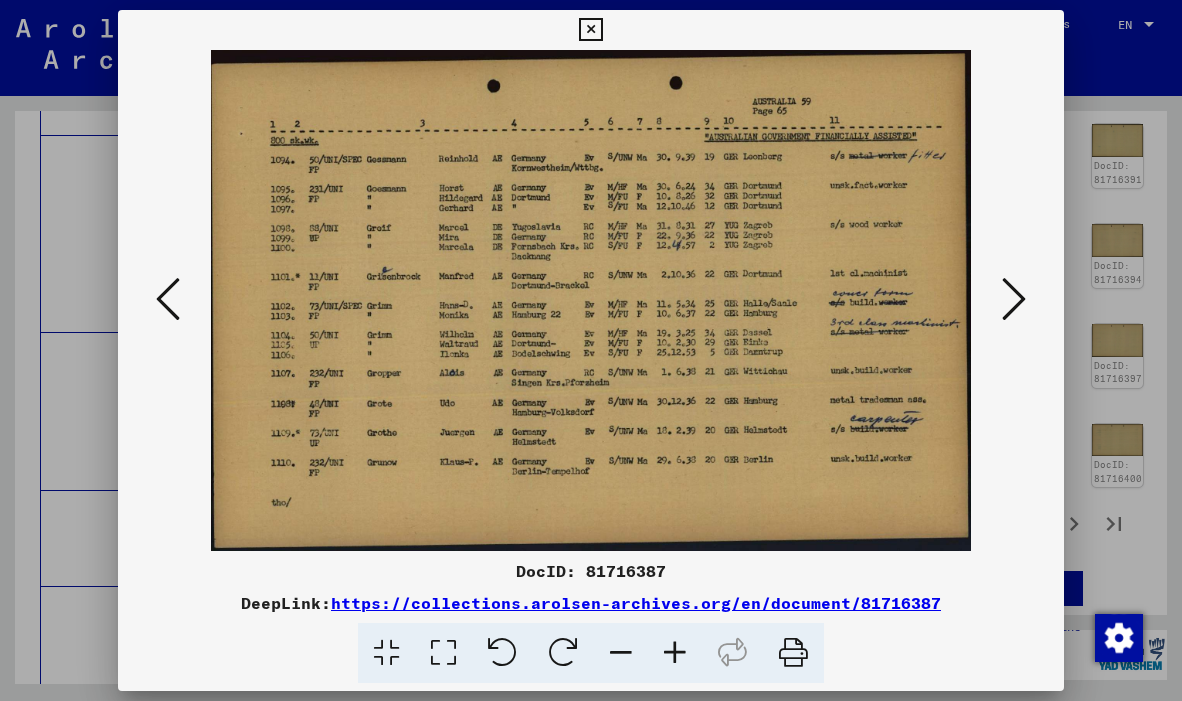 click at bounding box center (168, 299) 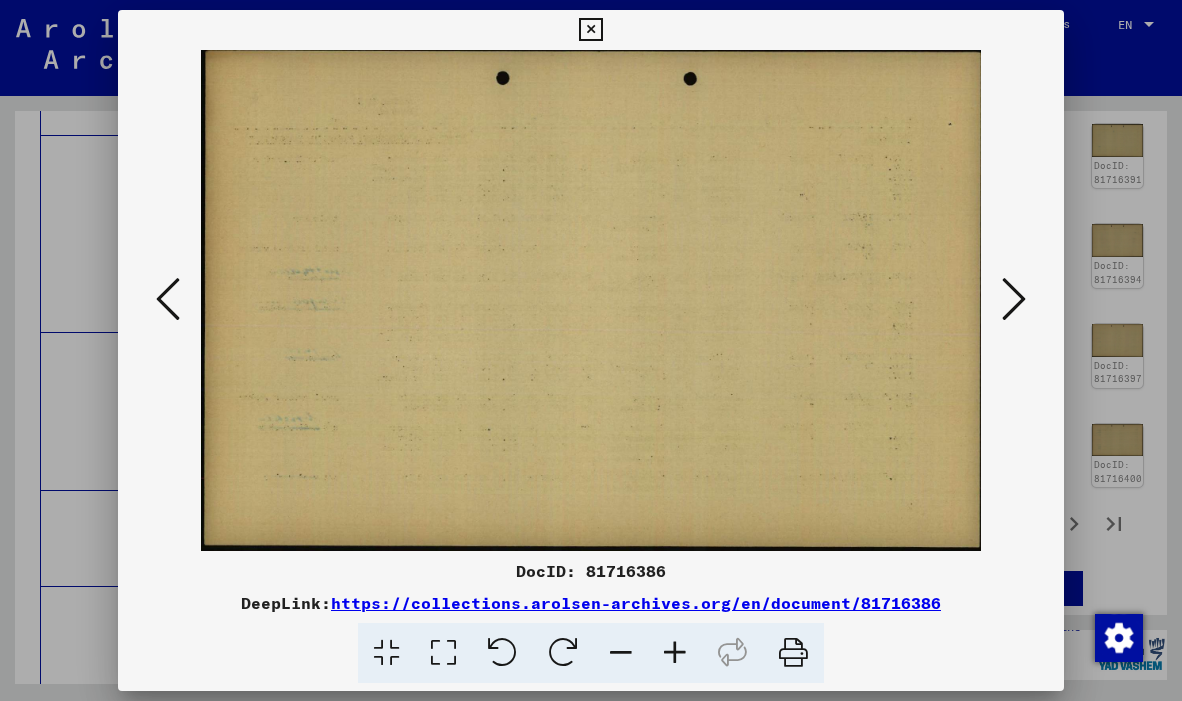 click at bounding box center [168, 299] 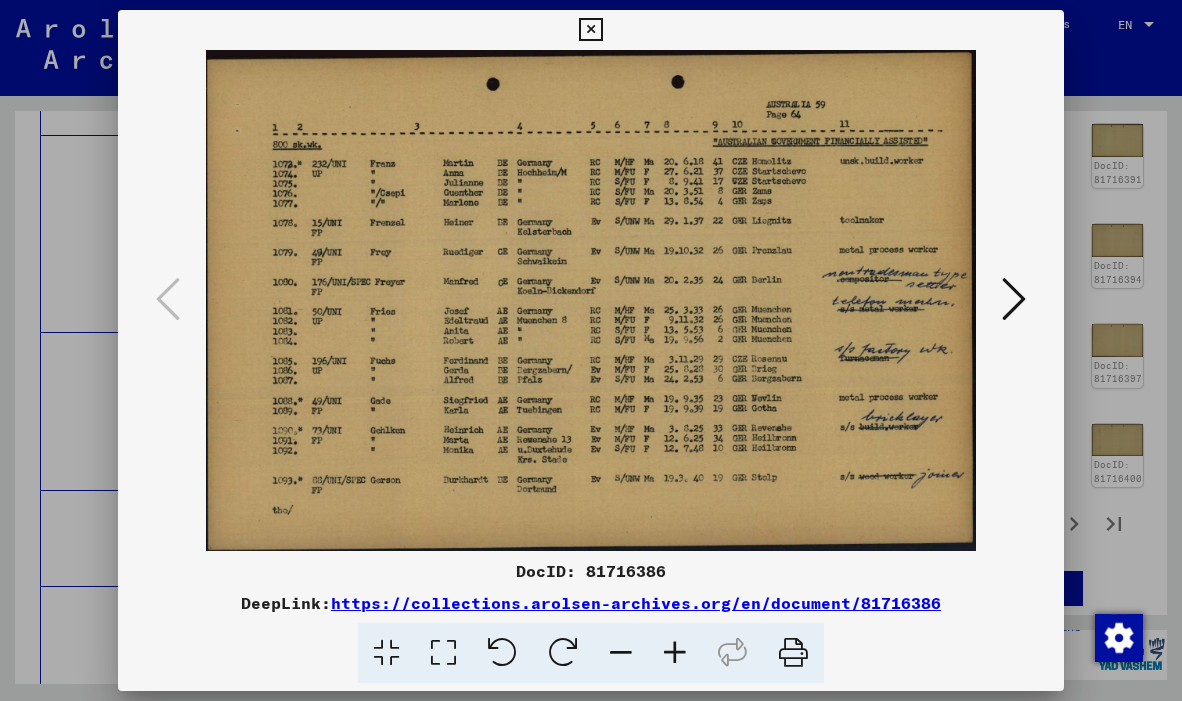 click at bounding box center (591, 350) 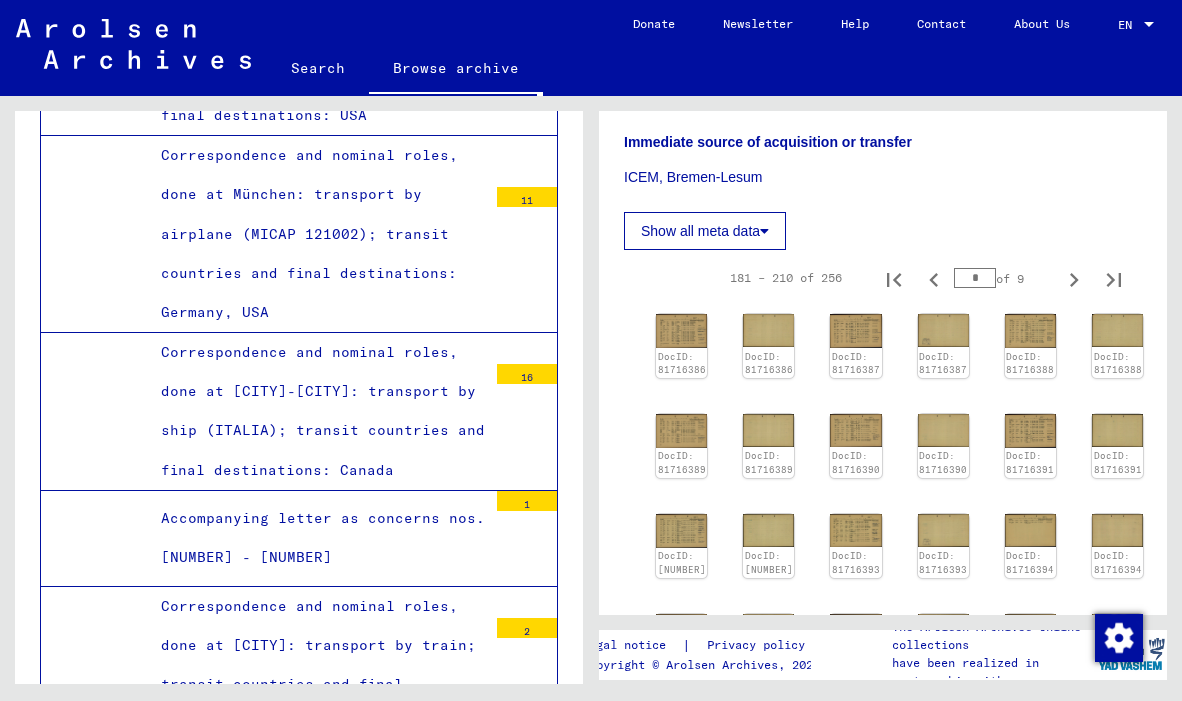 scroll, scrollTop: 536, scrollLeft: 0, axis: vertical 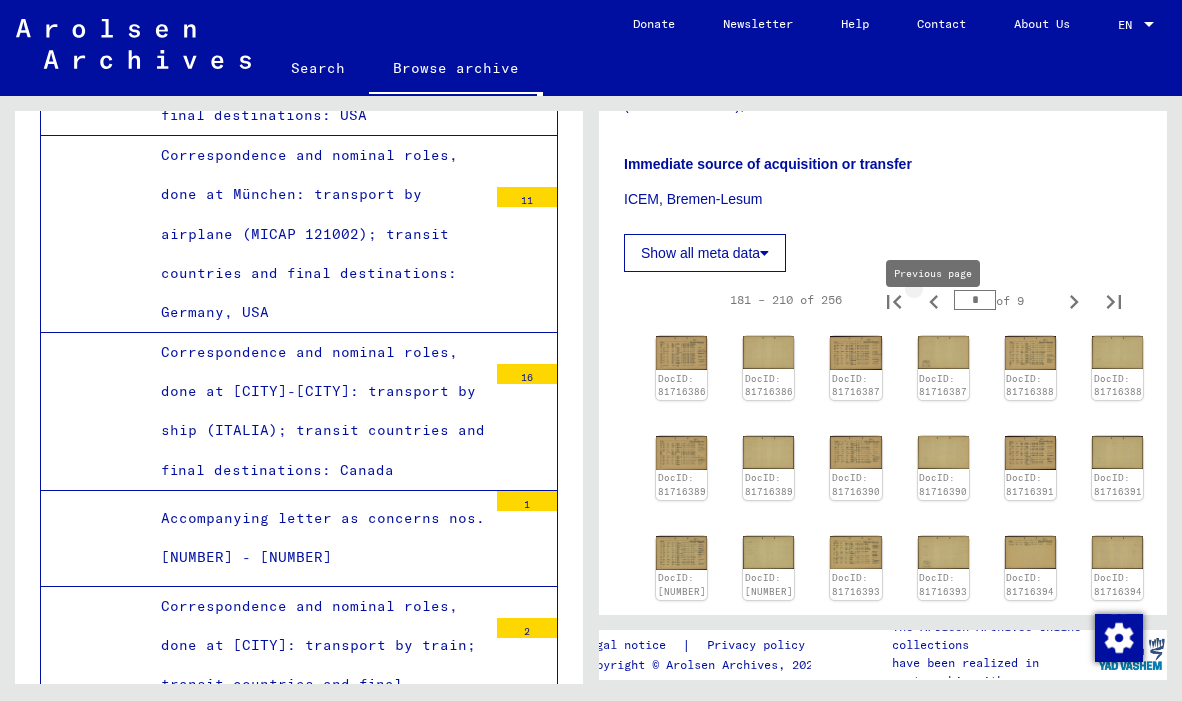 click 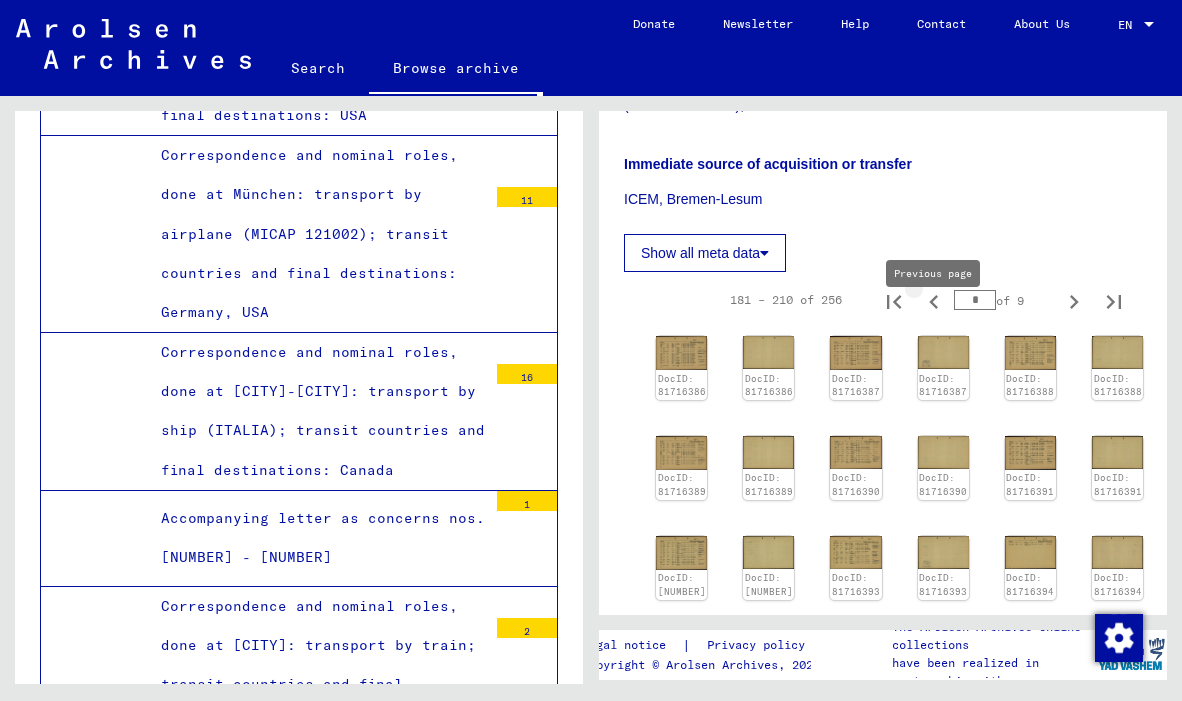 type on "*" 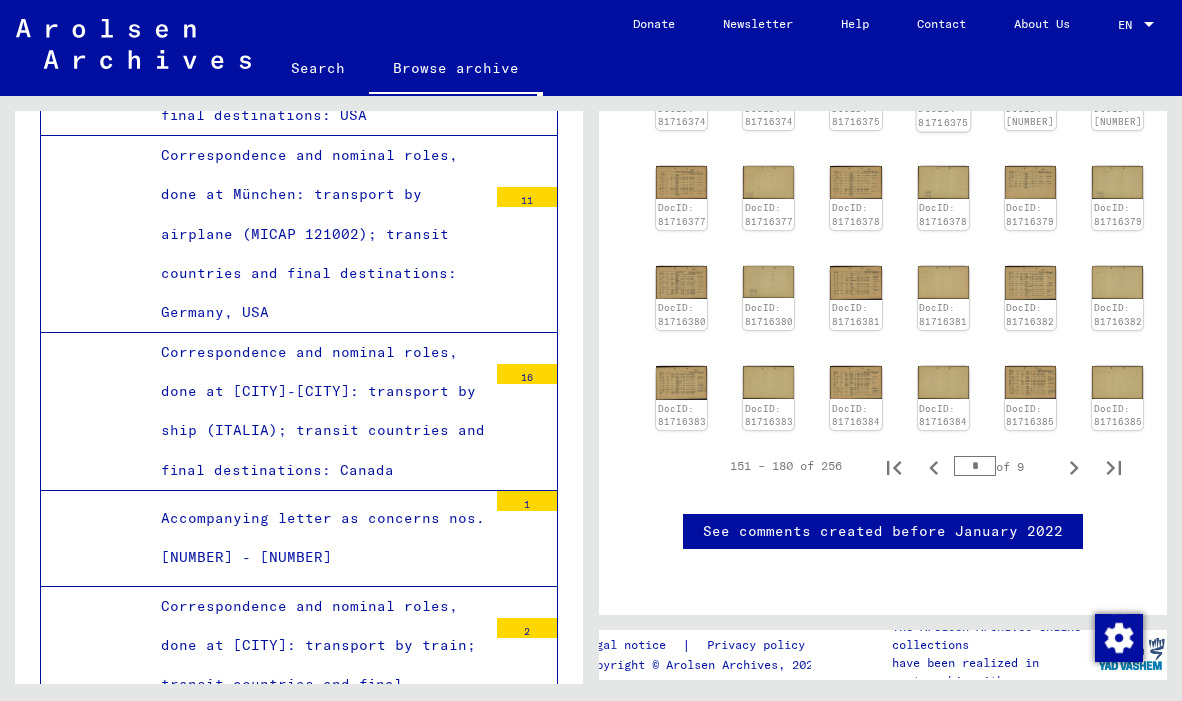 scroll, scrollTop: 1099, scrollLeft: 0, axis: vertical 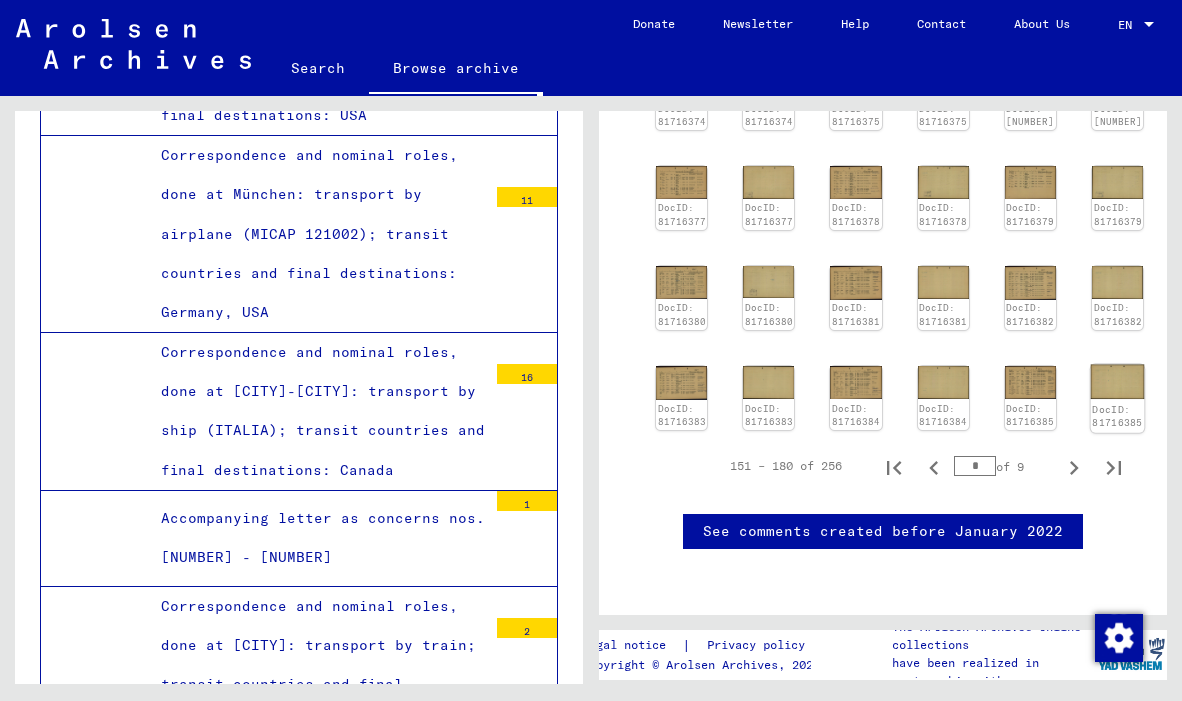 click 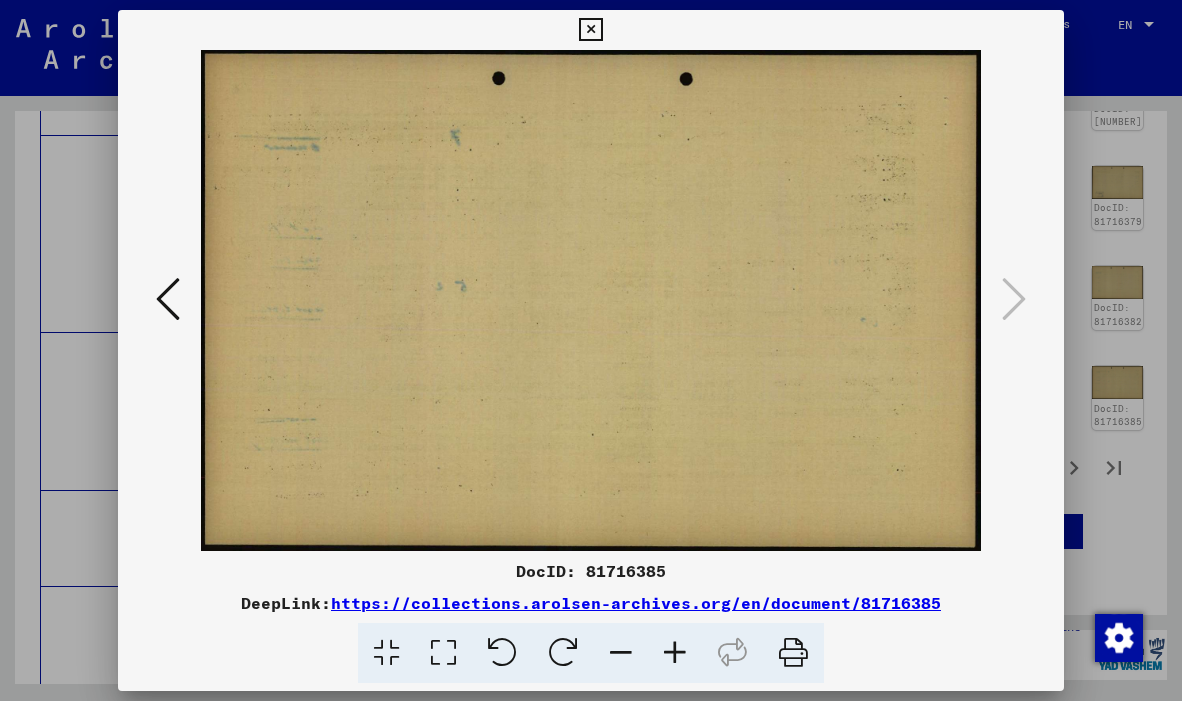 click at bounding box center (168, 299) 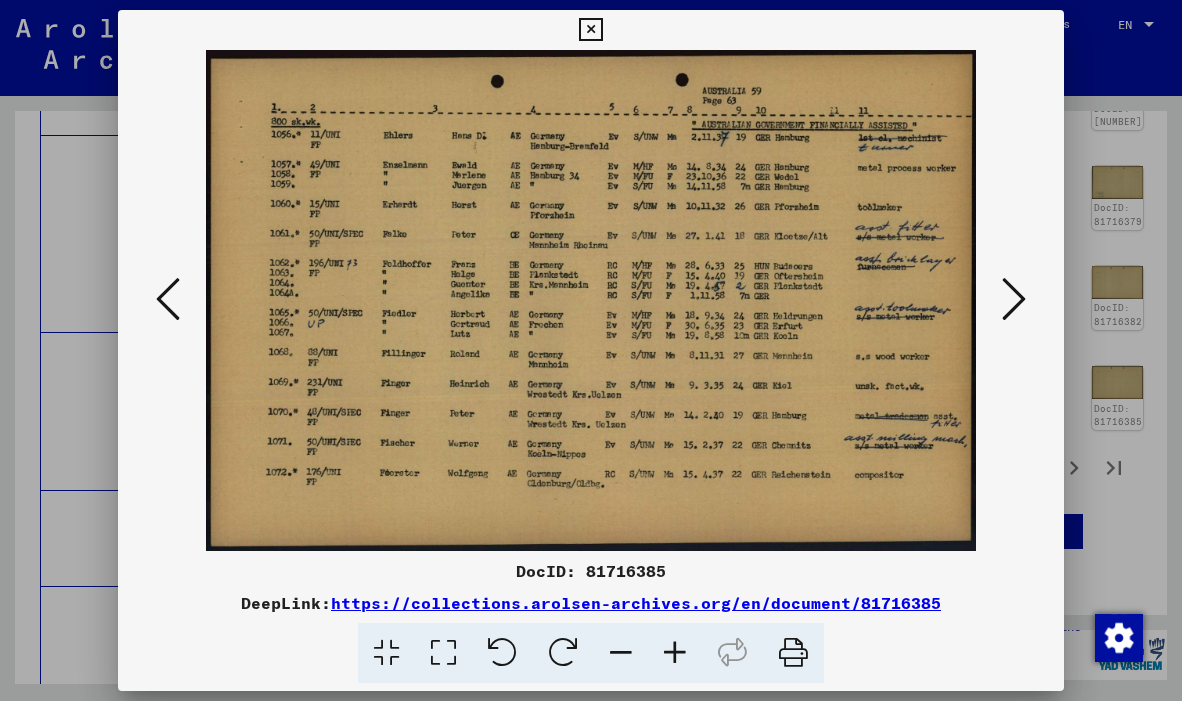 click at bounding box center (168, 299) 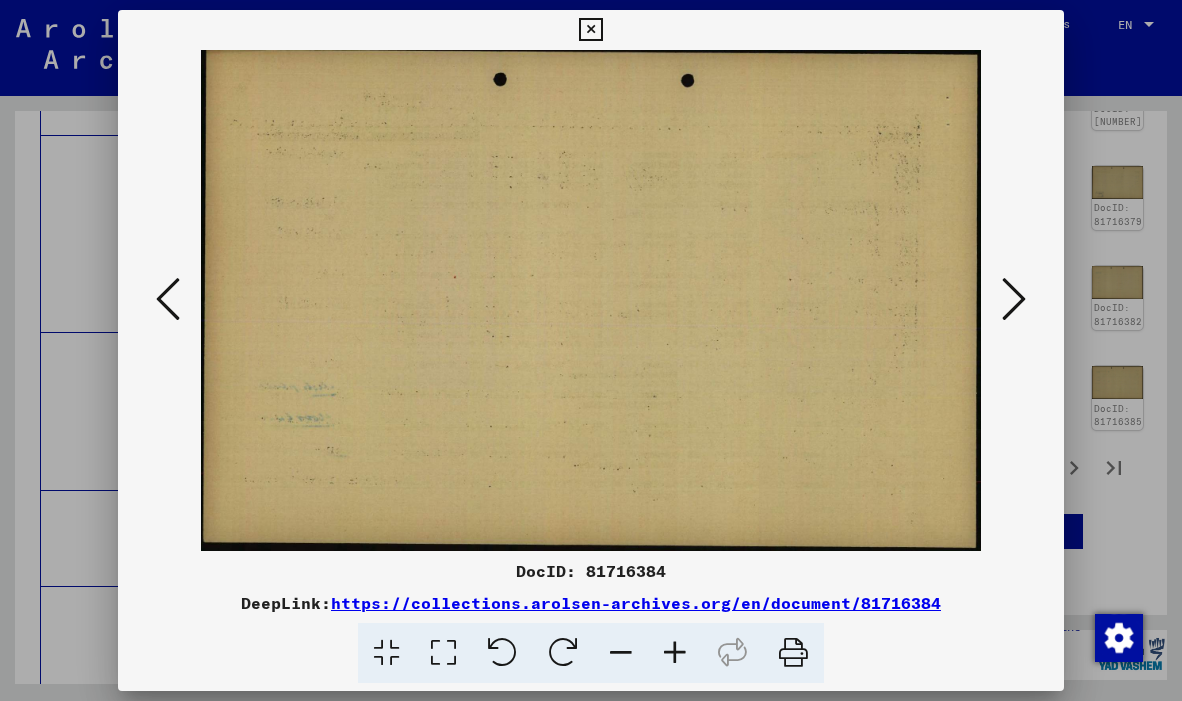 click at bounding box center [168, 299] 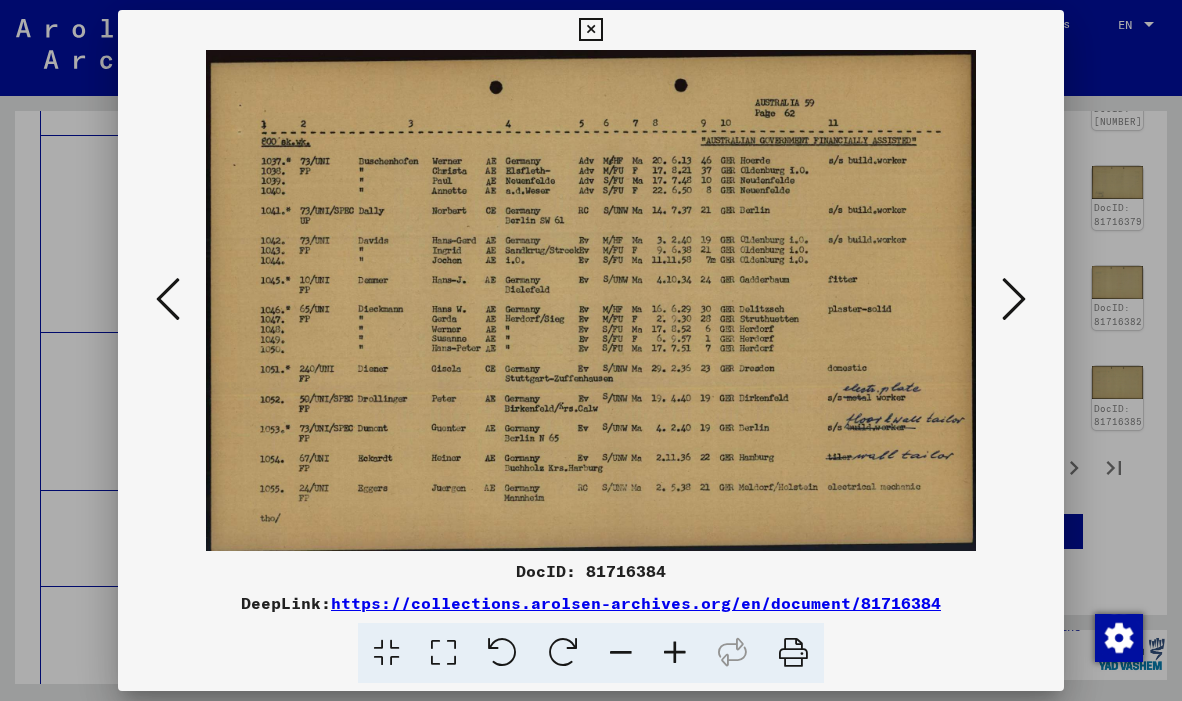 click at bounding box center (1014, 300) 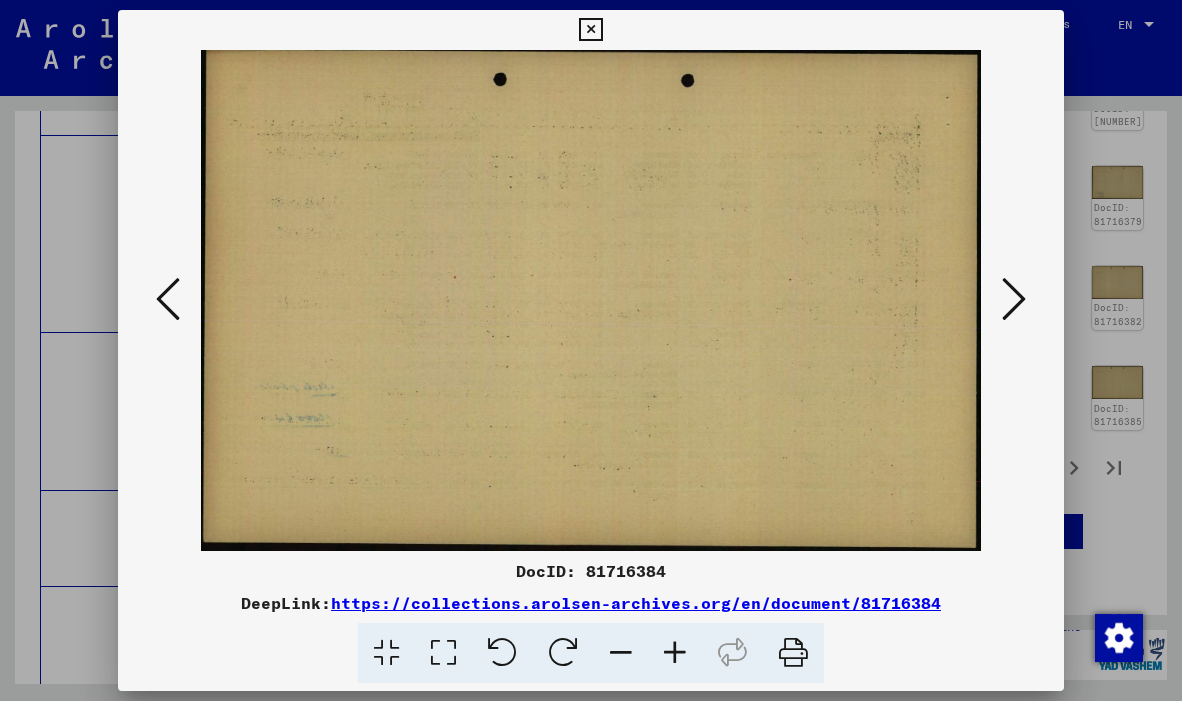 click at bounding box center [1014, 299] 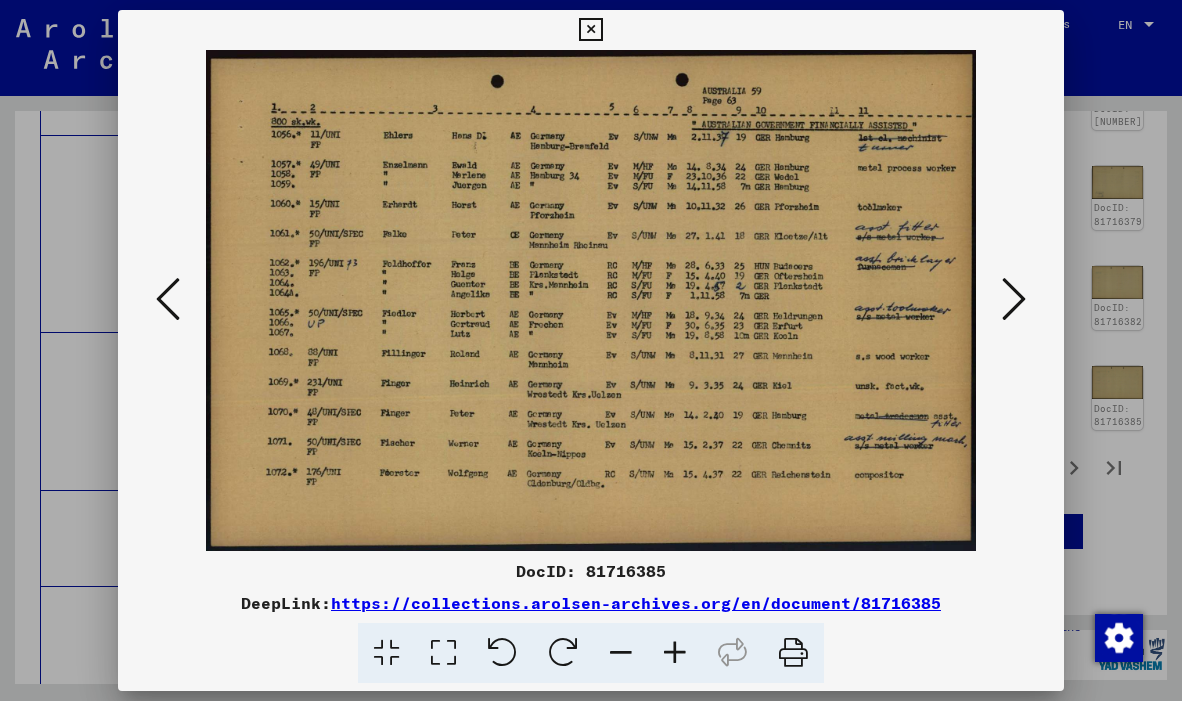 click at bounding box center [168, 299] 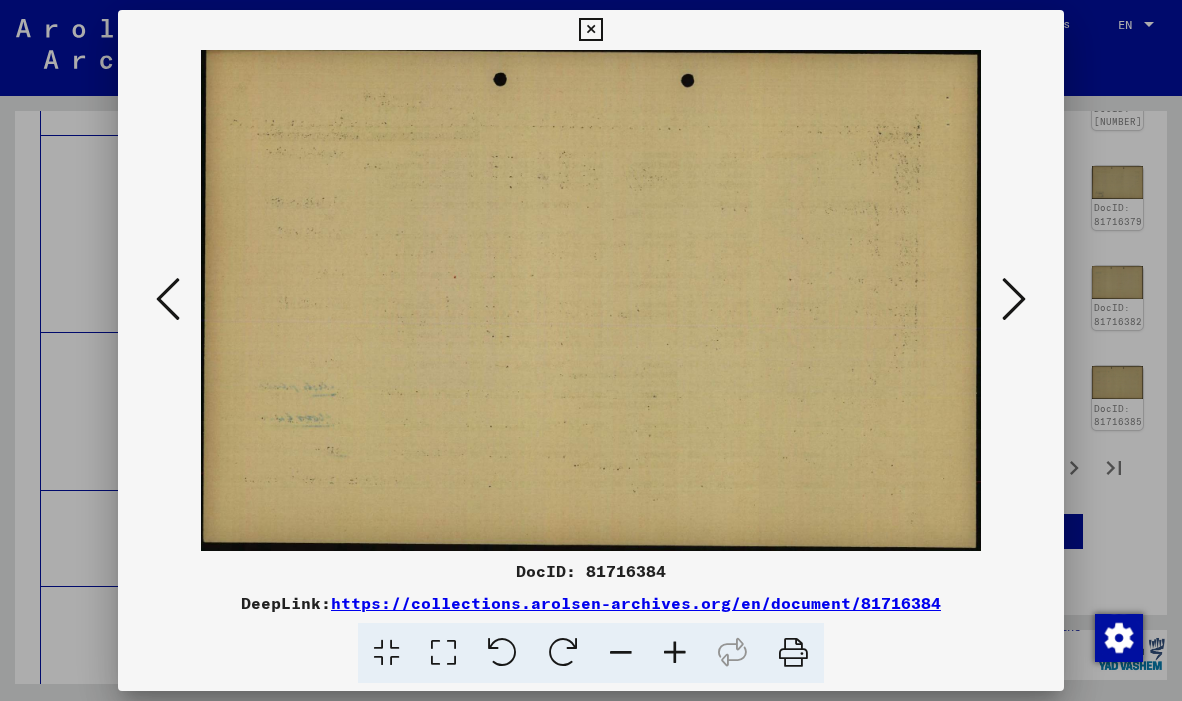 click at bounding box center [168, 299] 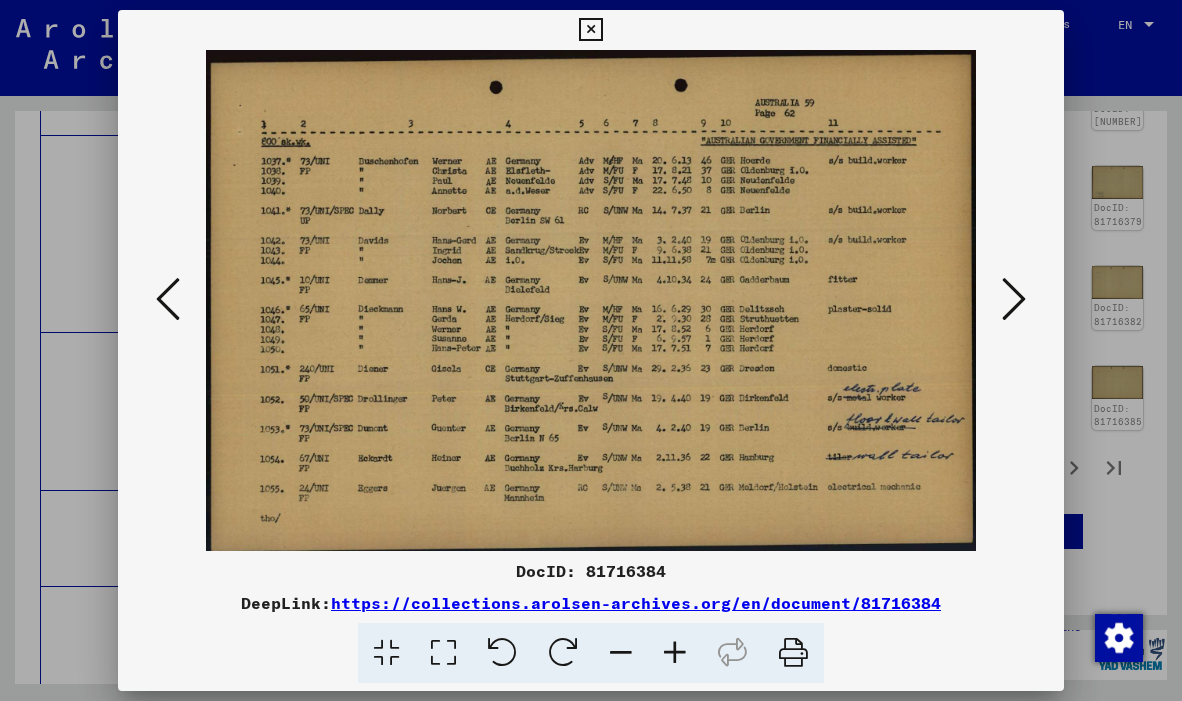 click at bounding box center [168, 299] 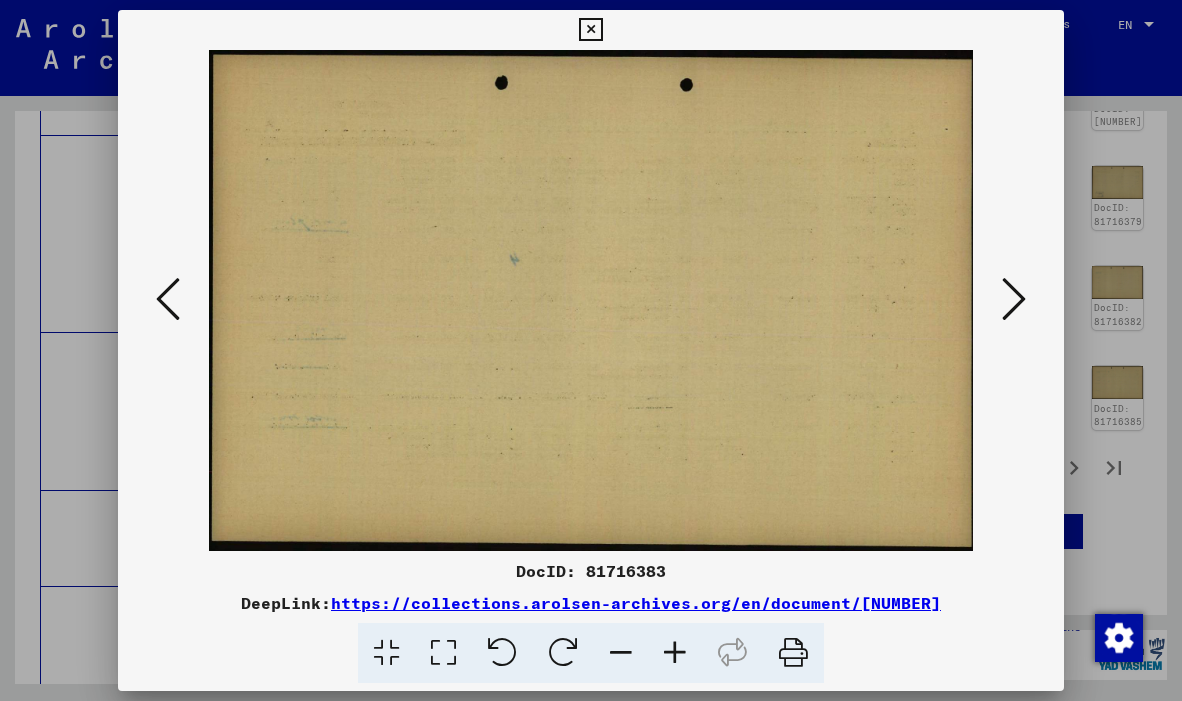 click at bounding box center [168, 299] 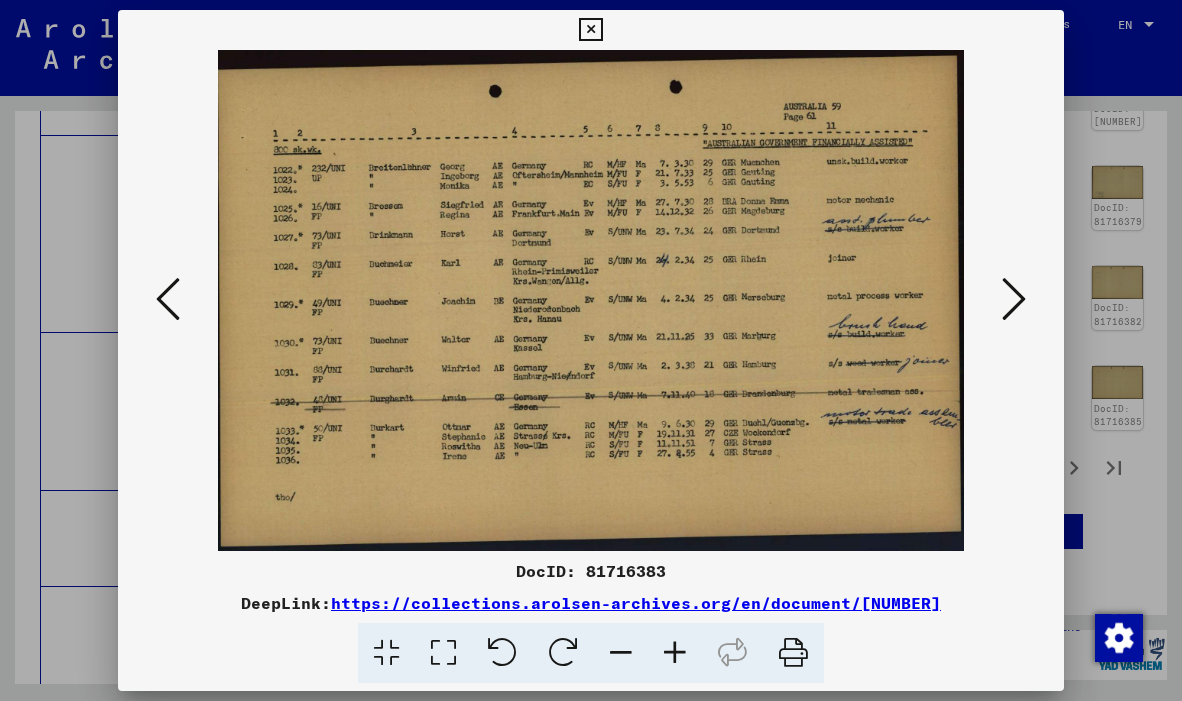 click at bounding box center (168, 299) 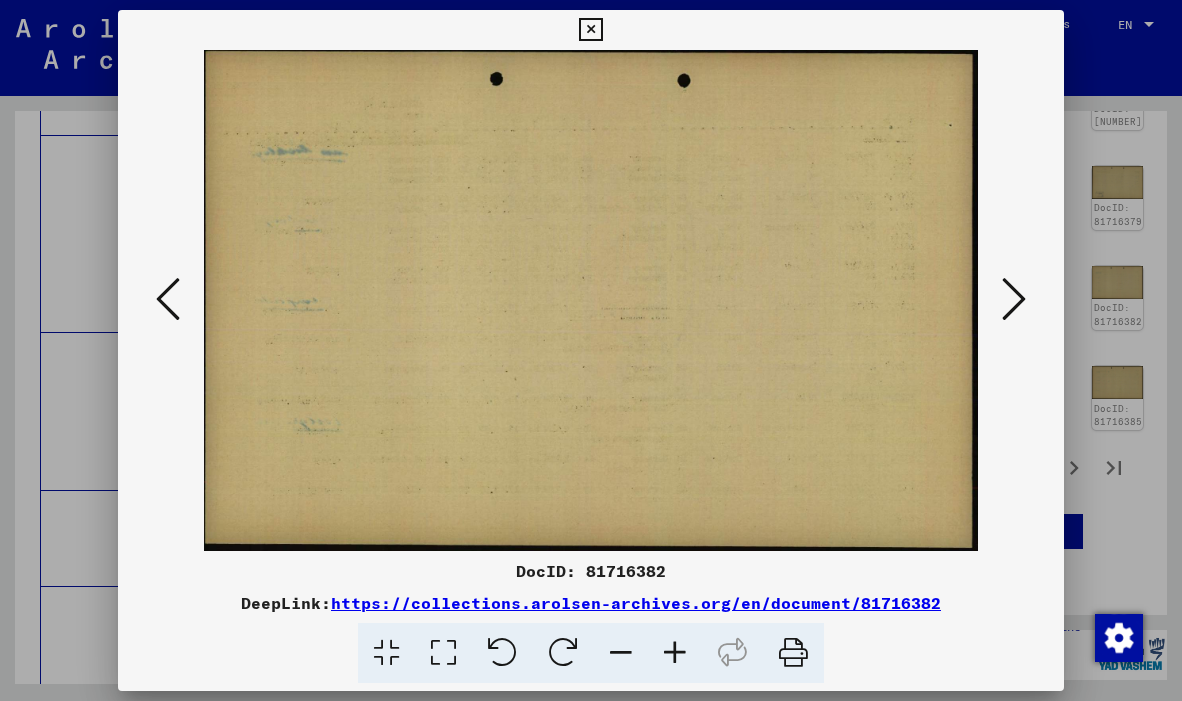click at bounding box center (168, 299) 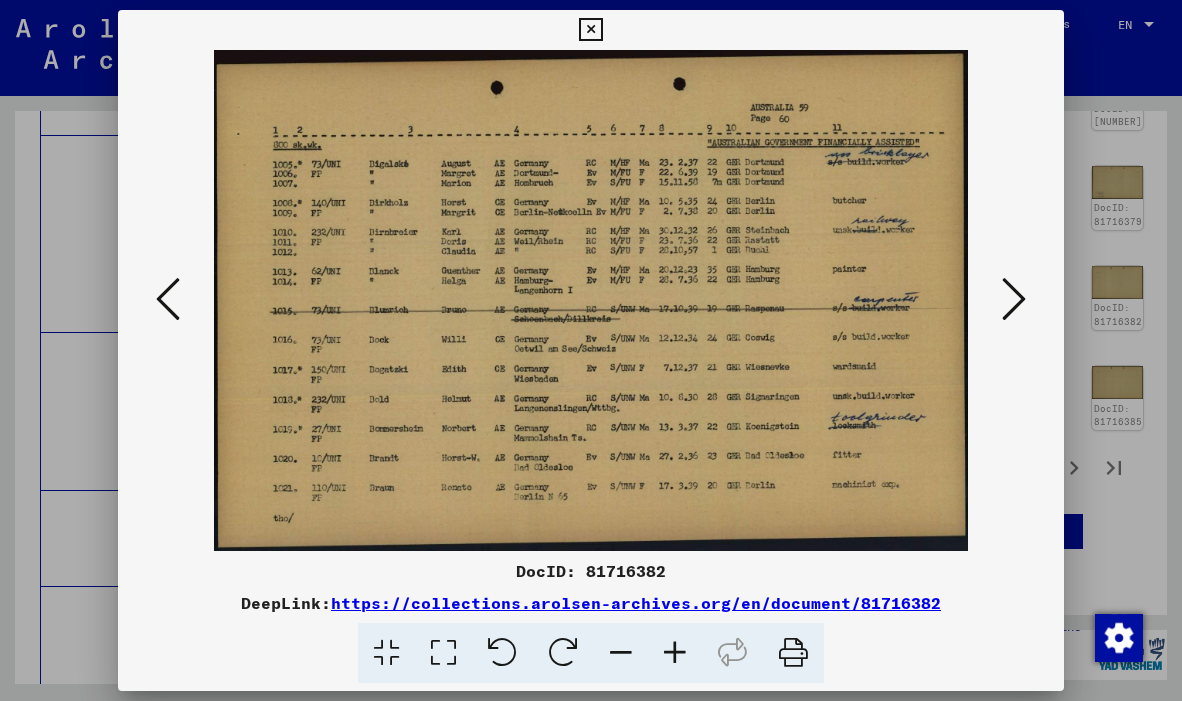 click at bounding box center [168, 299] 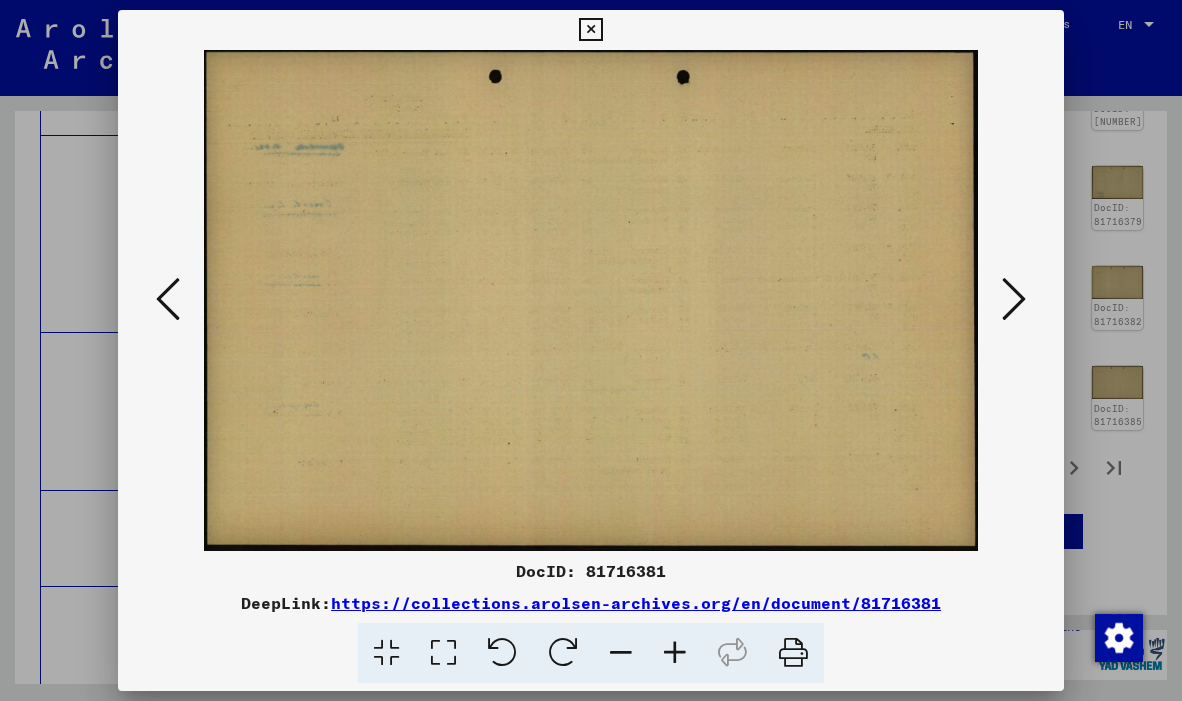 click at bounding box center [168, 299] 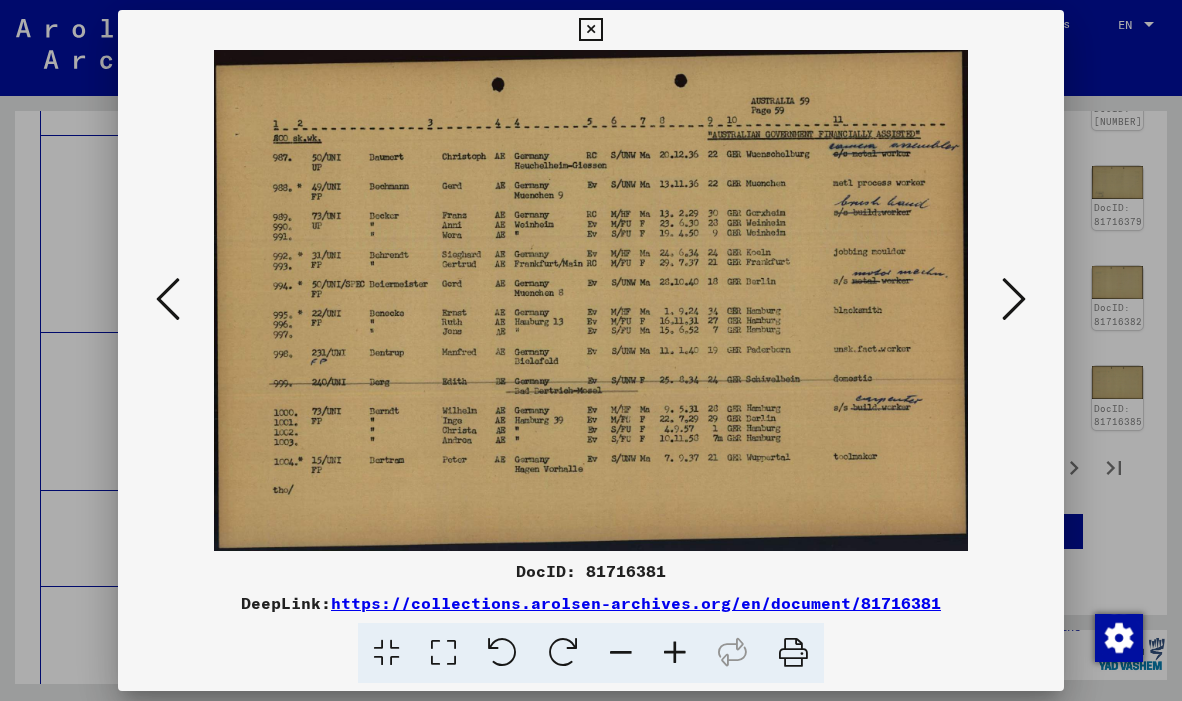 click at bounding box center (168, 299) 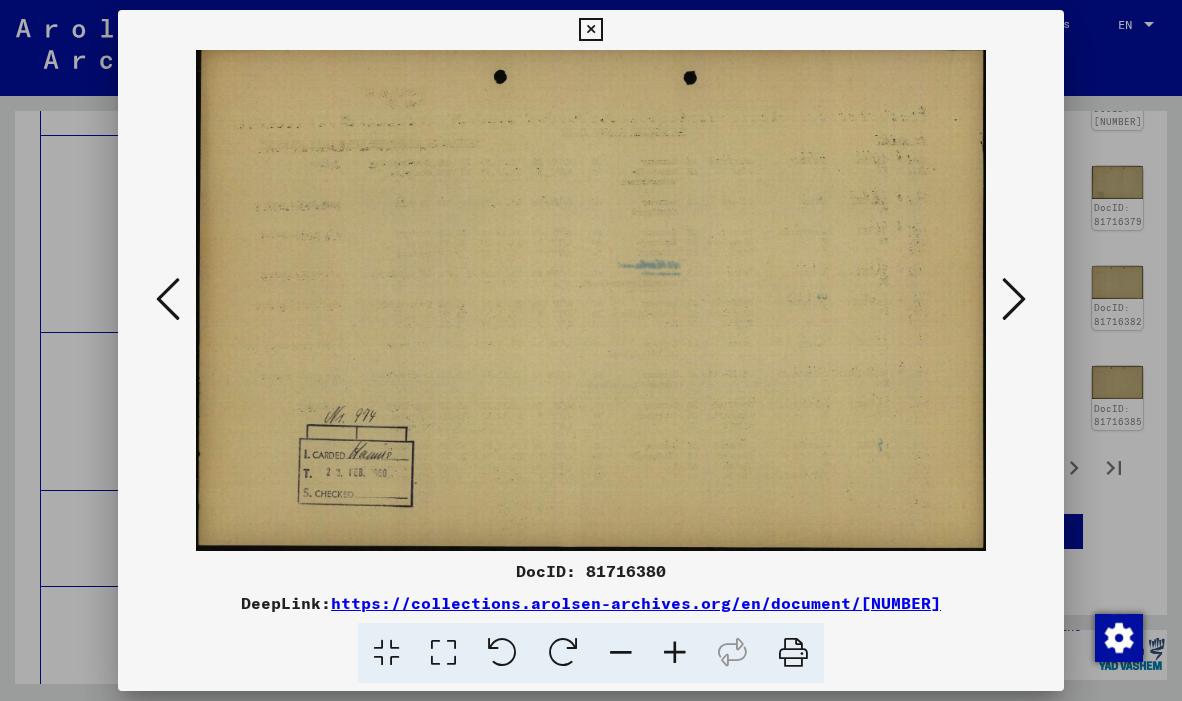 click at bounding box center [168, 299] 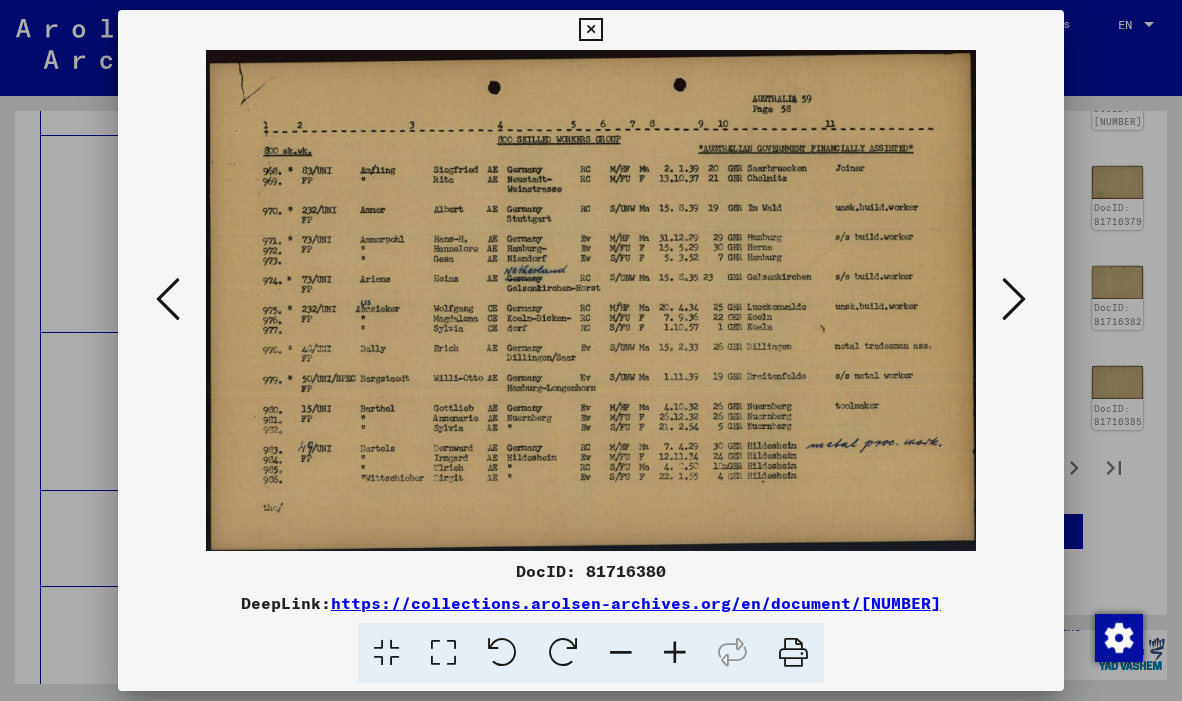 click at bounding box center [168, 299] 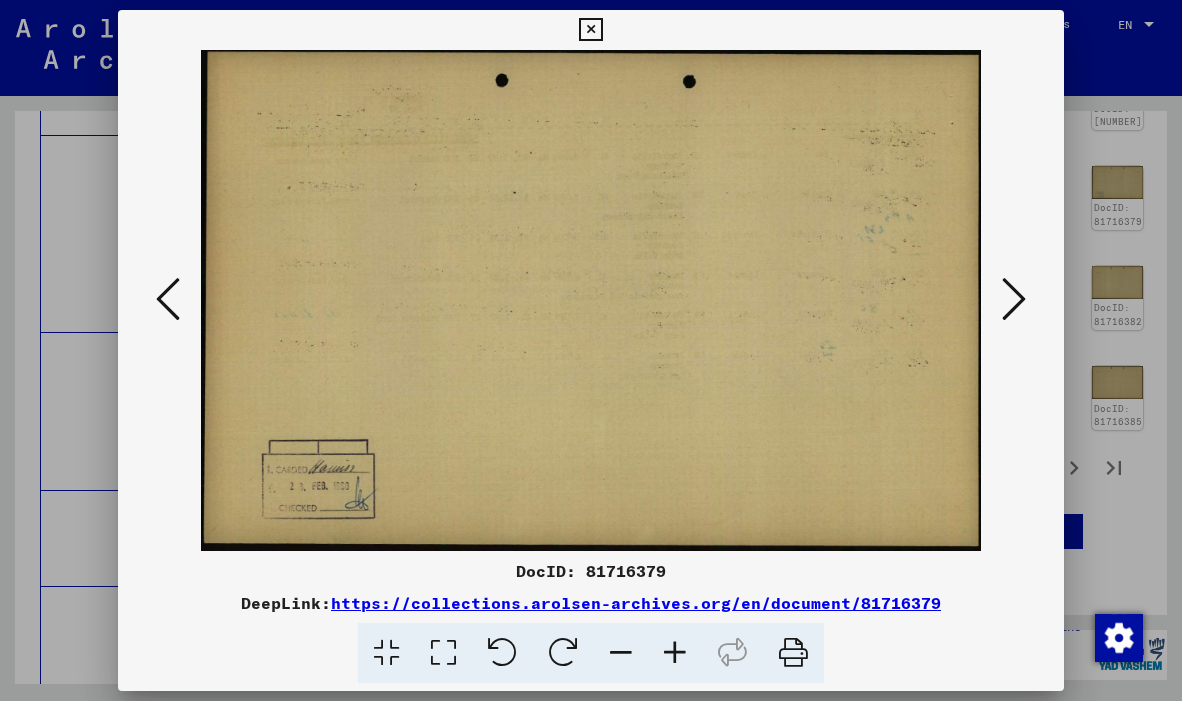 click at bounding box center [168, 299] 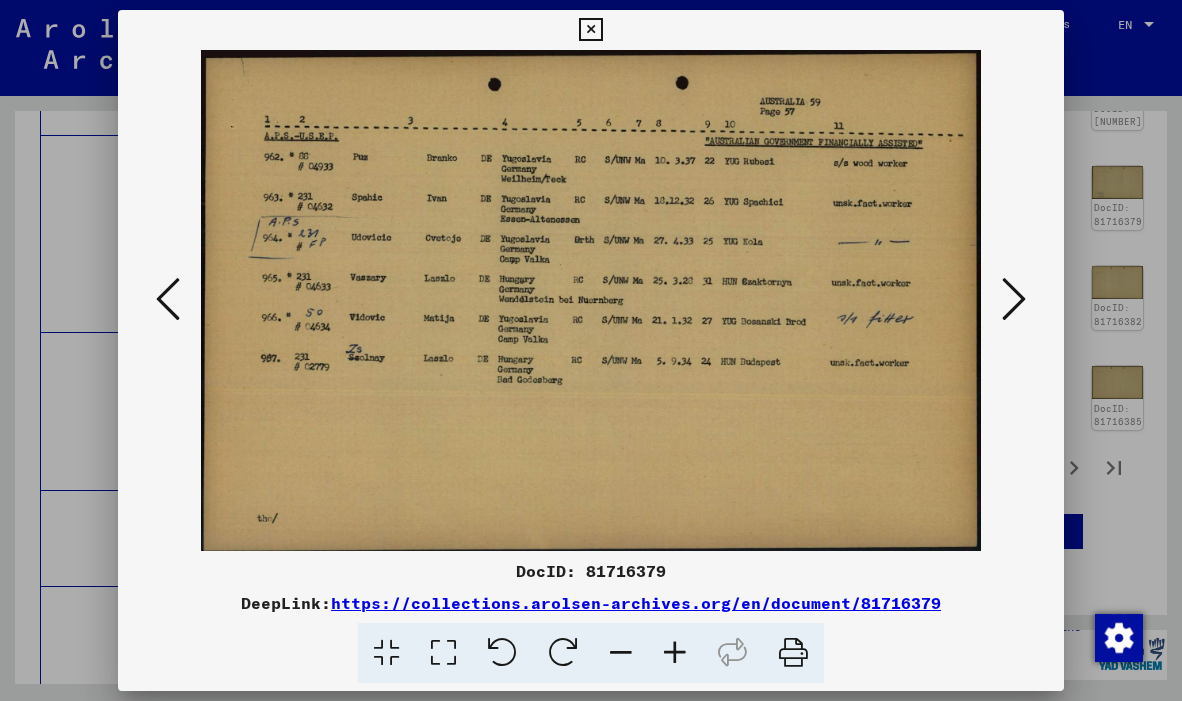 click at bounding box center [168, 299] 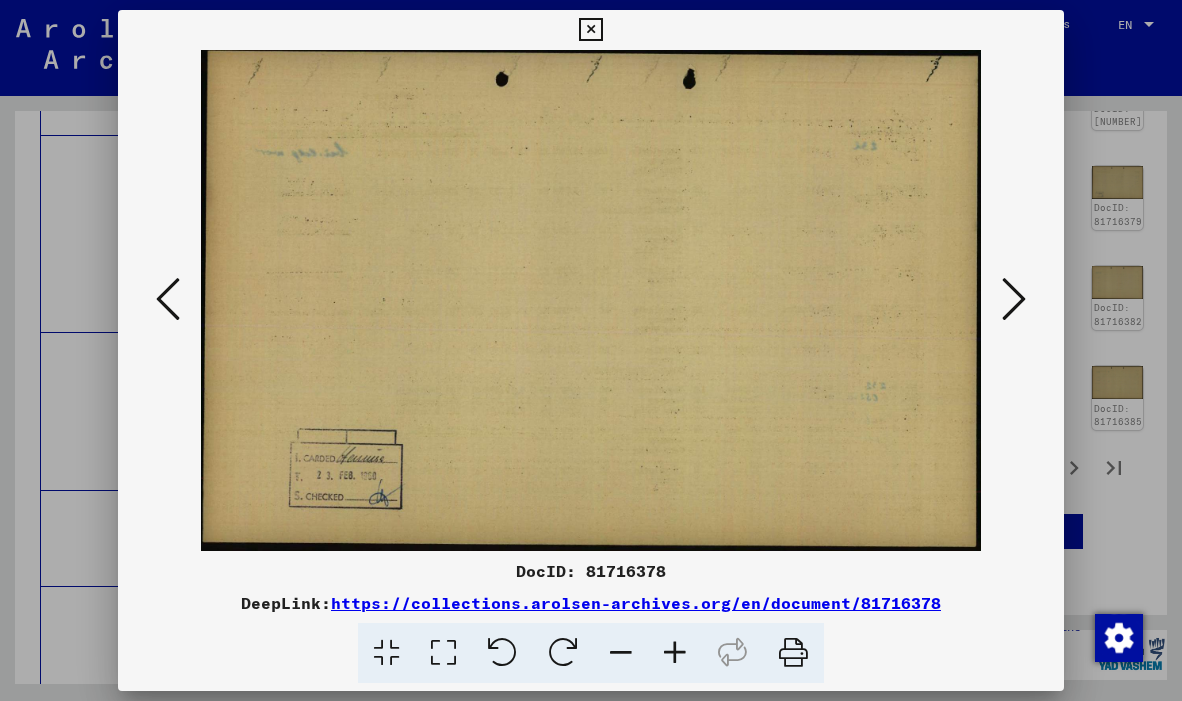 click at bounding box center (168, 299) 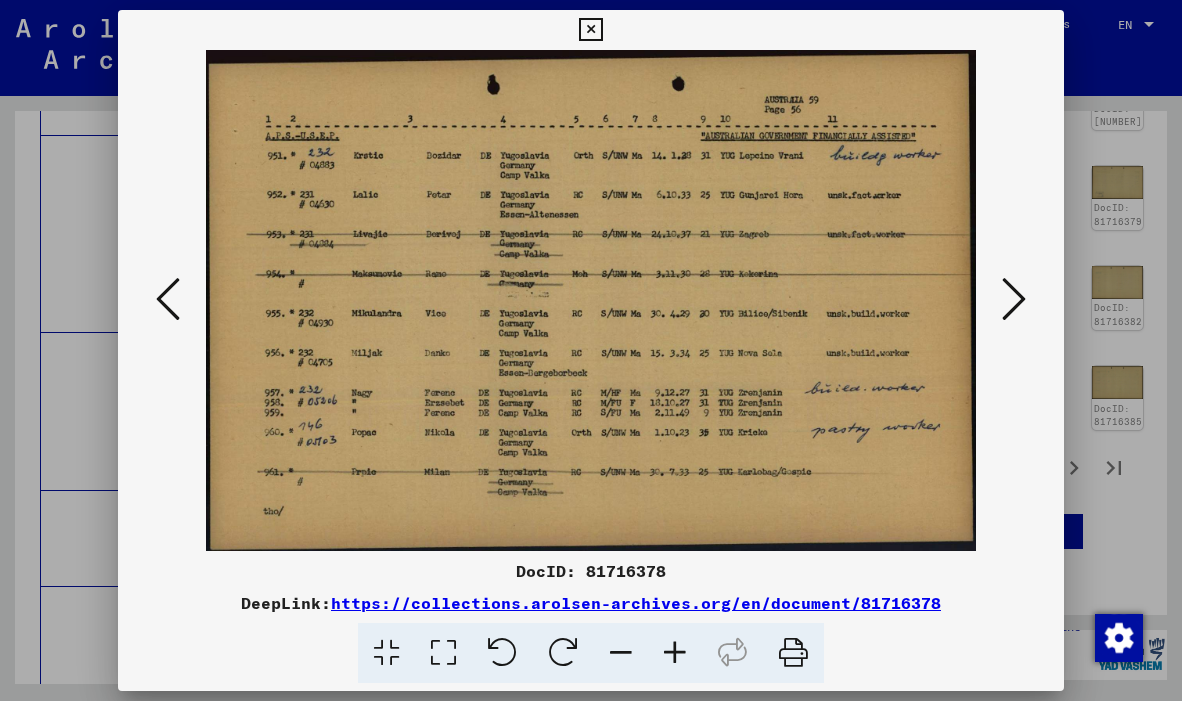 click at bounding box center (168, 299) 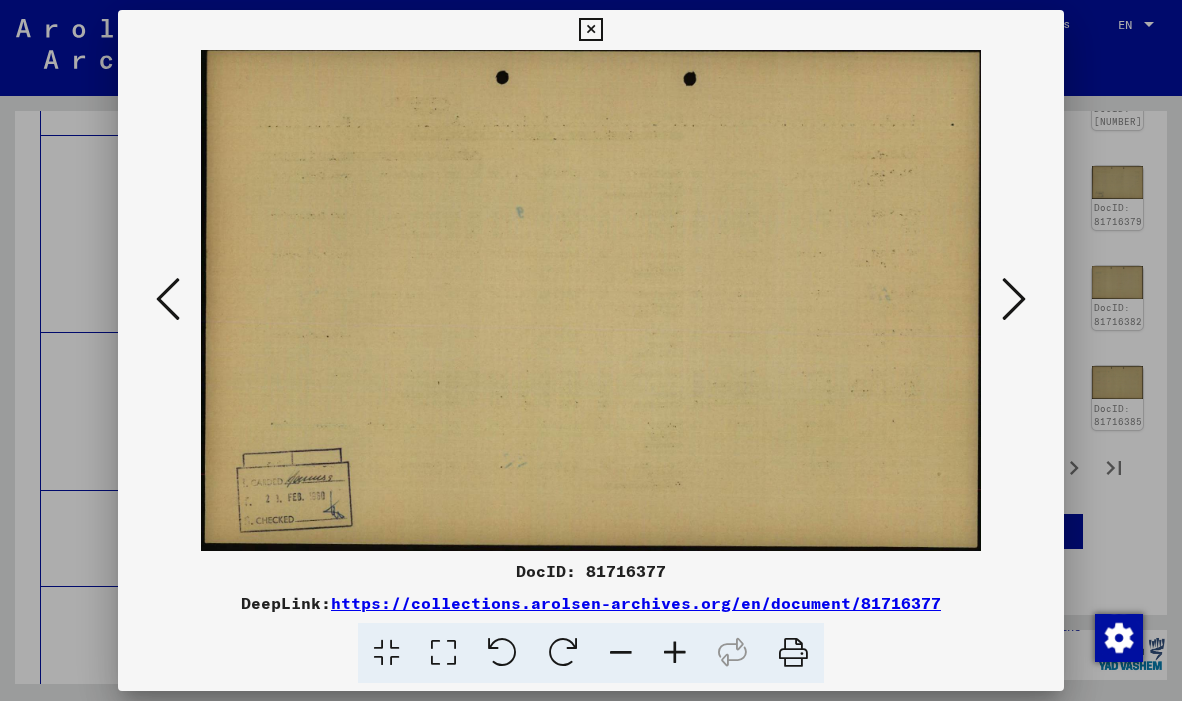 click at bounding box center [168, 299] 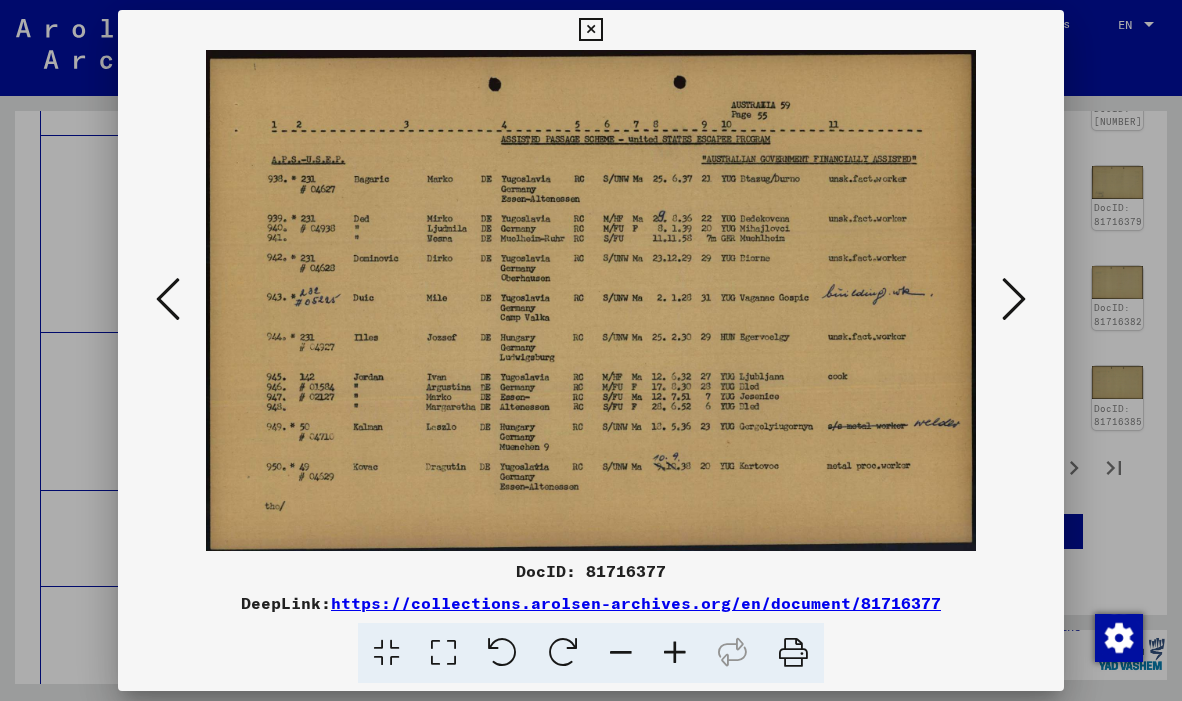 click at bounding box center (1014, 299) 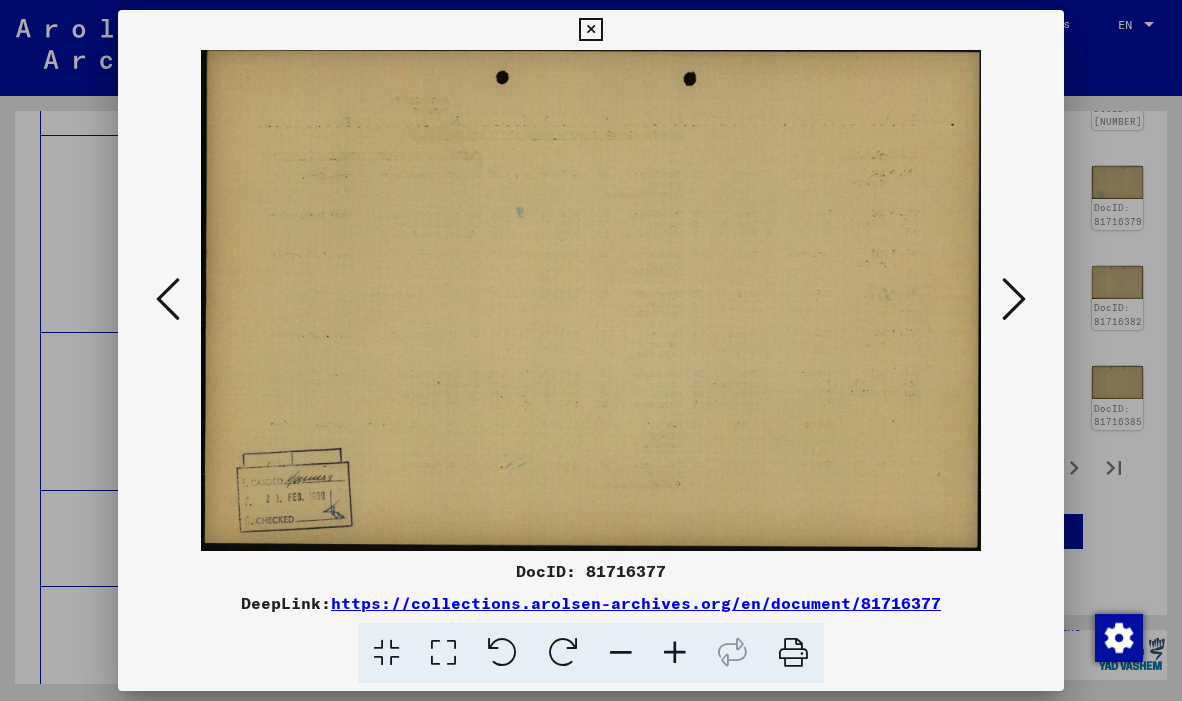 click at bounding box center (1014, 299) 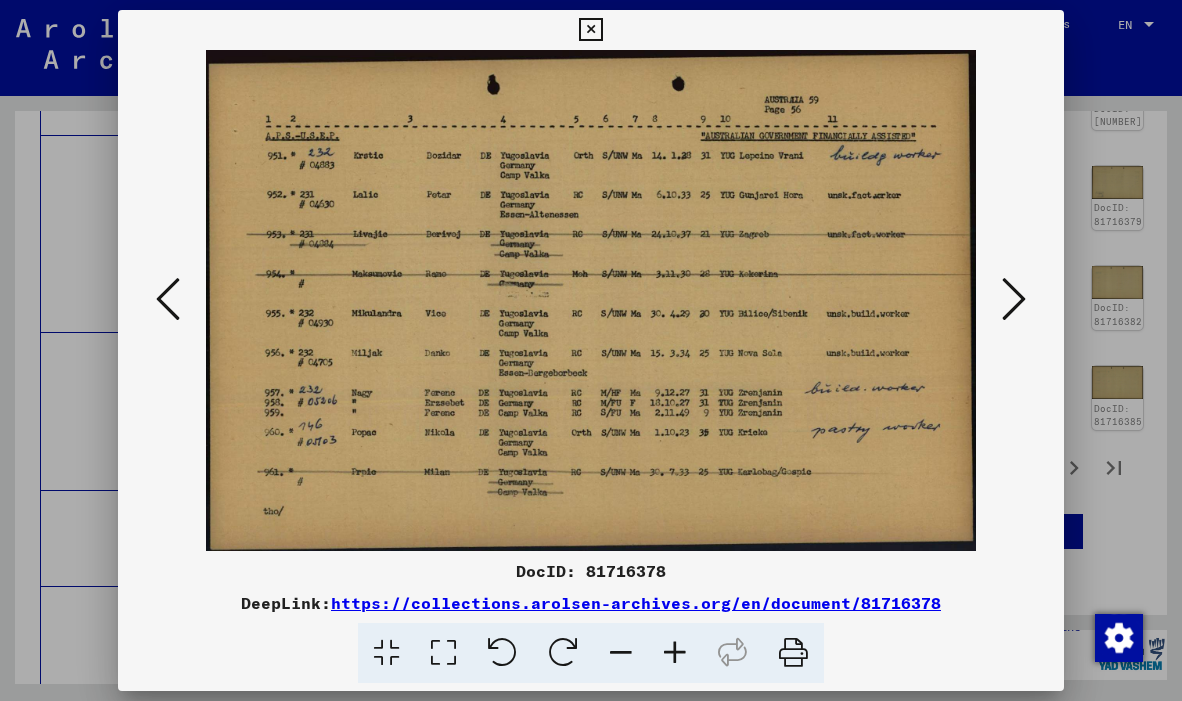 click at bounding box center [168, 299] 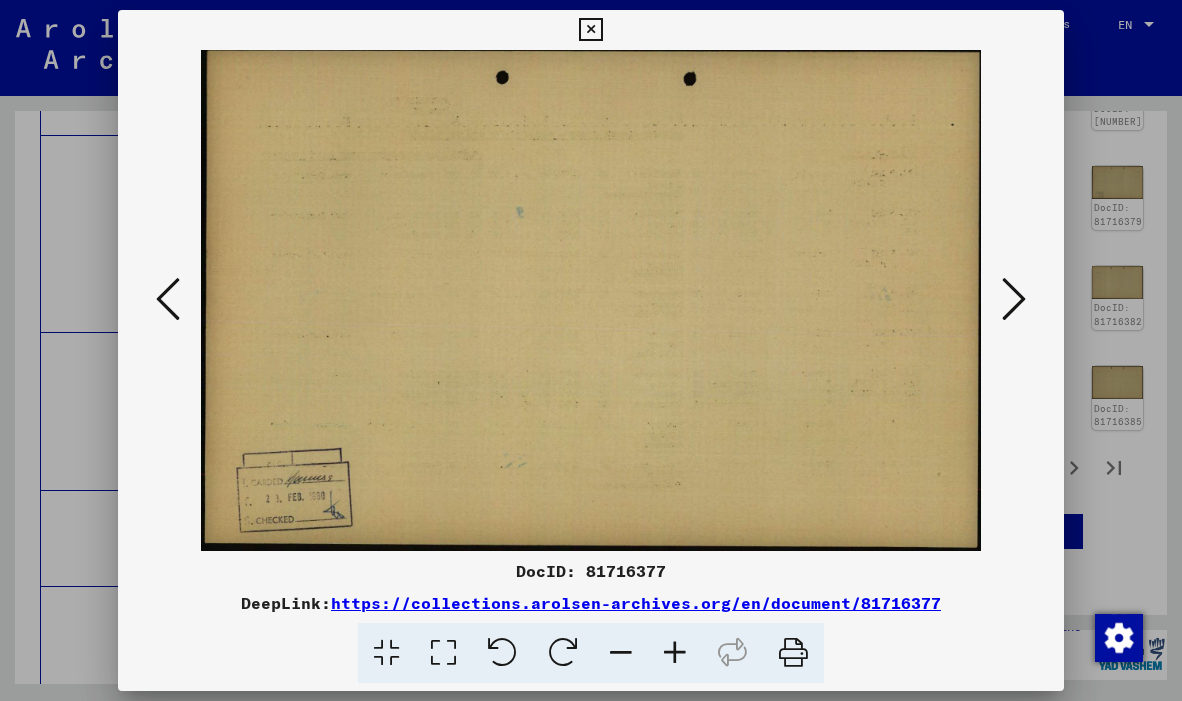 click at bounding box center [168, 299] 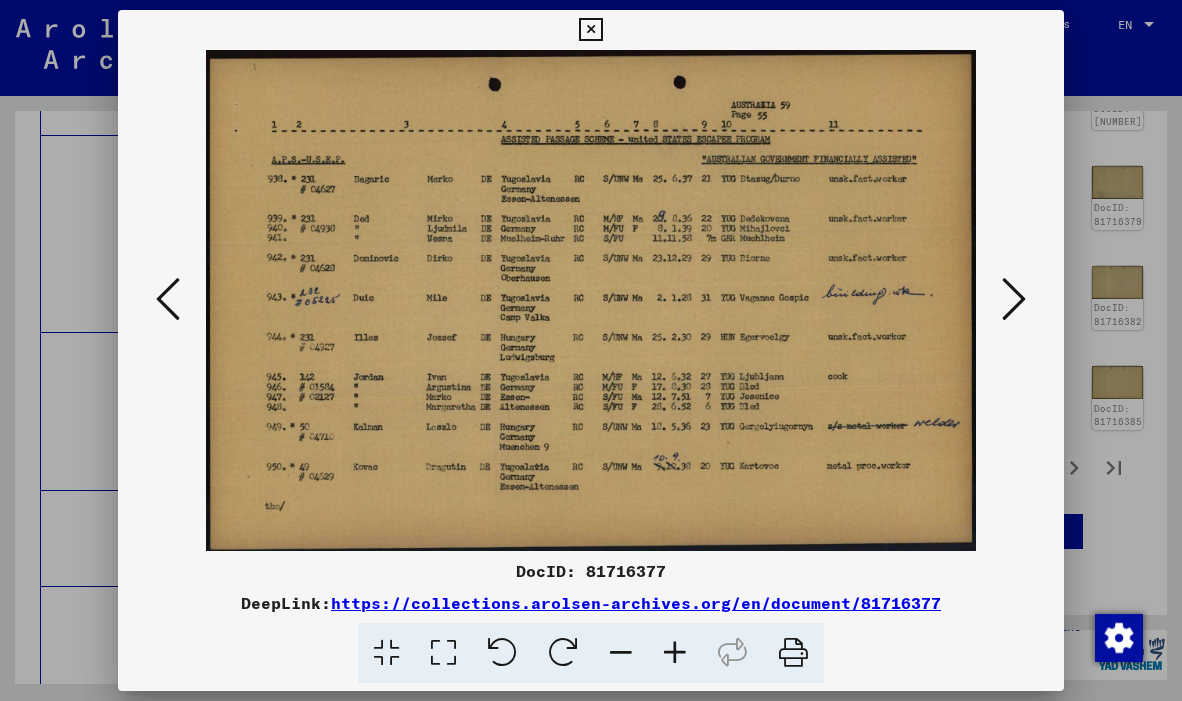 click at bounding box center (168, 299) 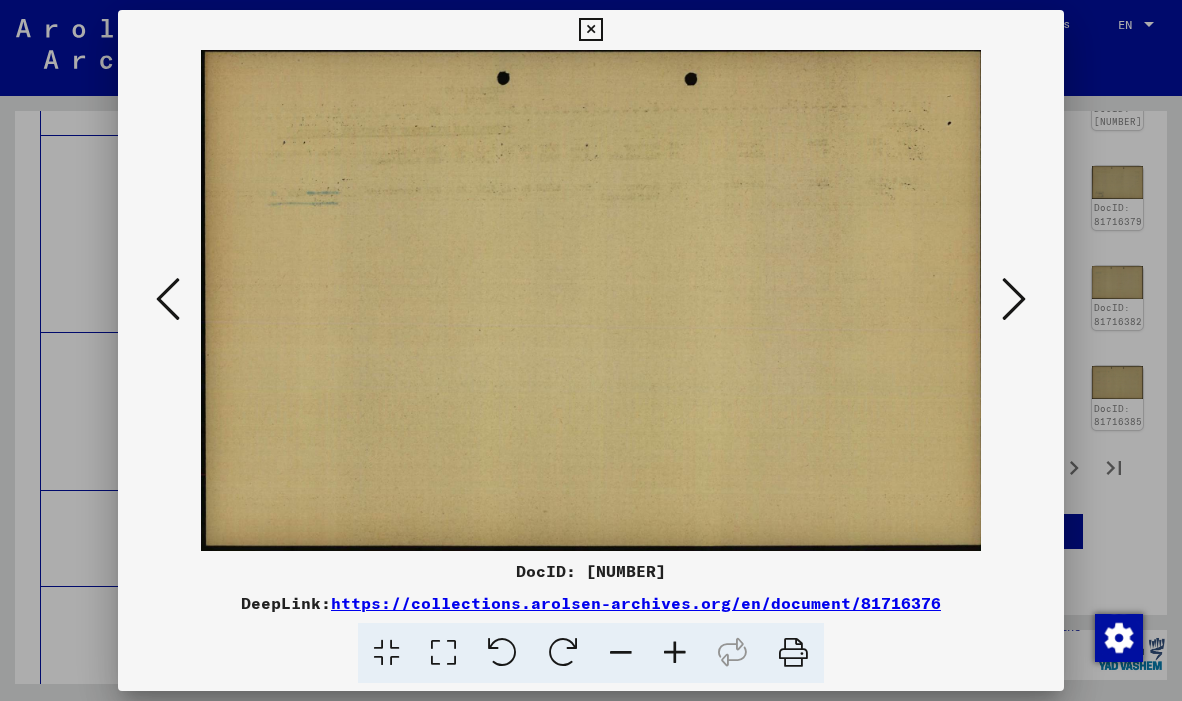 click at bounding box center [168, 299] 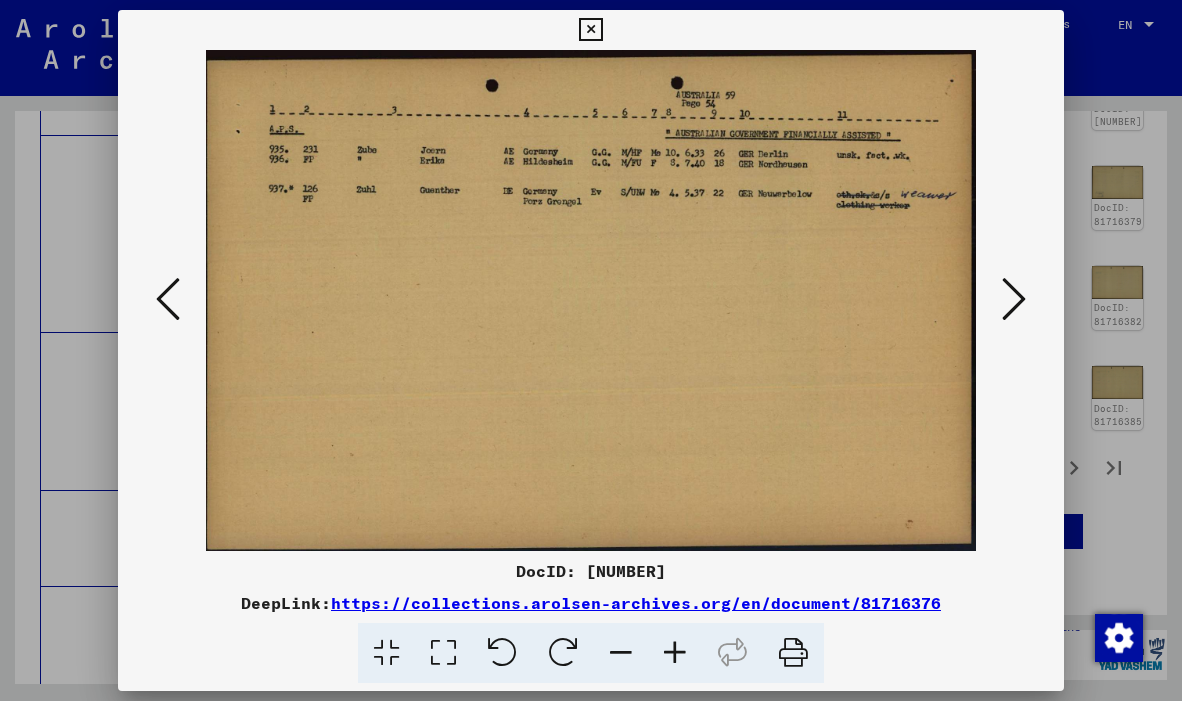 click at bounding box center (168, 299) 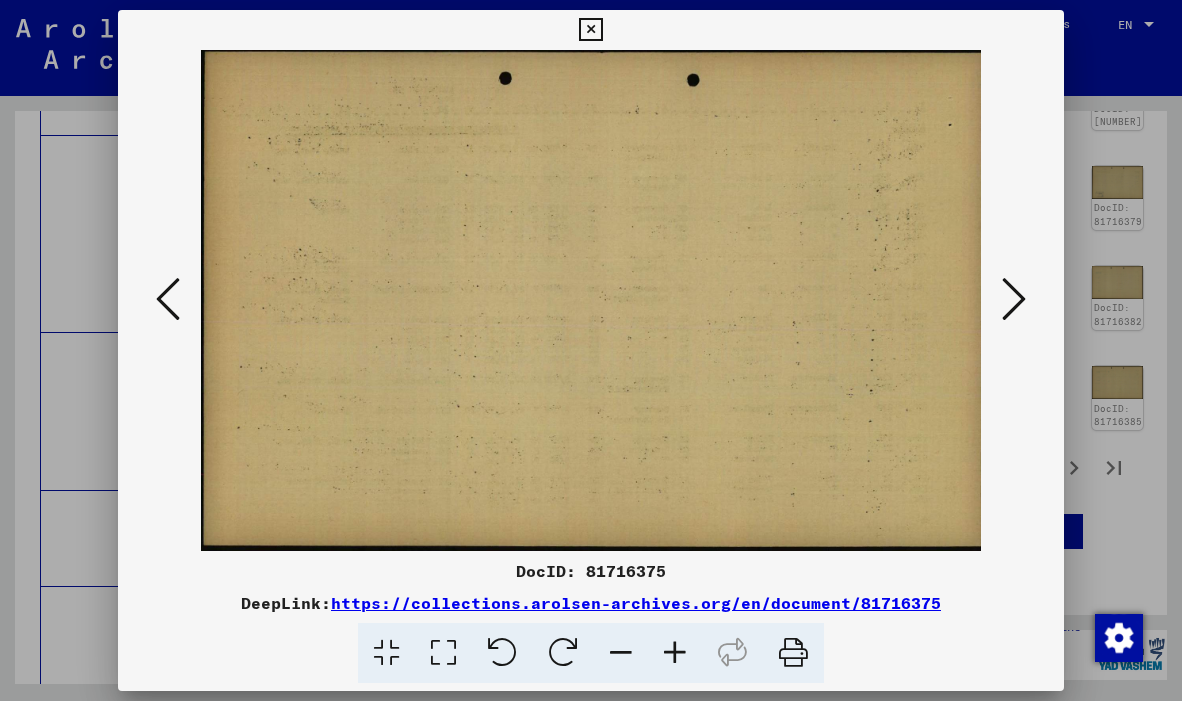 click at bounding box center (168, 299) 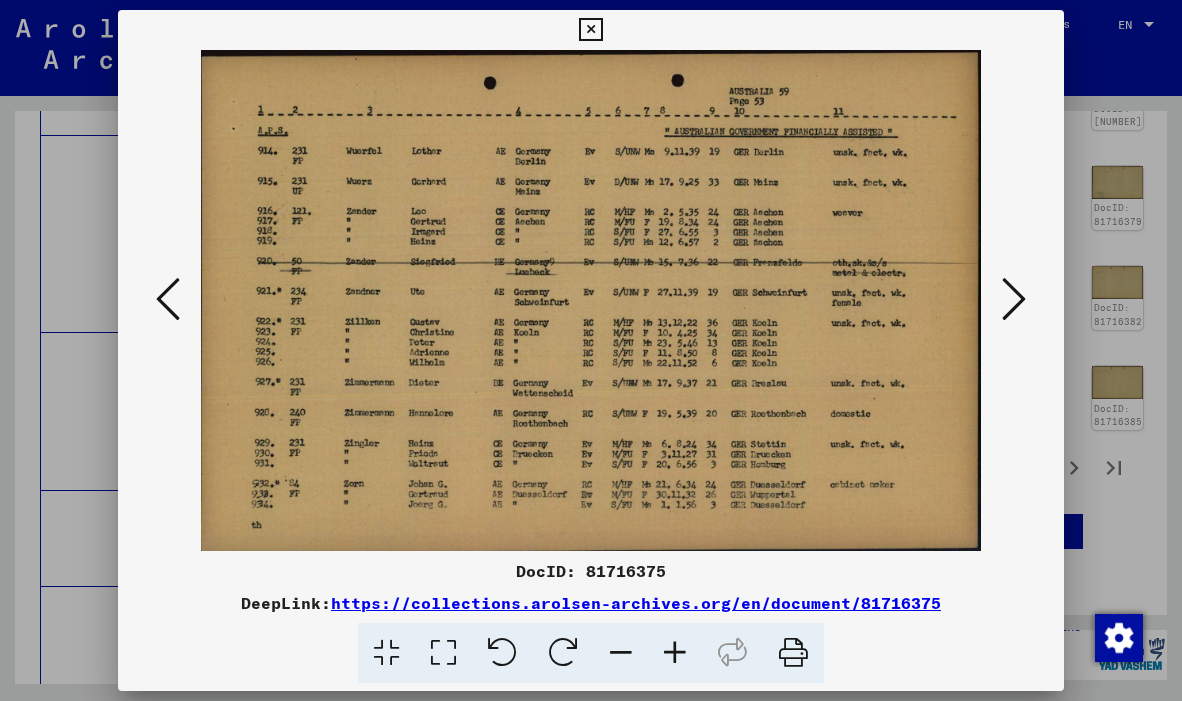 click at bounding box center [168, 299] 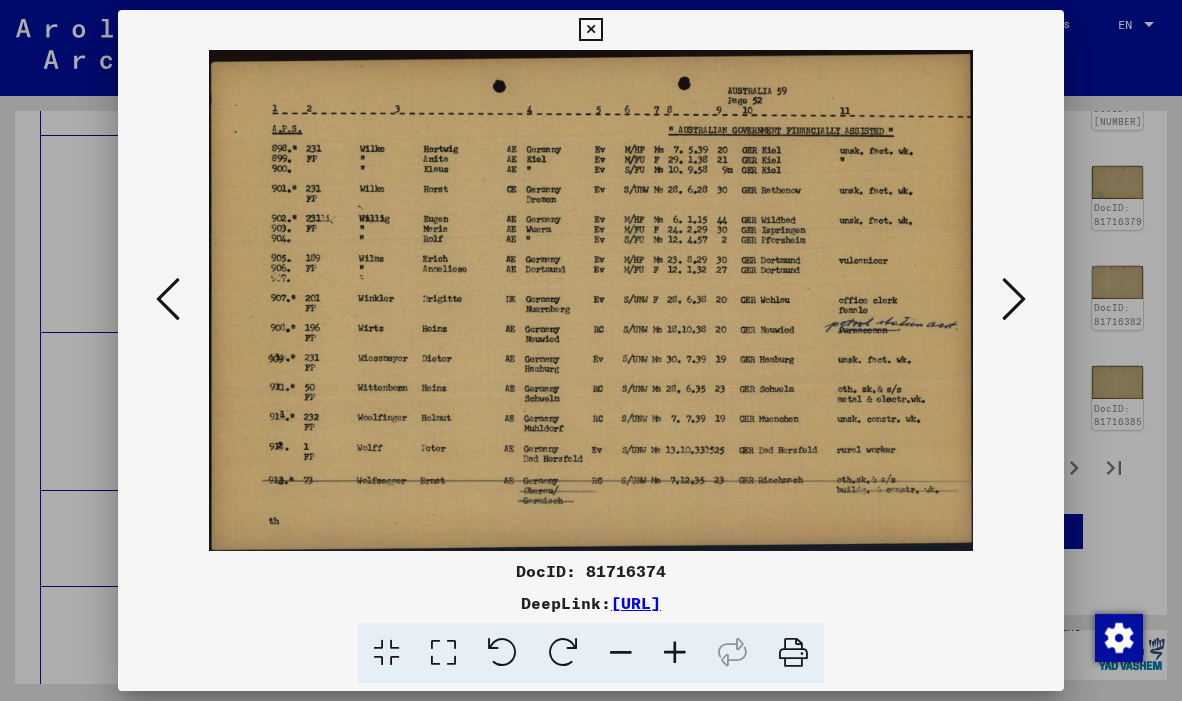 click at bounding box center [168, 299] 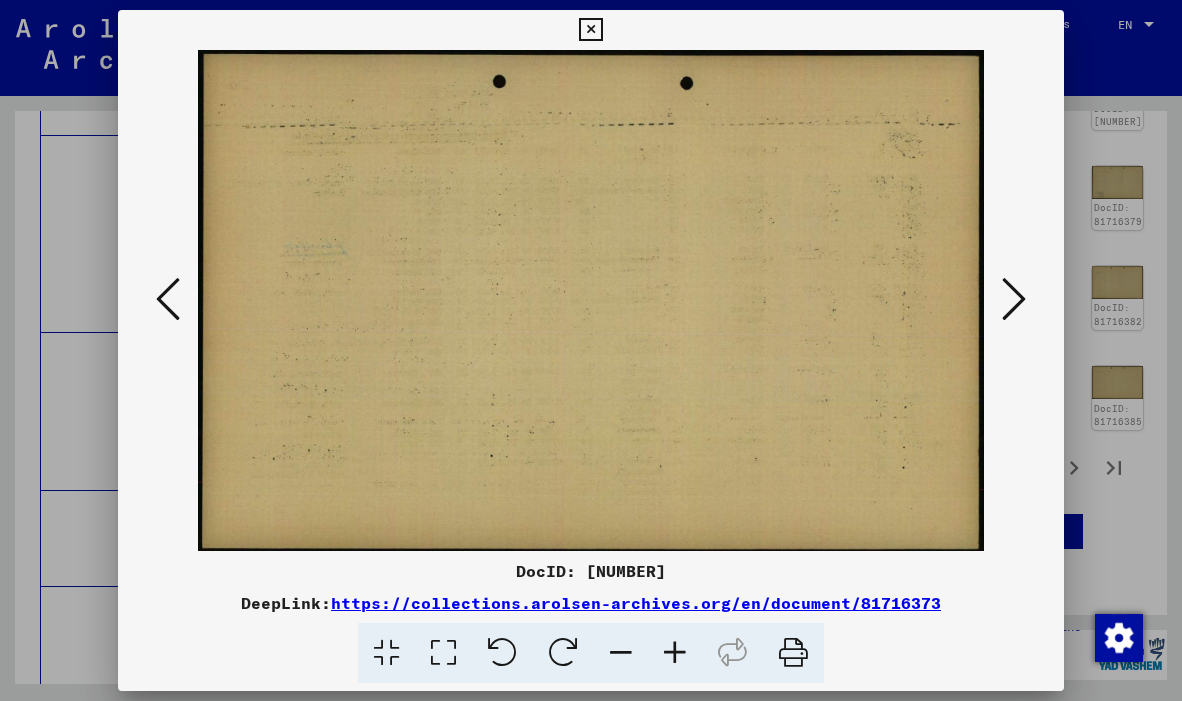 click at bounding box center (168, 299) 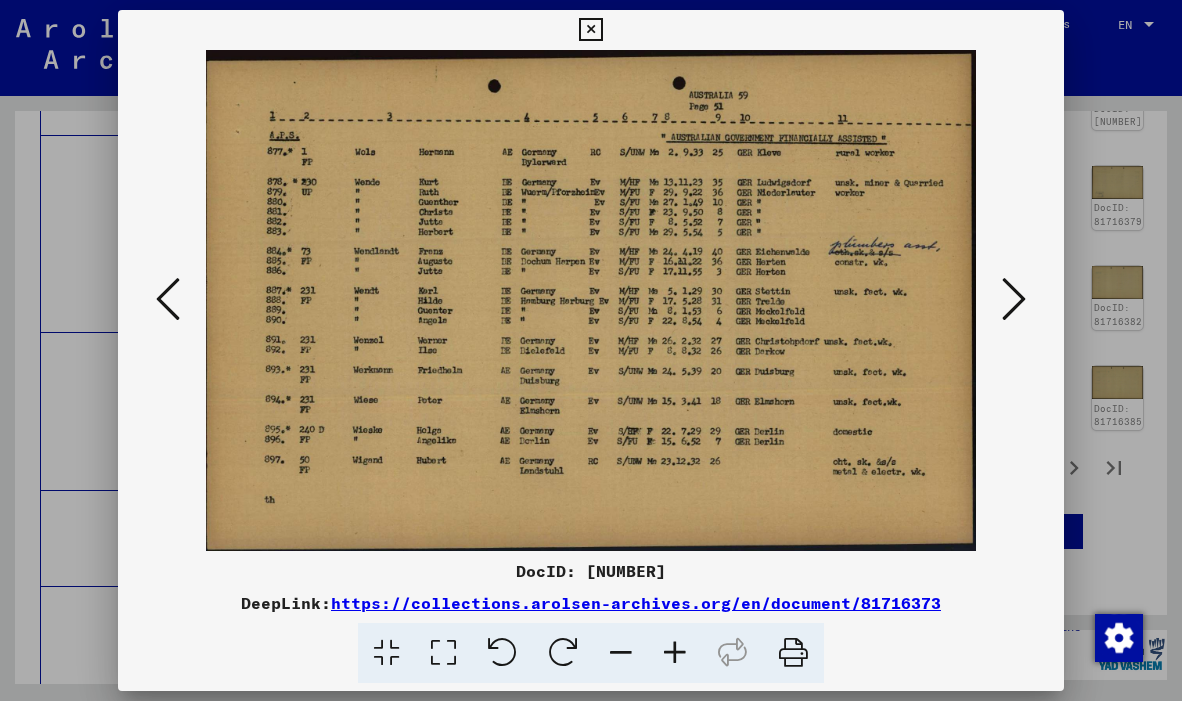 click at bounding box center [168, 299] 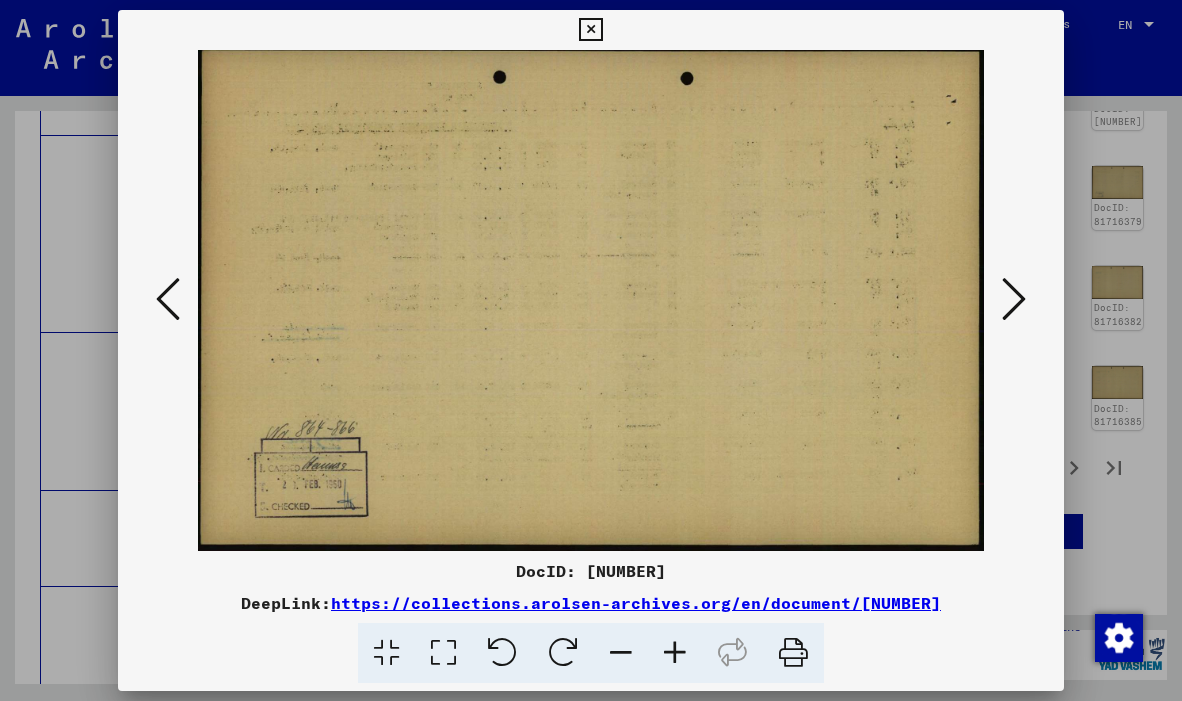 click at bounding box center [168, 299] 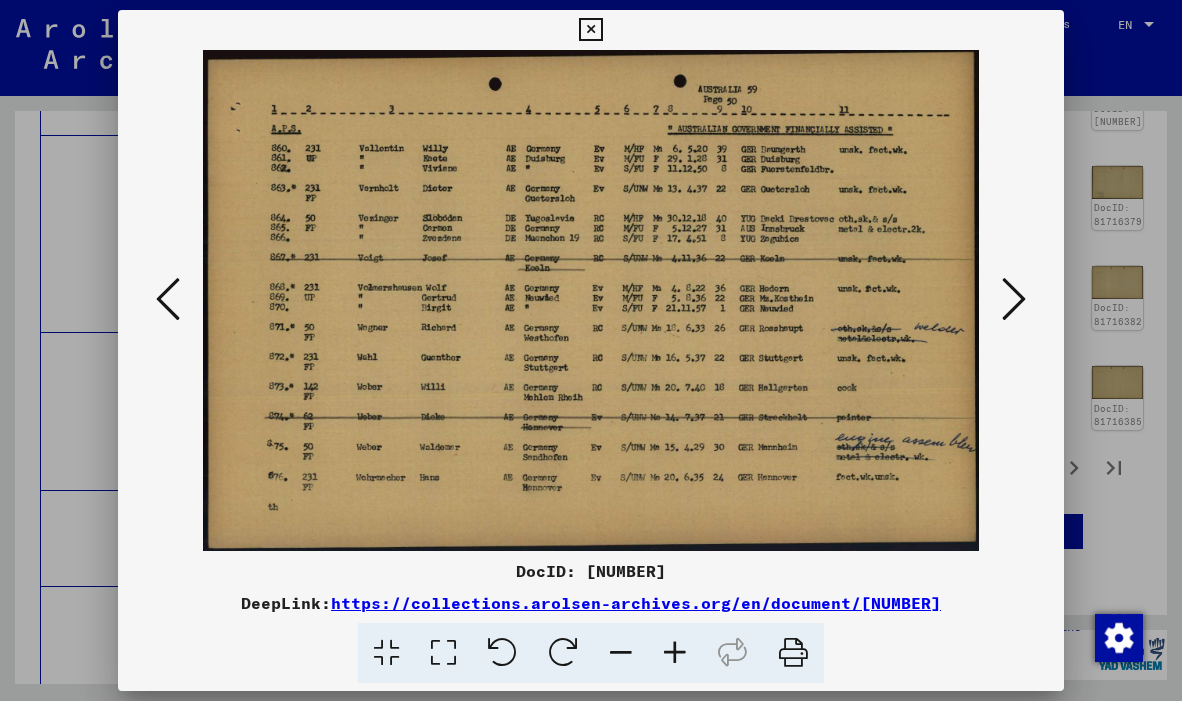 click at bounding box center (168, 299) 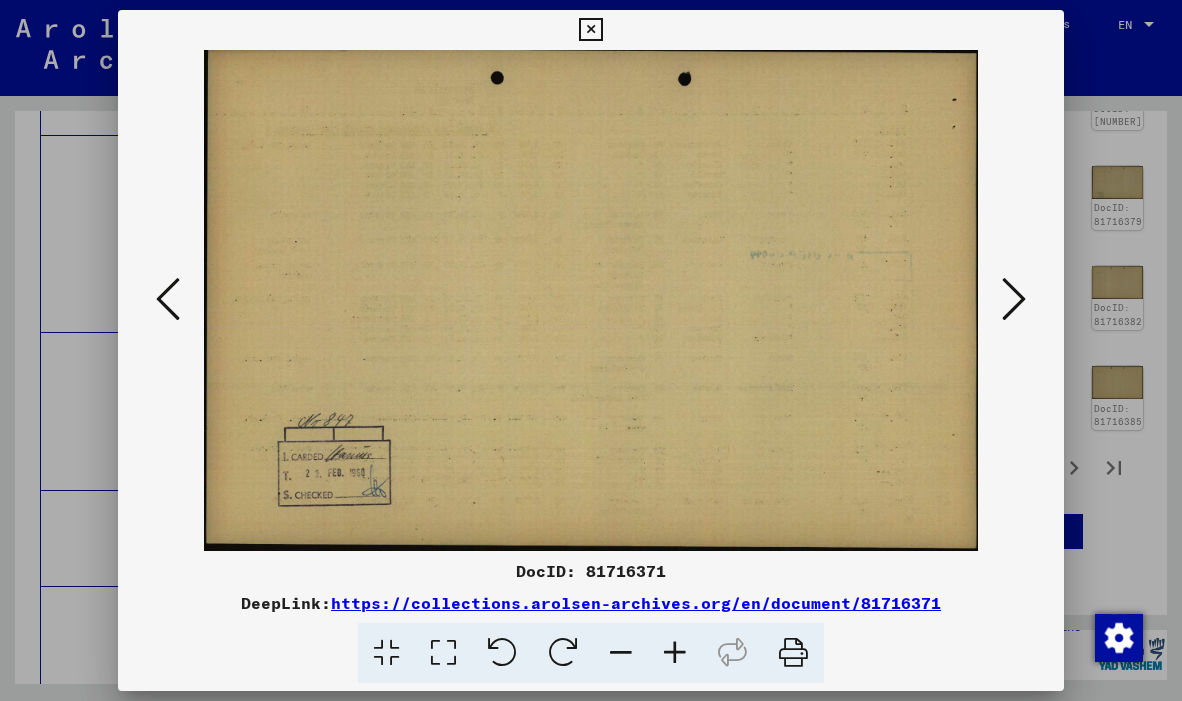 click at bounding box center [168, 299] 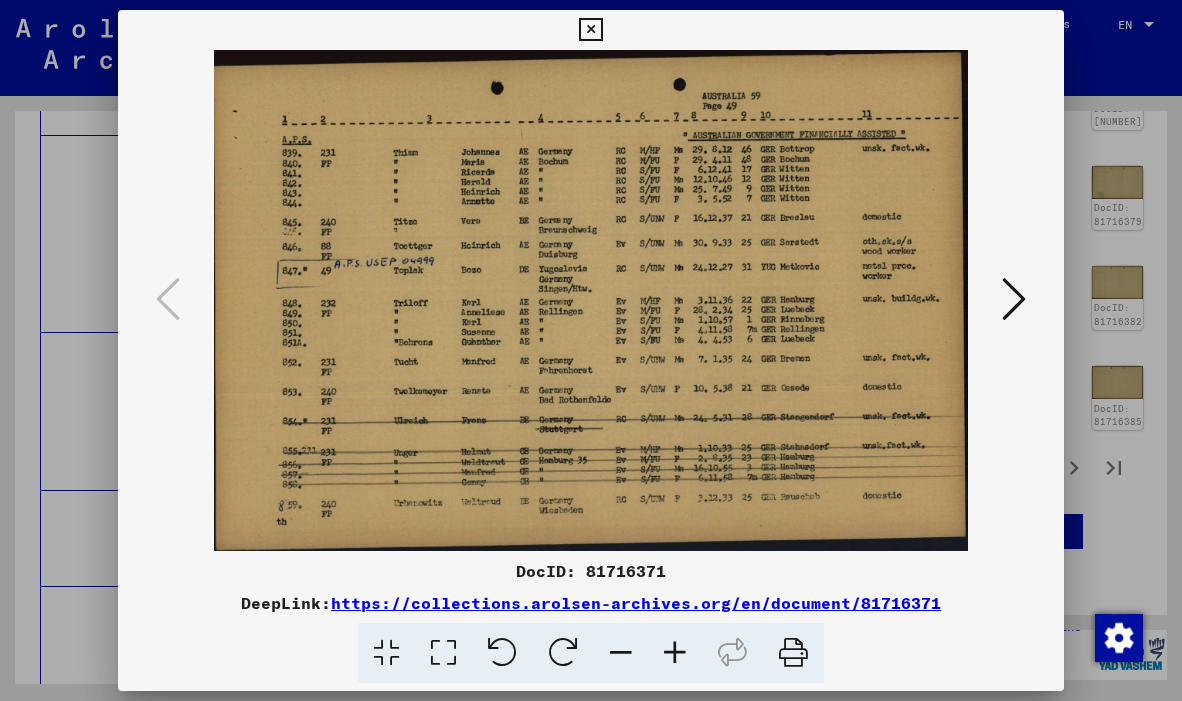 click at bounding box center [591, 350] 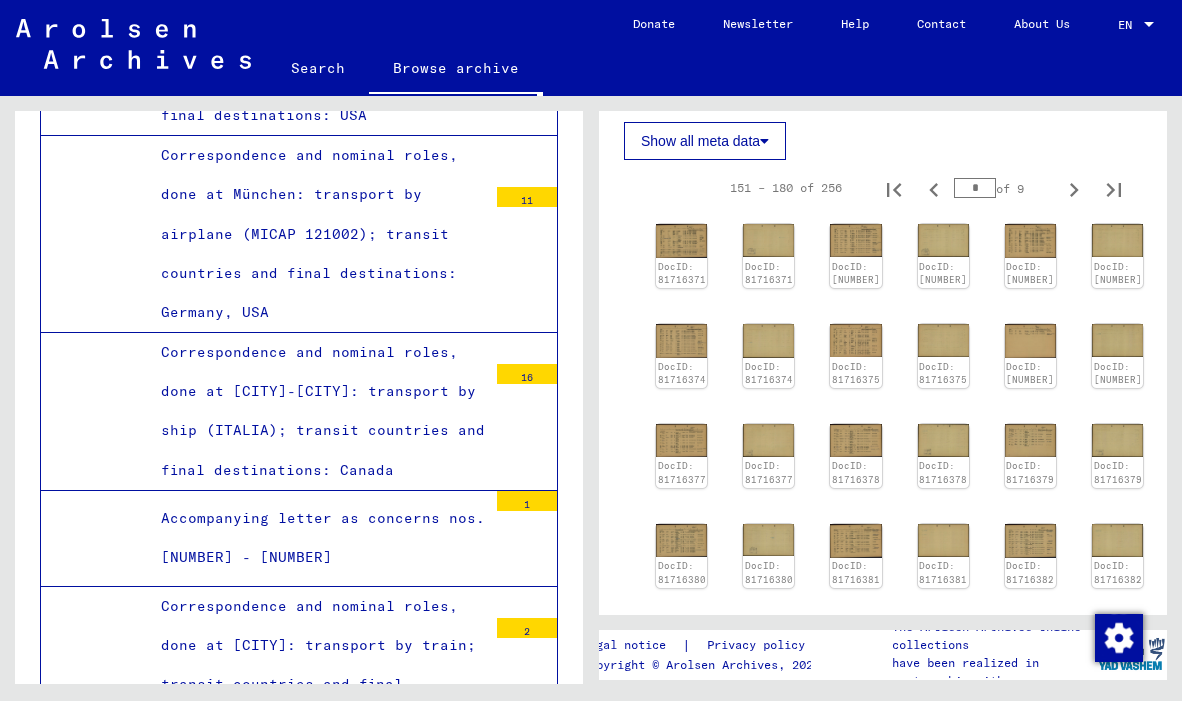 scroll, scrollTop: 859, scrollLeft: 0, axis: vertical 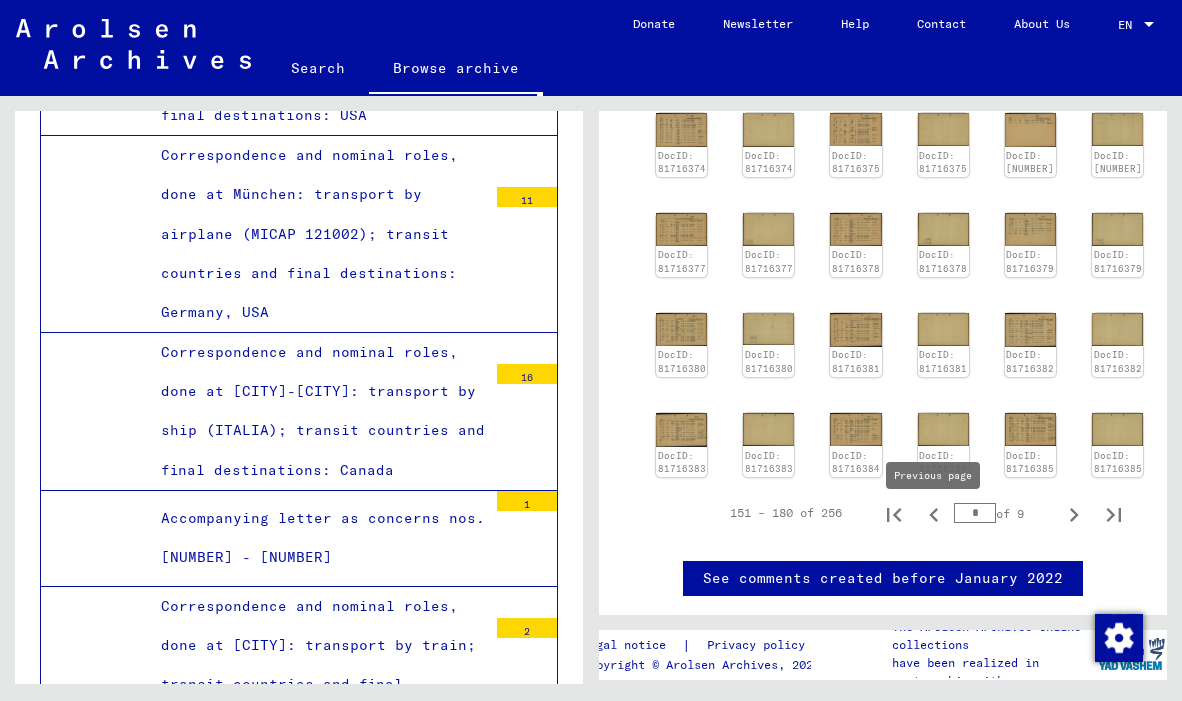 click 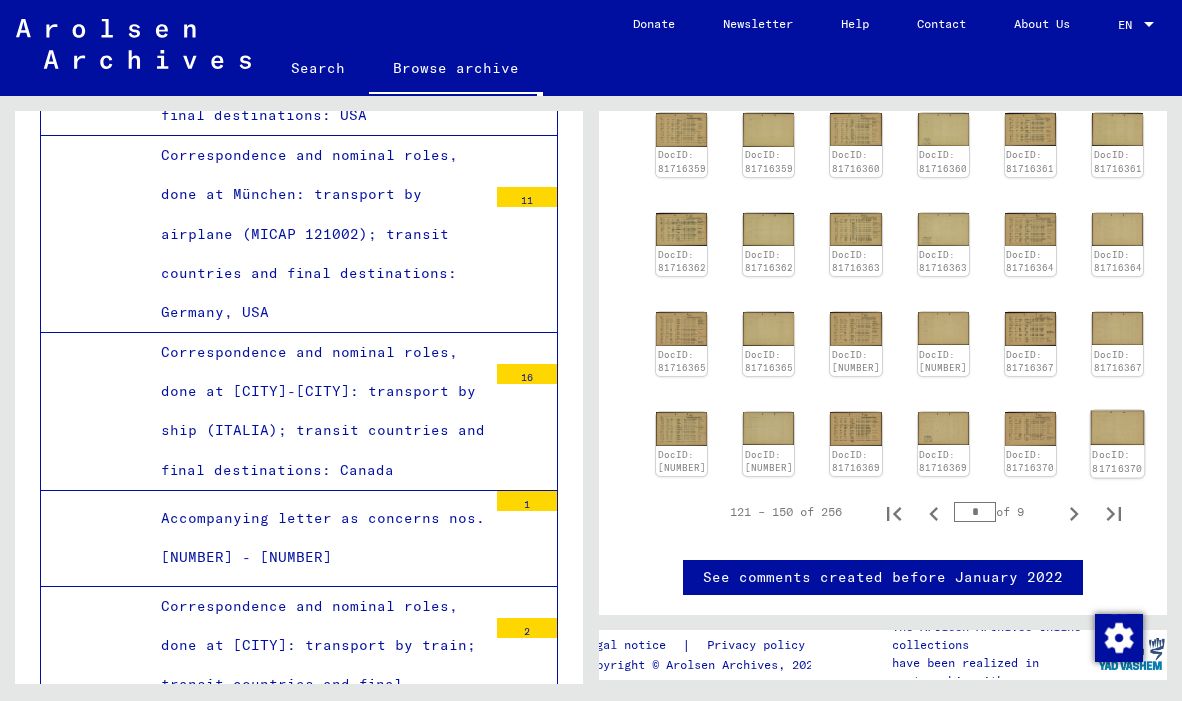 click 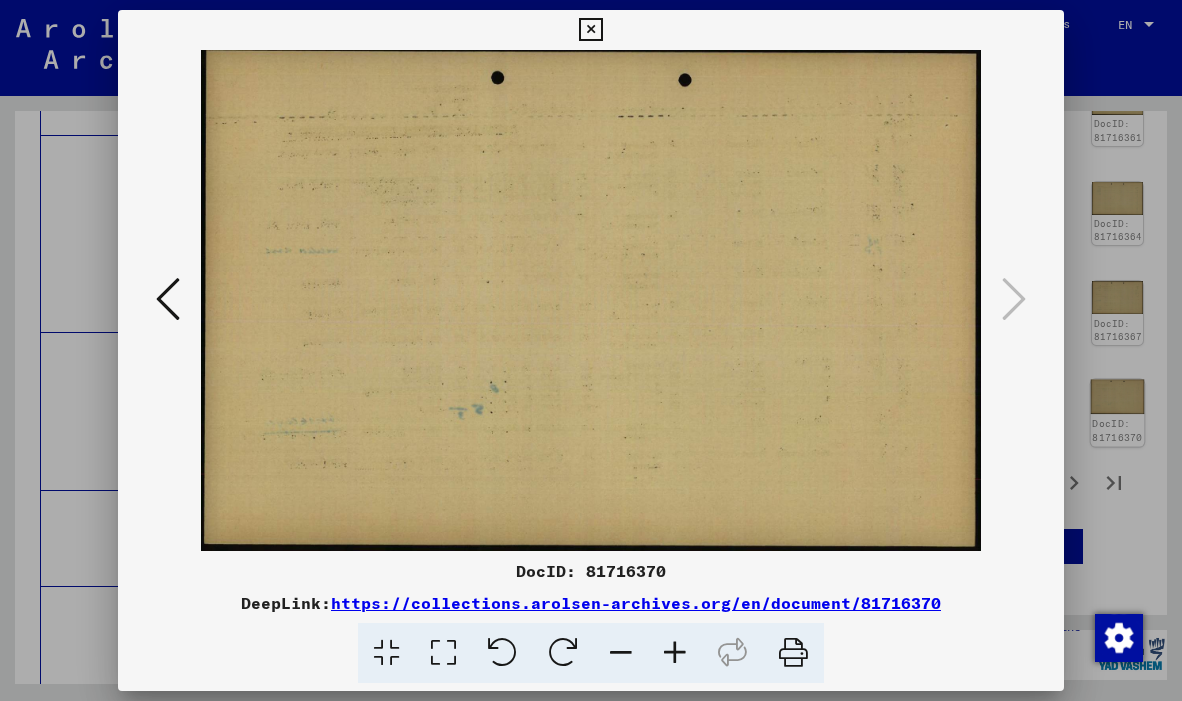 scroll, scrollTop: 890, scrollLeft: 0, axis: vertical 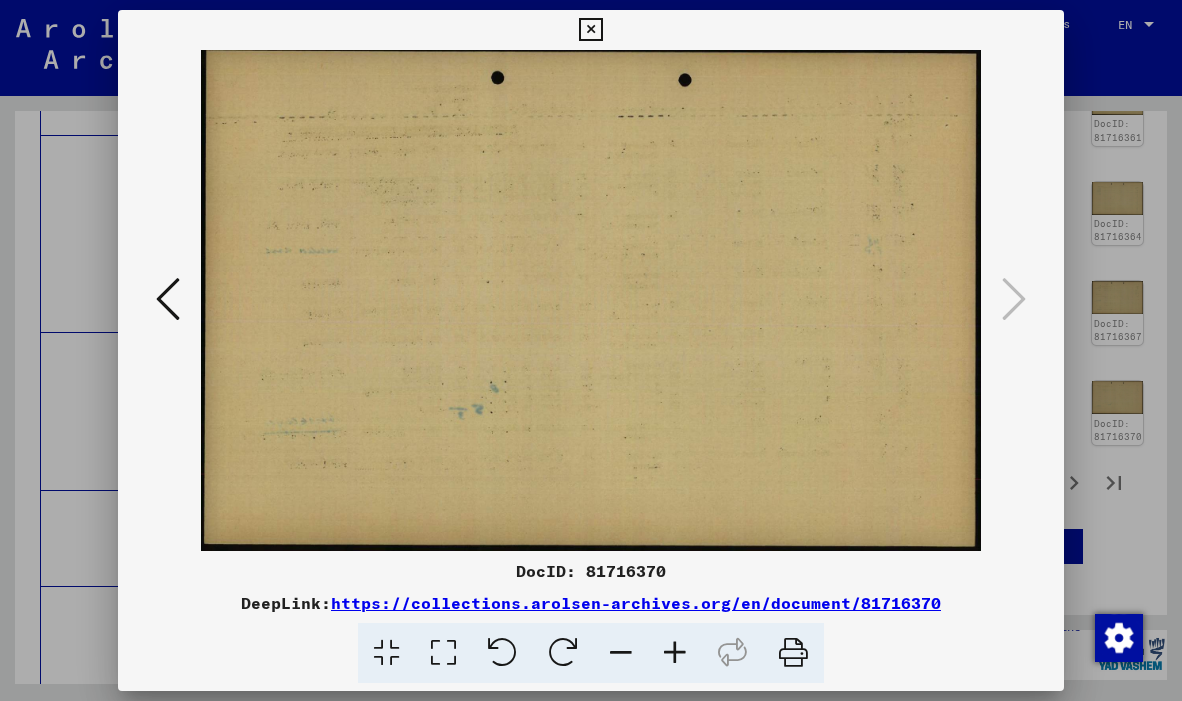click at bounding box center [168, 299] 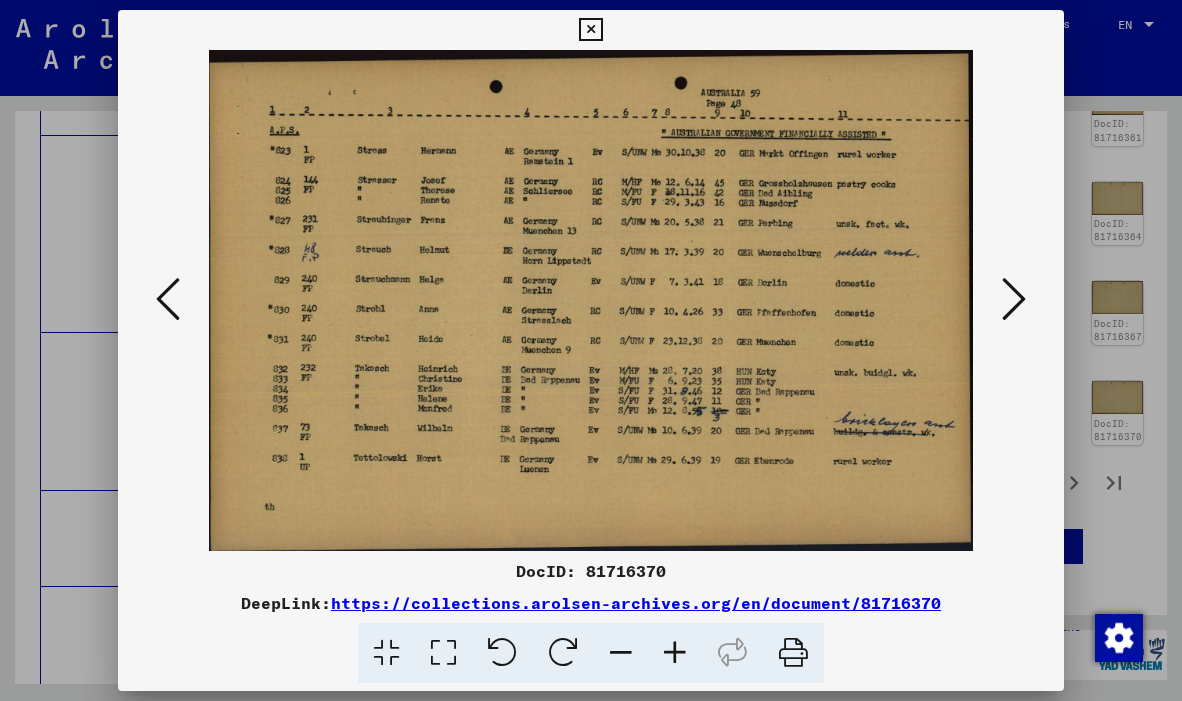 click at bounding box center [168, 299] 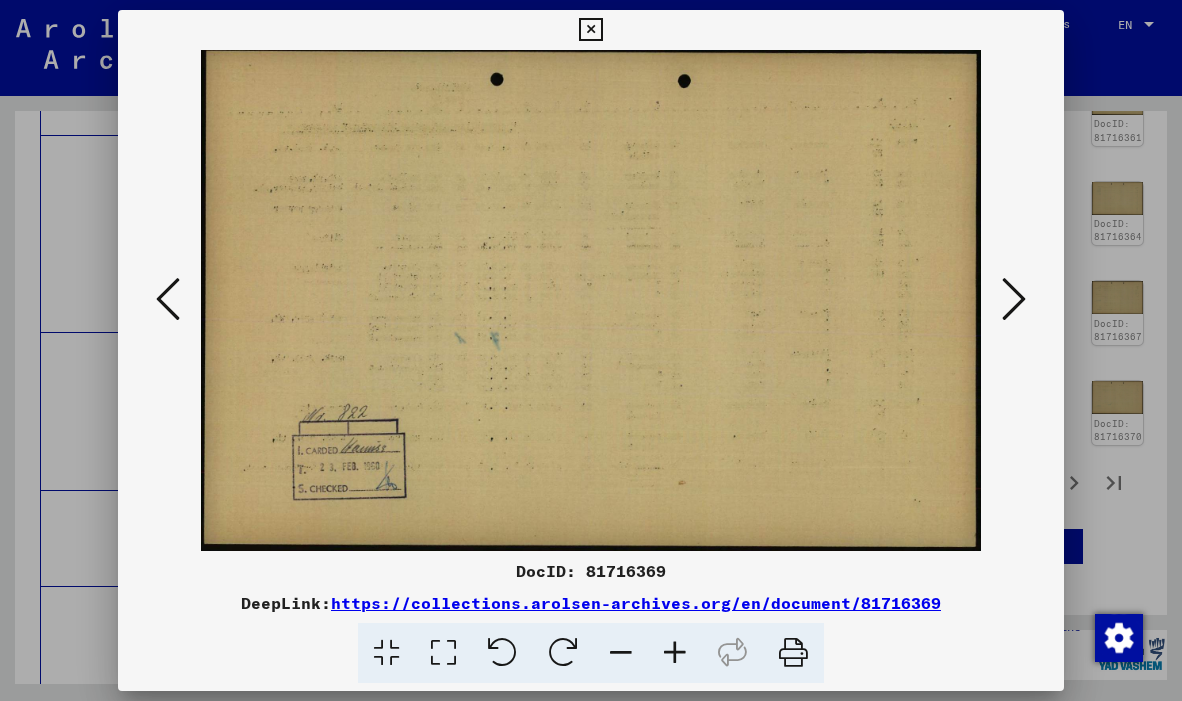 click at bounding box center (168, 299) 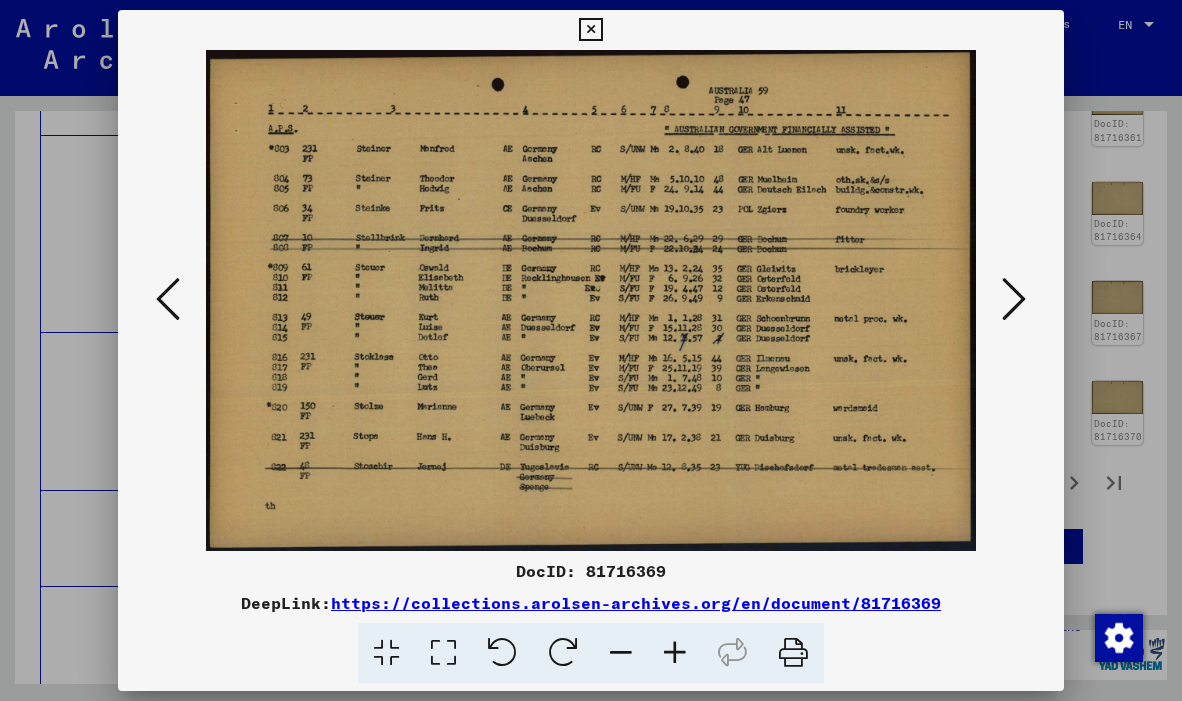 click at bounding box center [168, 299] 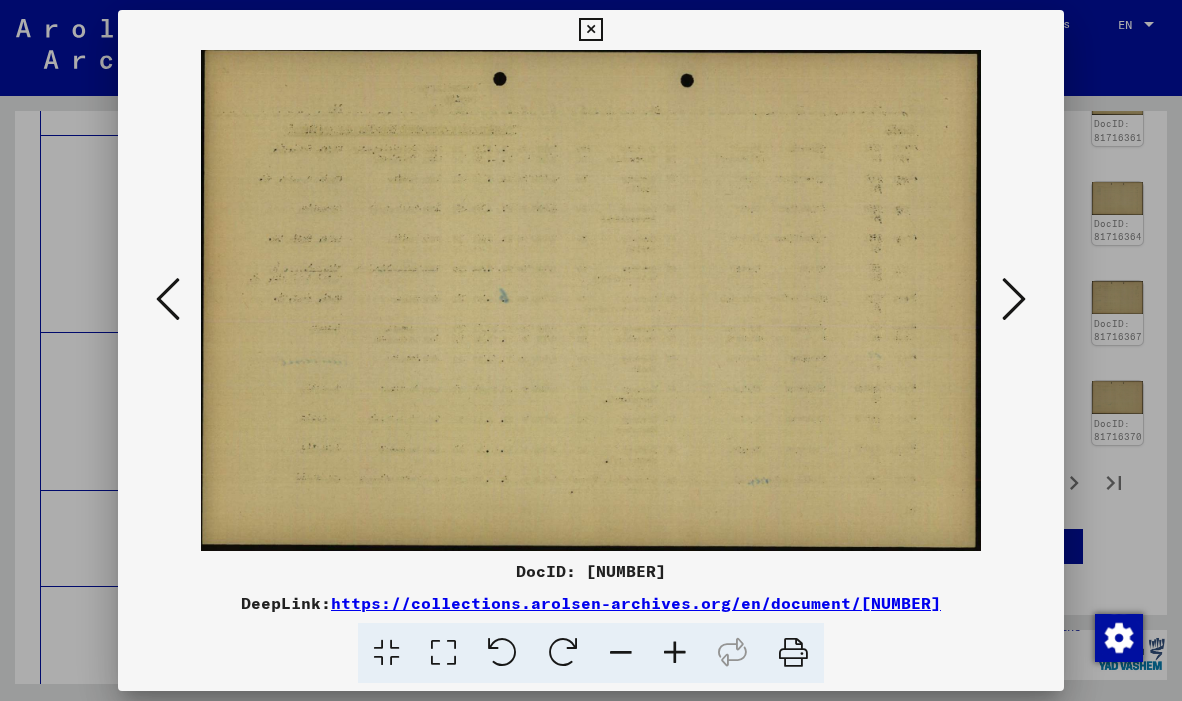 click at bounding box center [168, 299] 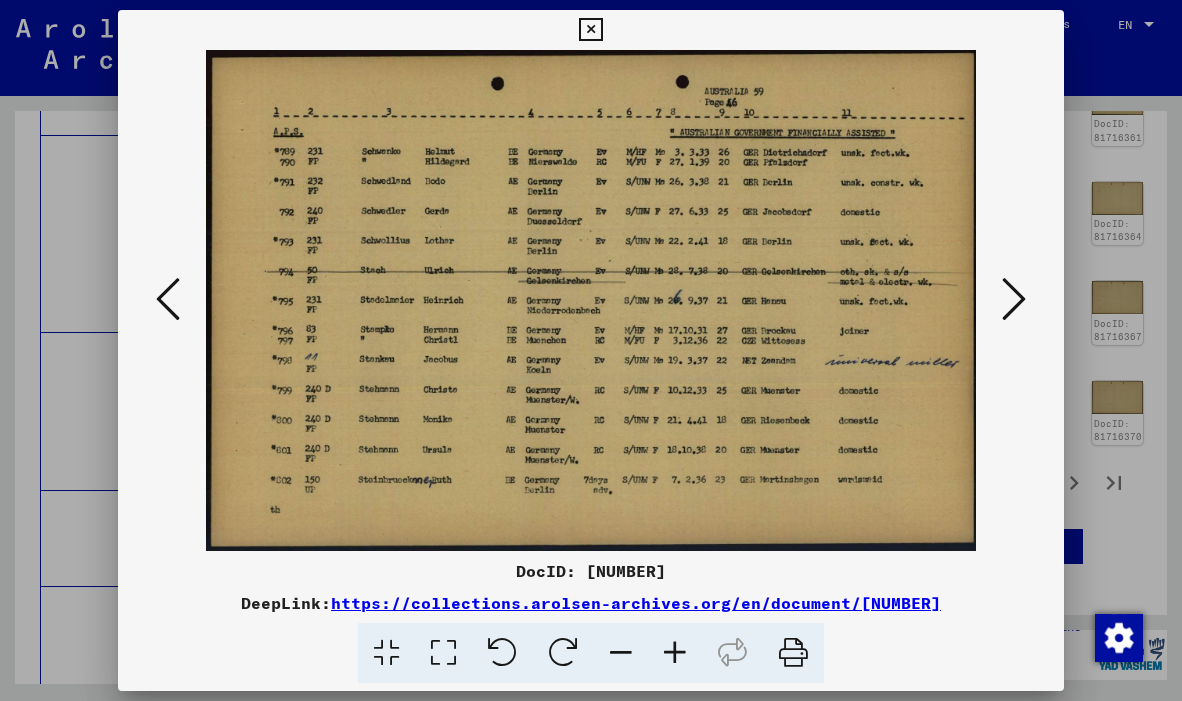 click at bounding box center (168, 299) 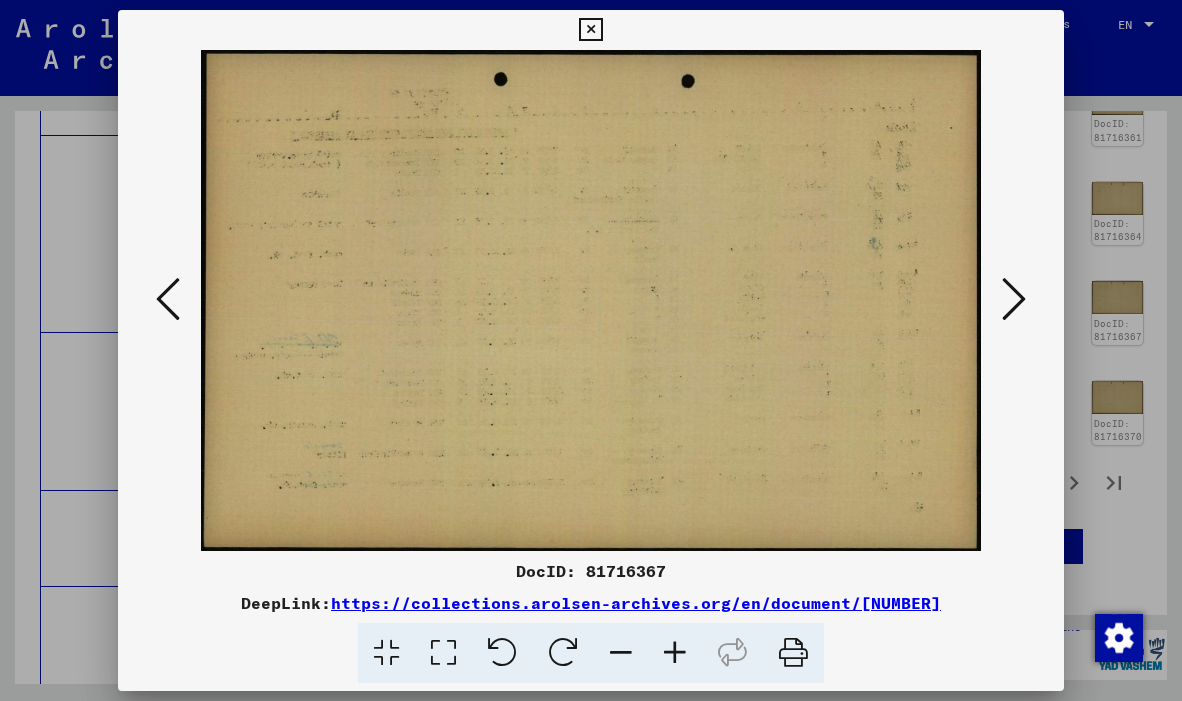 click at bounding box center (168, 299) 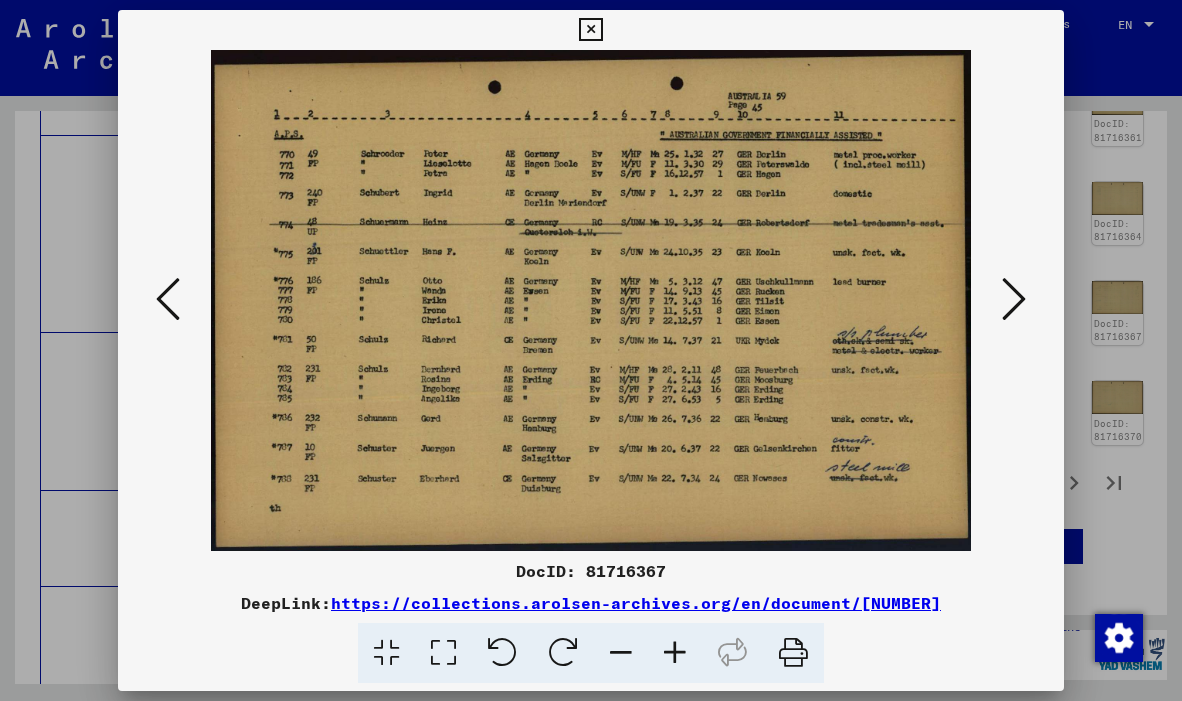 click at bounding box center [168, 299] 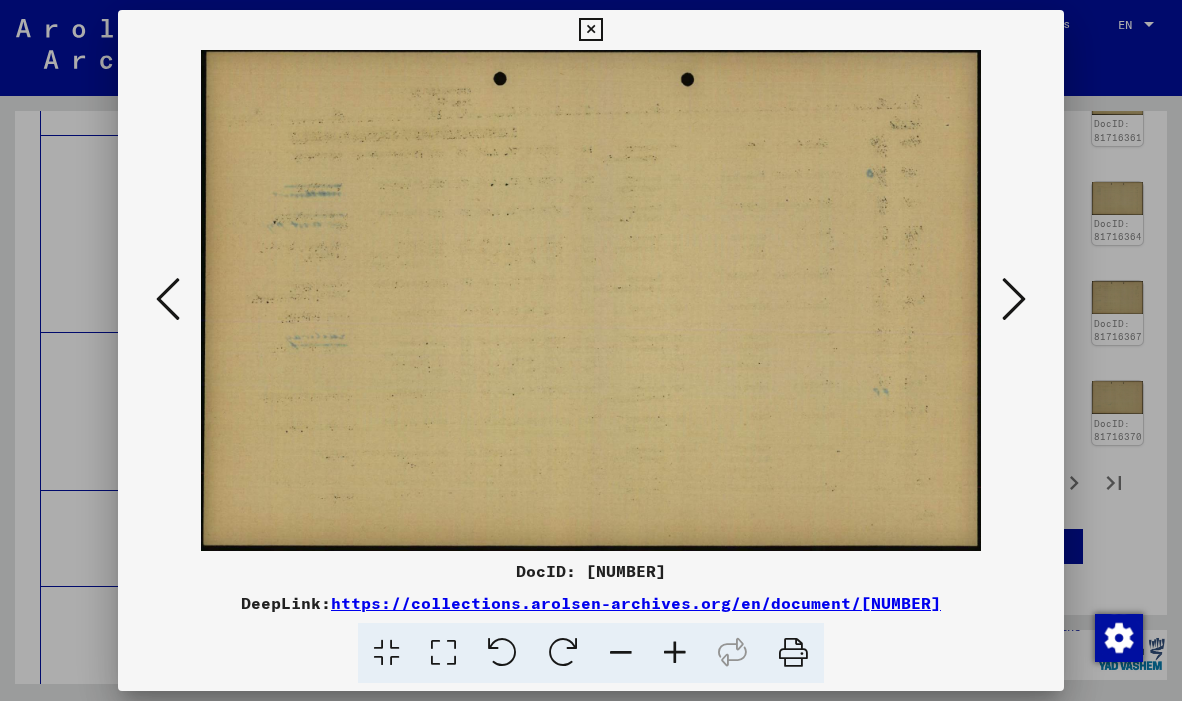 click at bounding box center (168, 299) 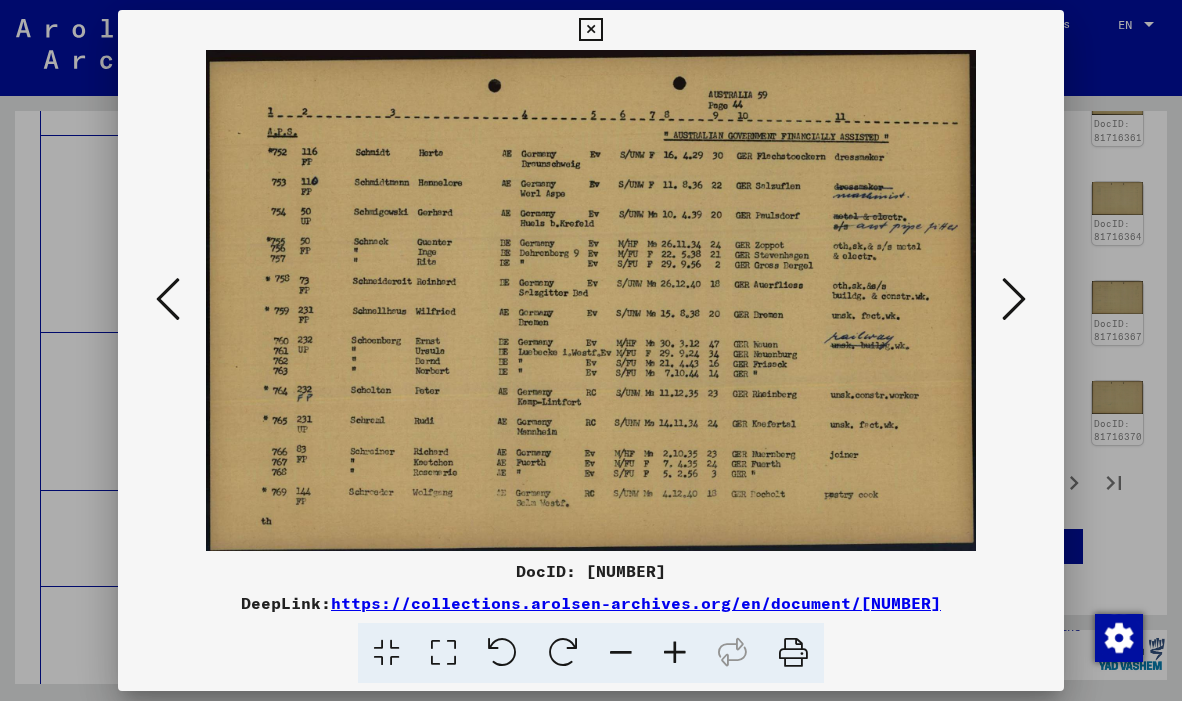 click at bounding box center [168, 299] 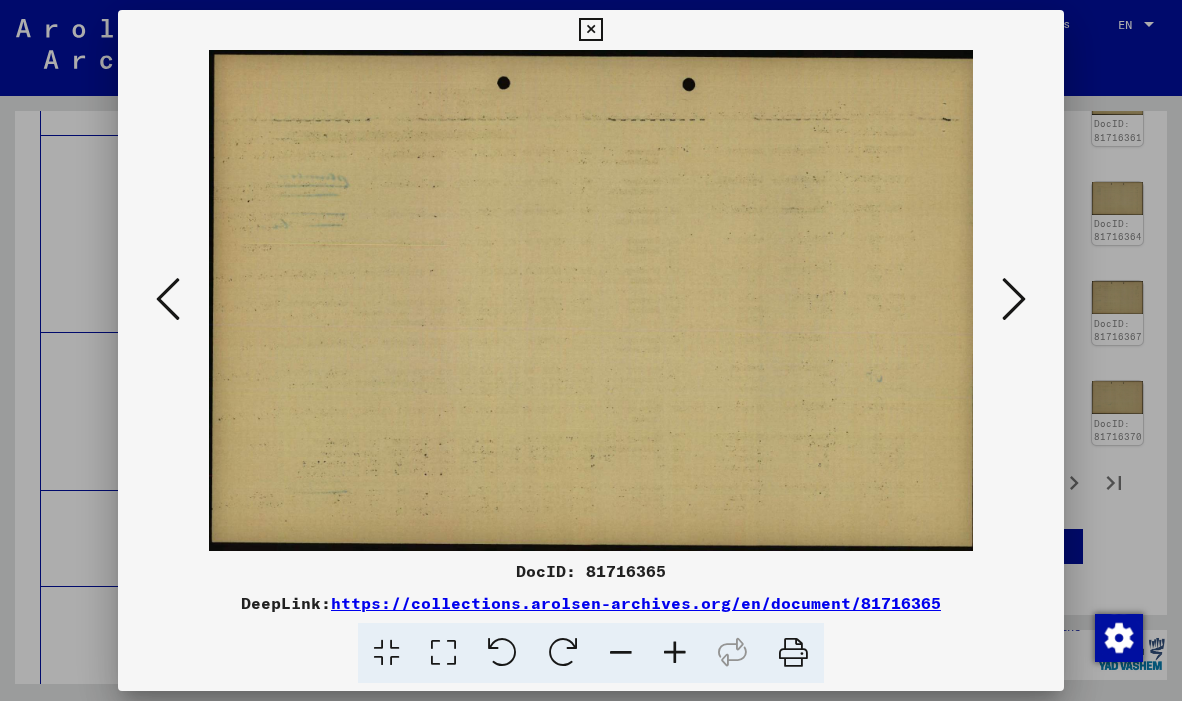 click at bounding box center (168, 299) 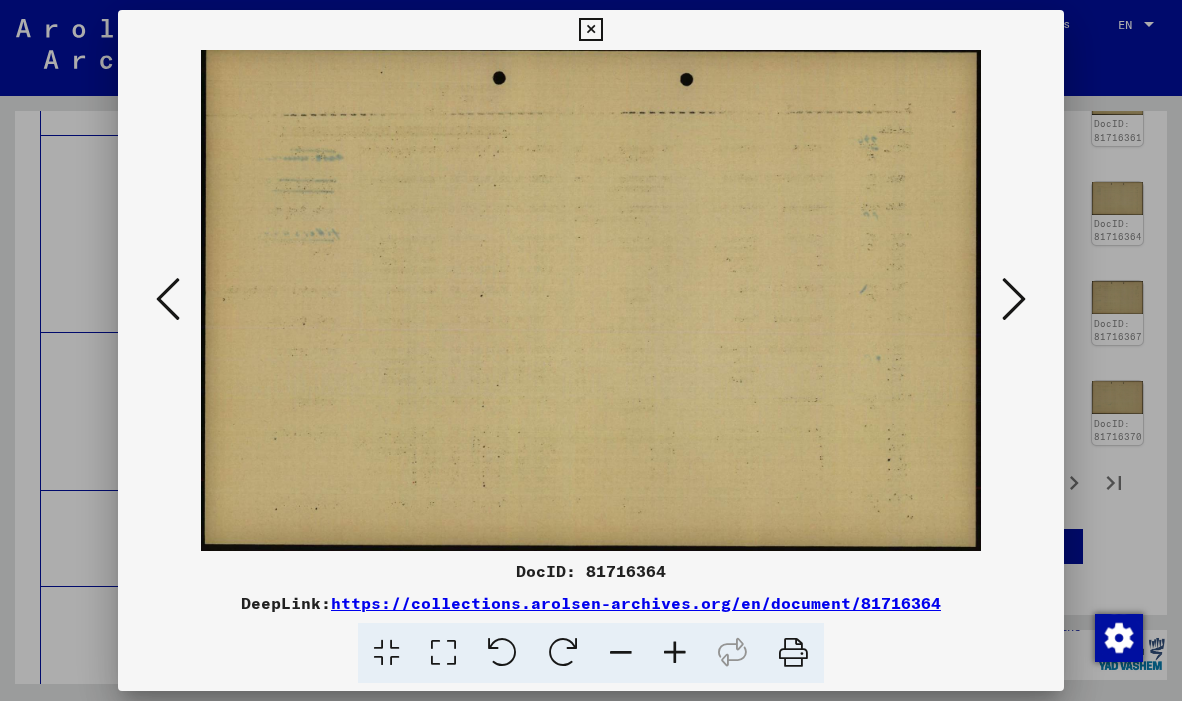 click at bounding box center [168, 299] 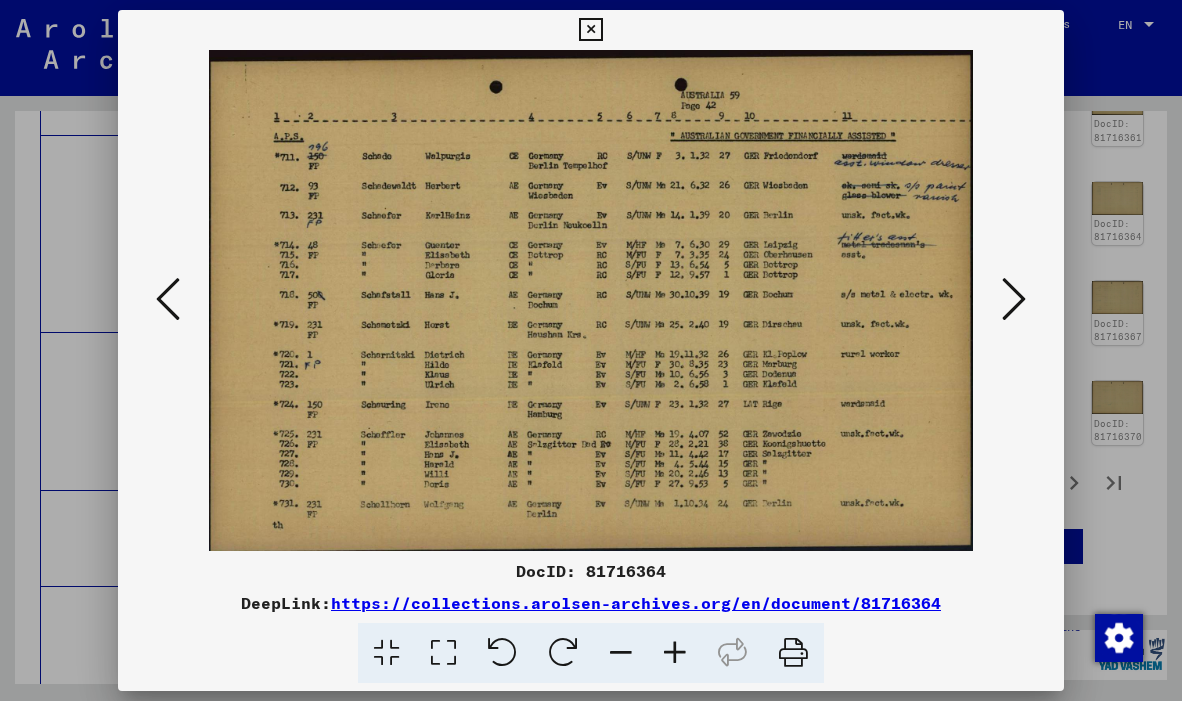 click at bounding box center (168, 299) 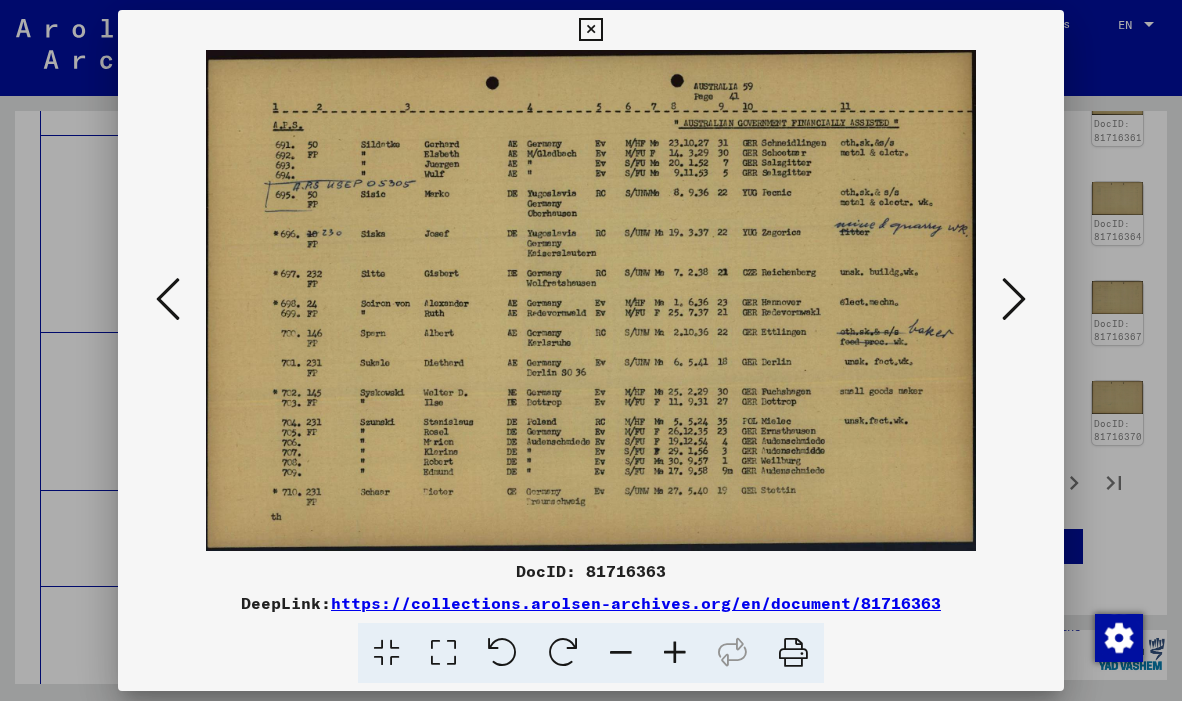 click at bounding box center [168, 299] 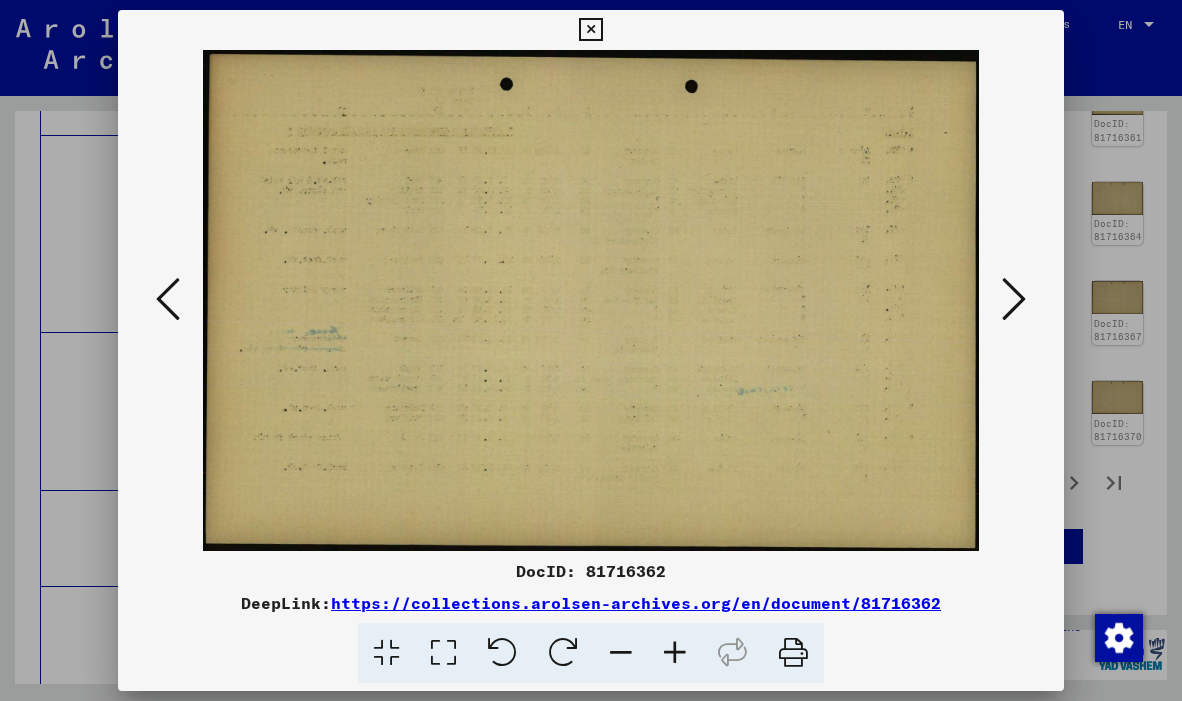 click at bounding box center [168, 299] 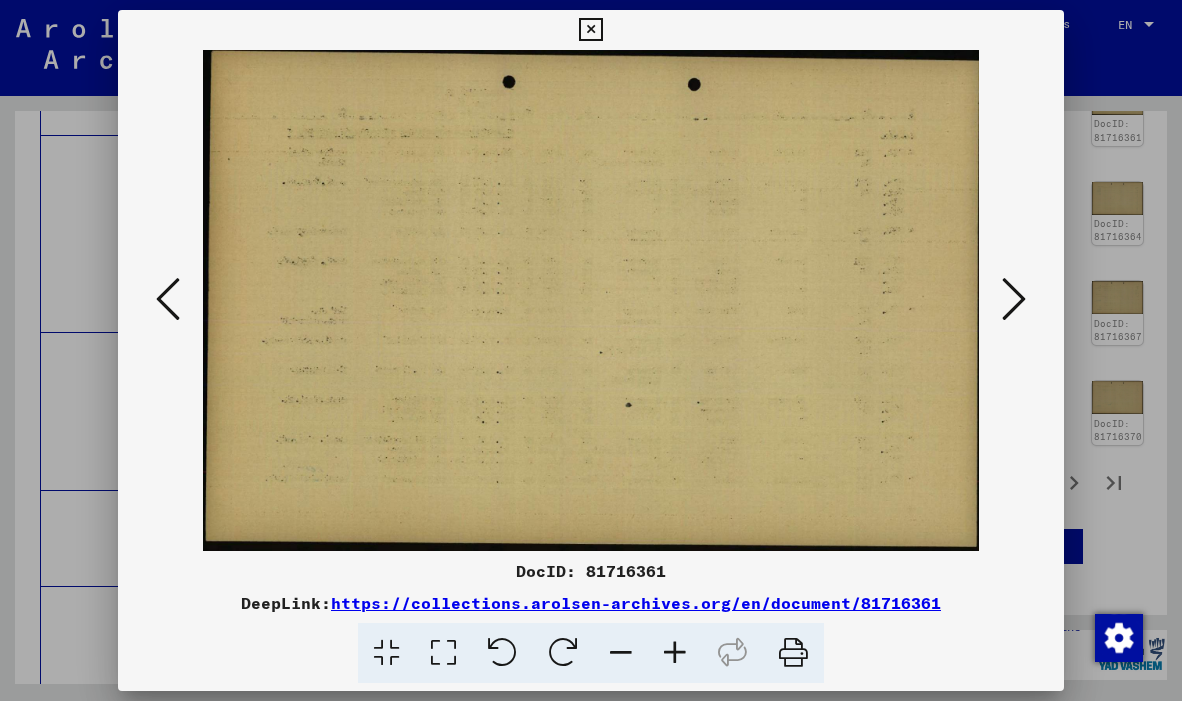 click at bounding box center [168, 299] 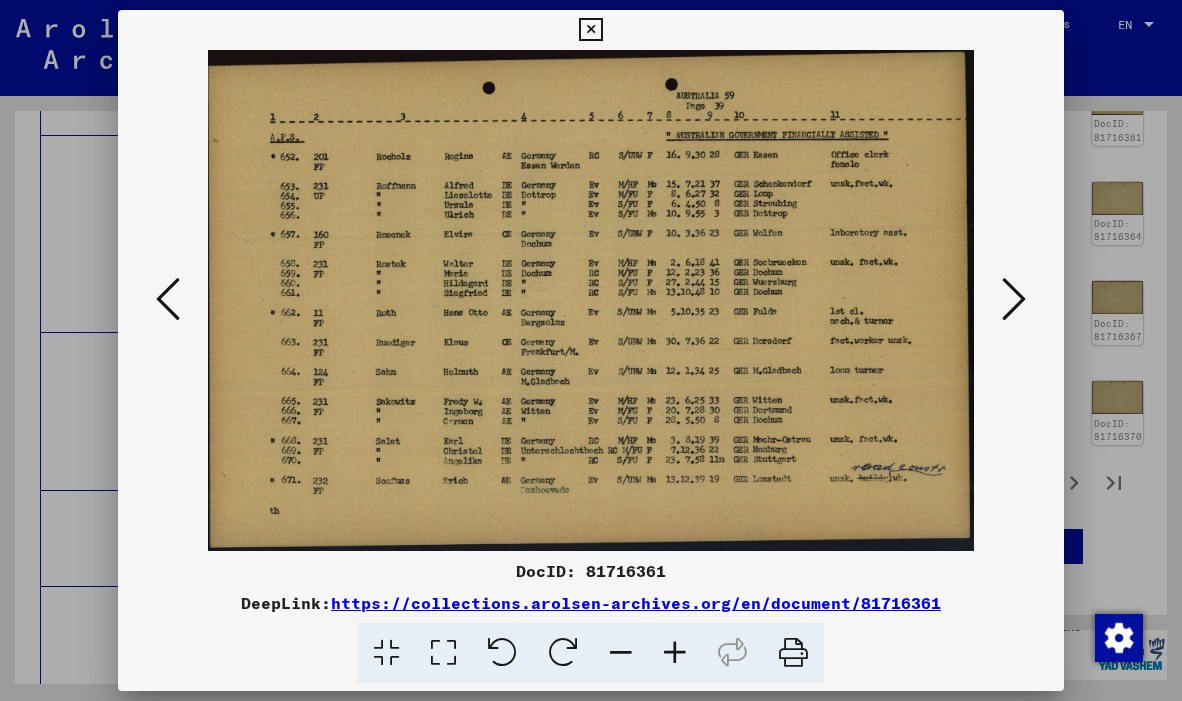 click at bounding box center (168, 299) 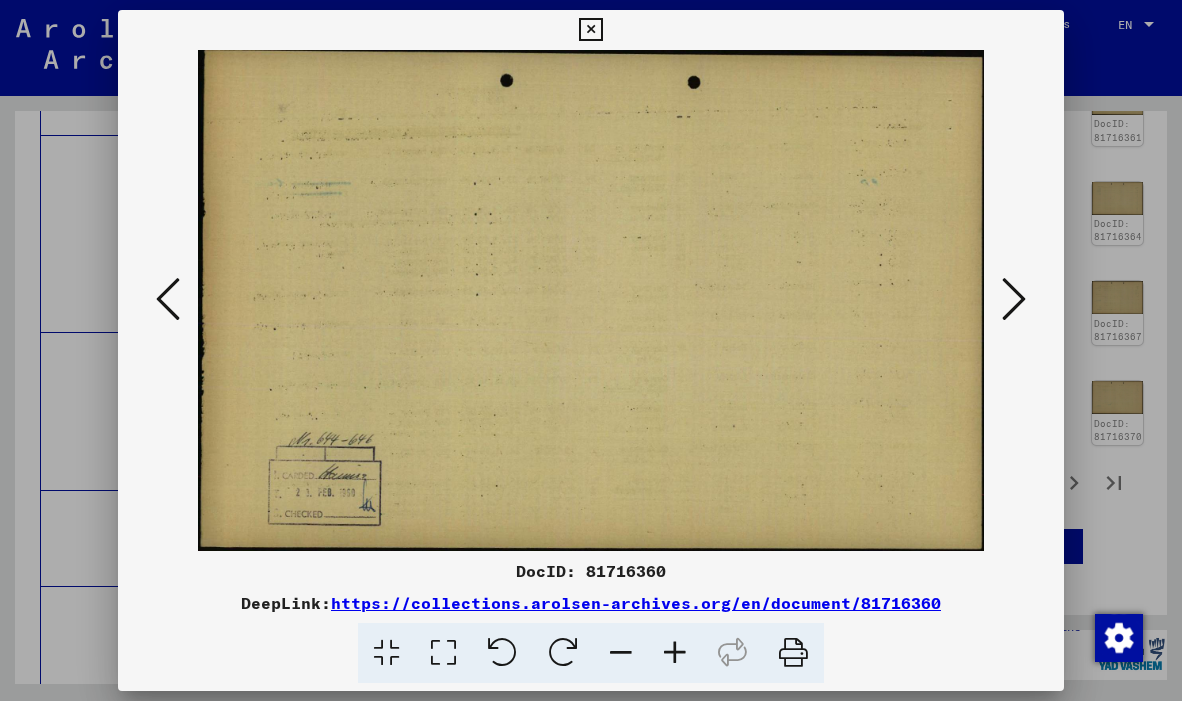 click at bounding box center [168, 299] 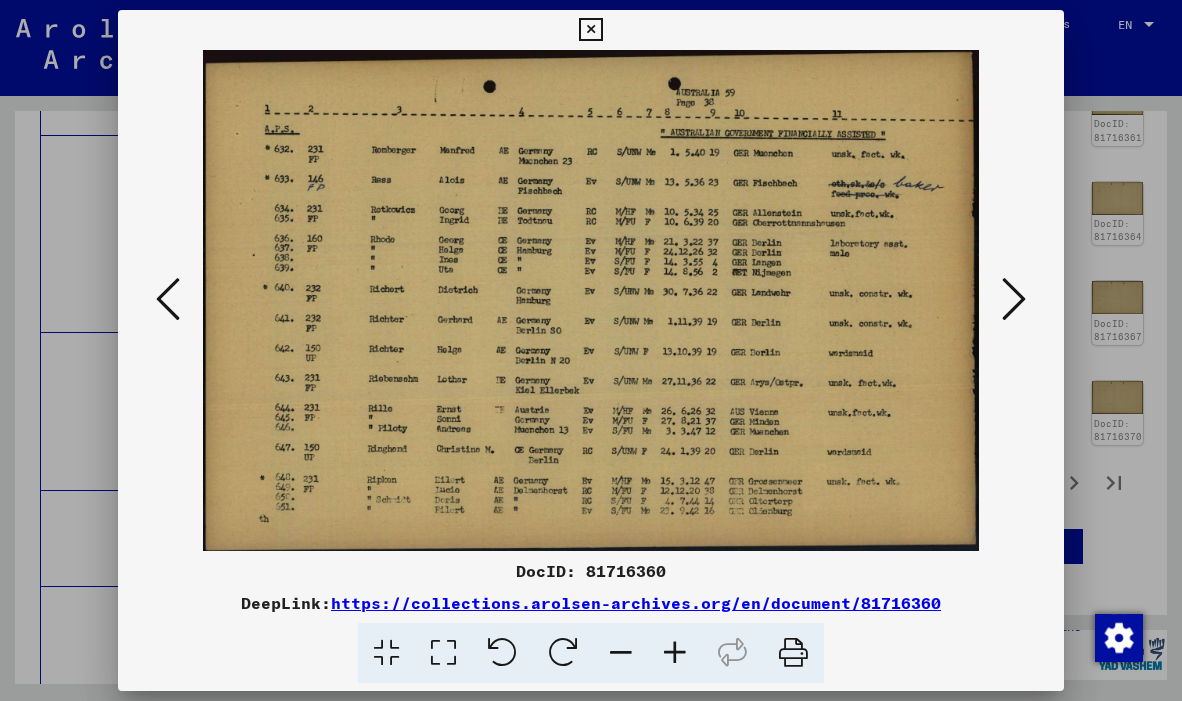 click at bounding box center [168, 299] 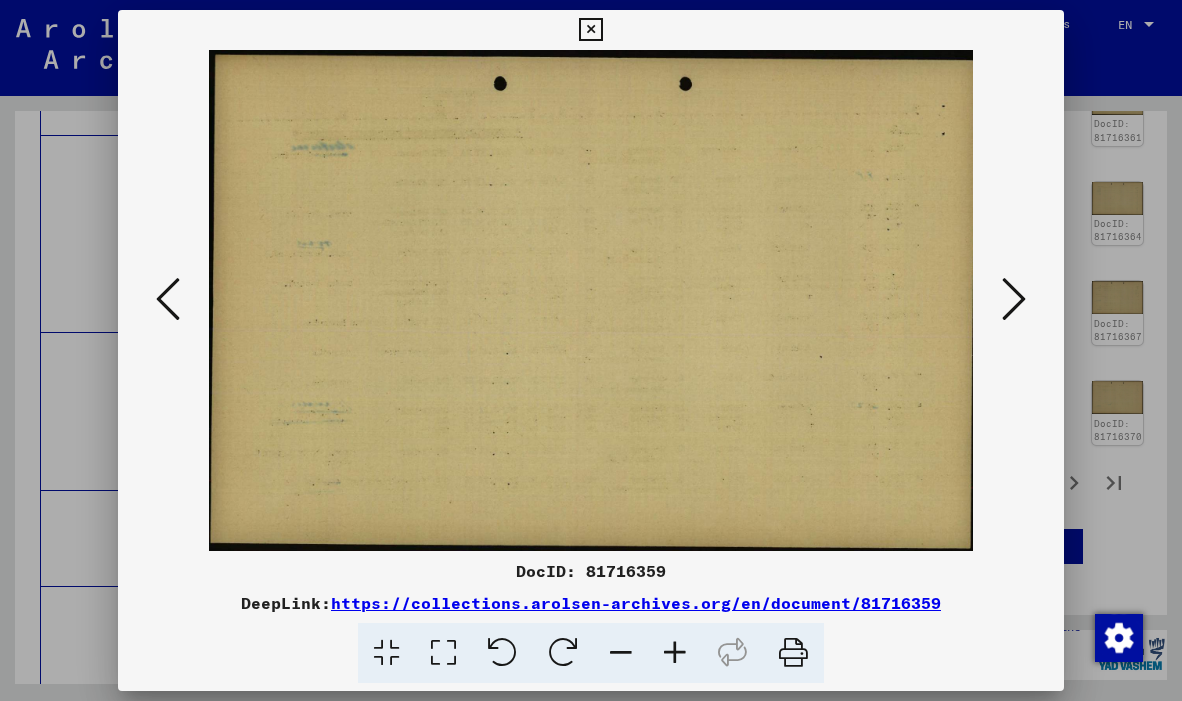 click at bounding box center (168, 299) 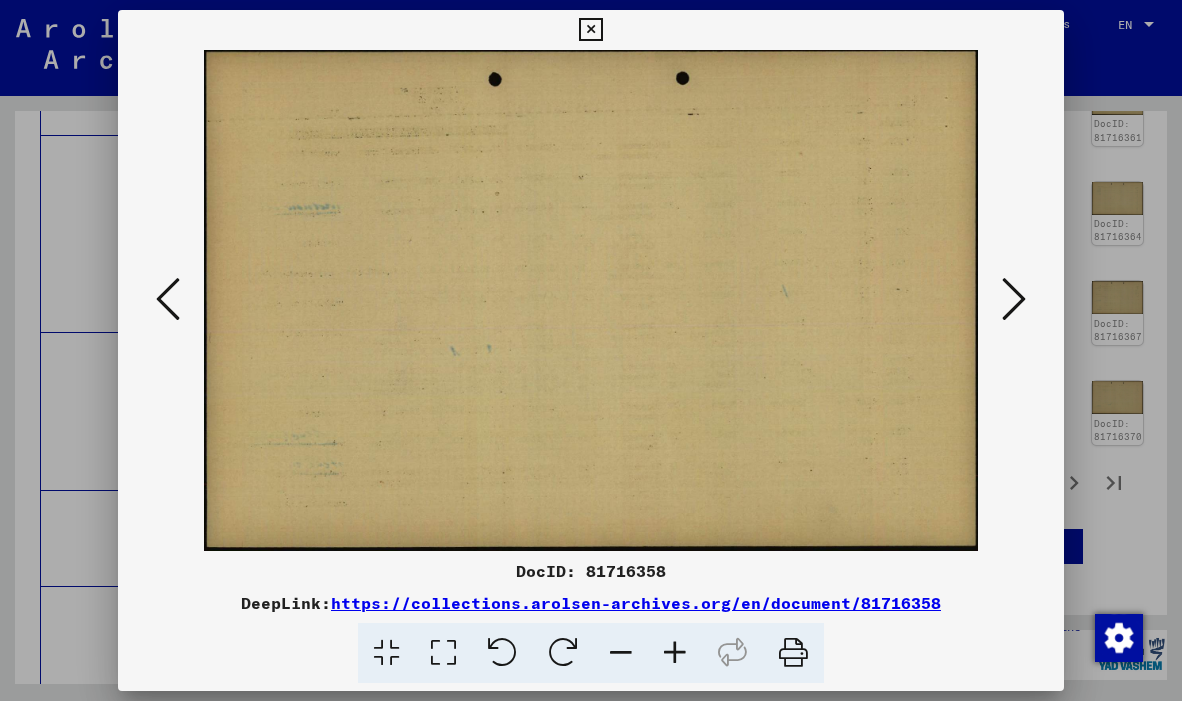 click at bounding box center [168, 299] 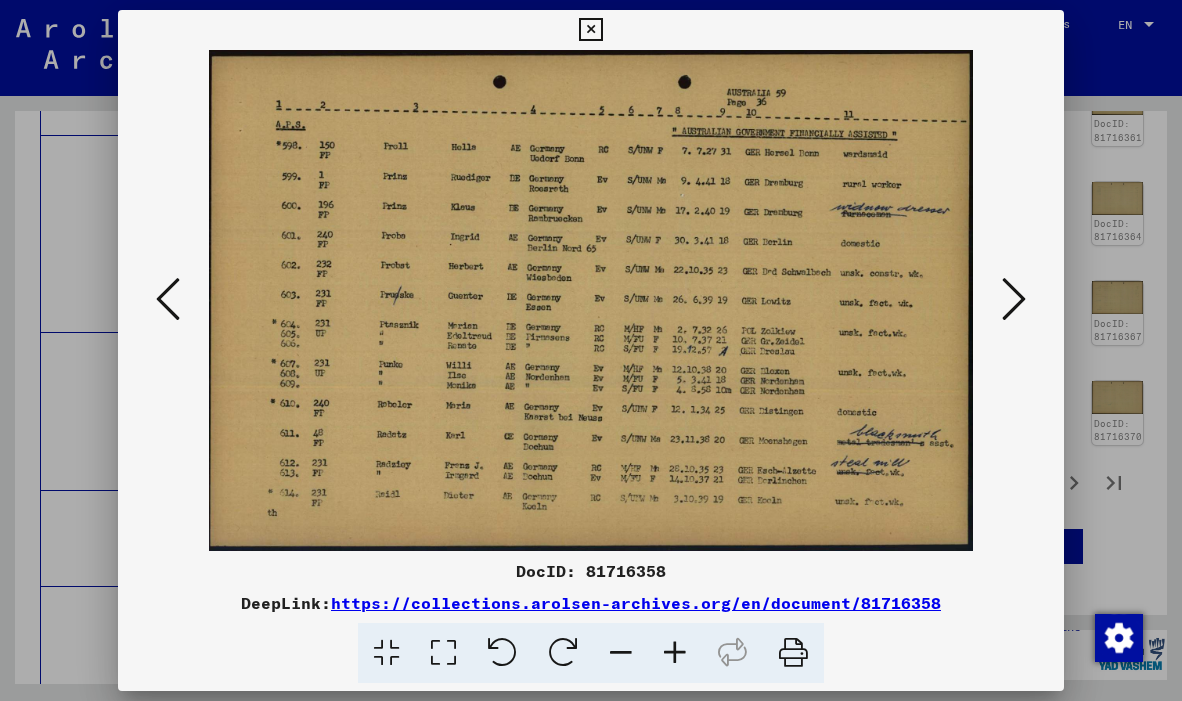 click at bounding box center [168, 299] 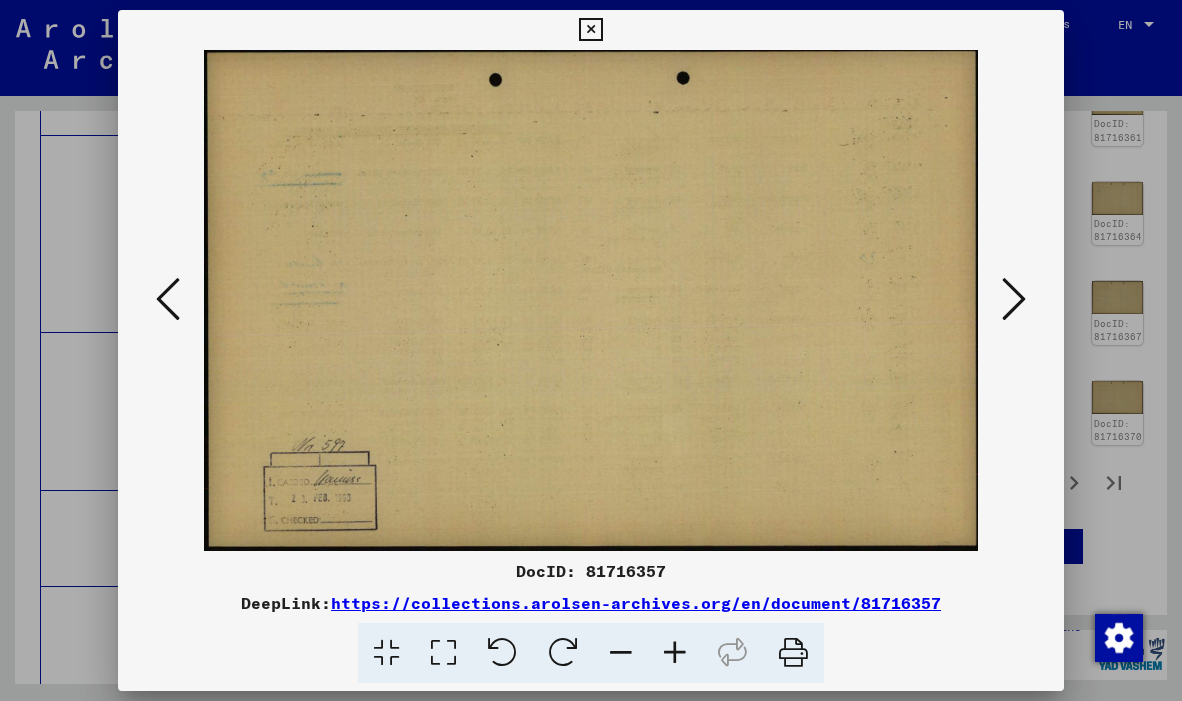 click at bounding box center [168, 299] 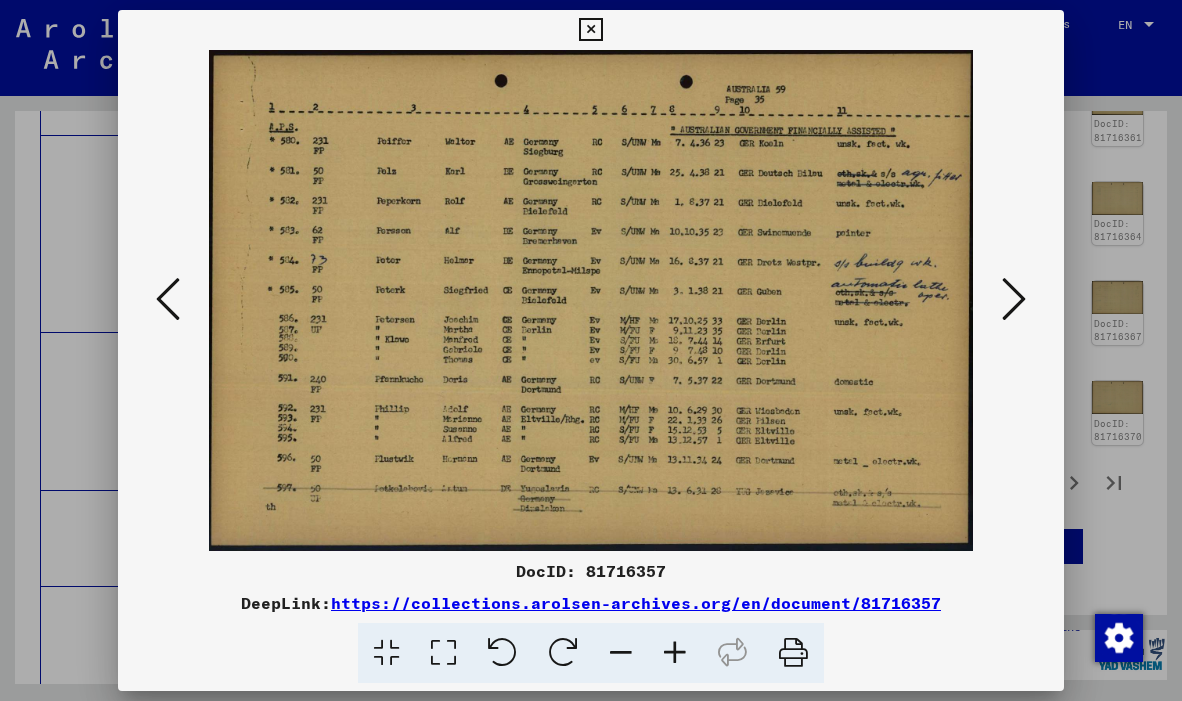 click at bounding box center (168, 299) 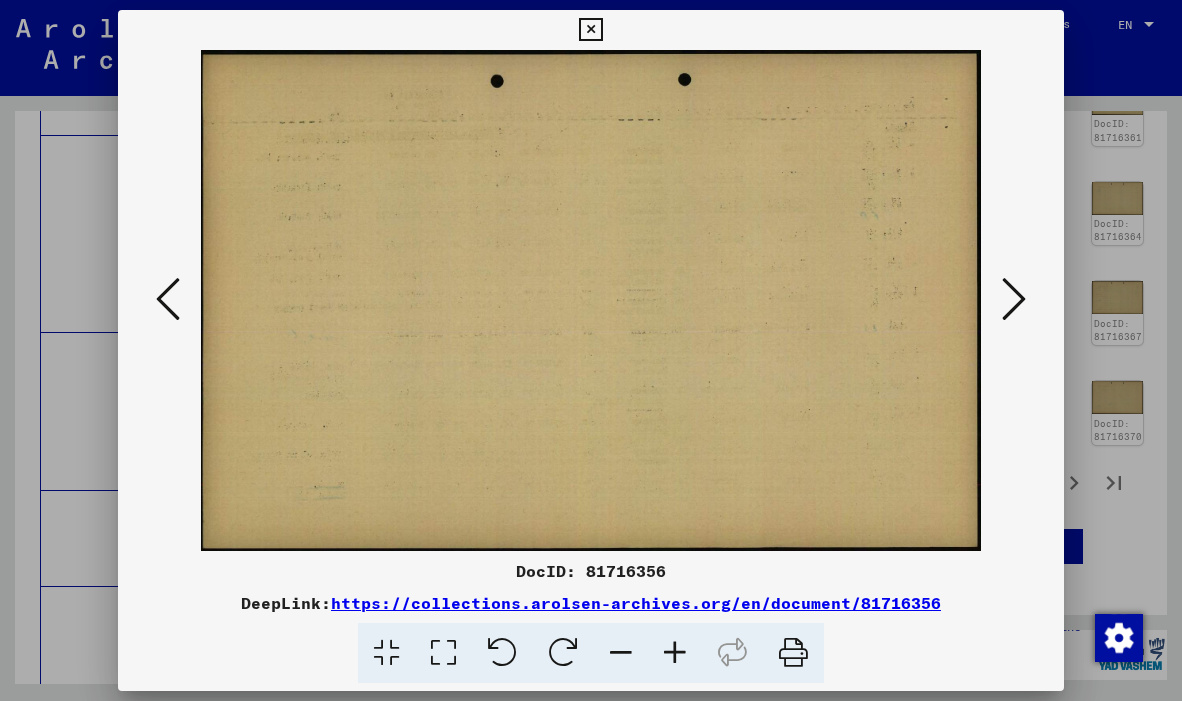 click at bounding box center [168, 299] 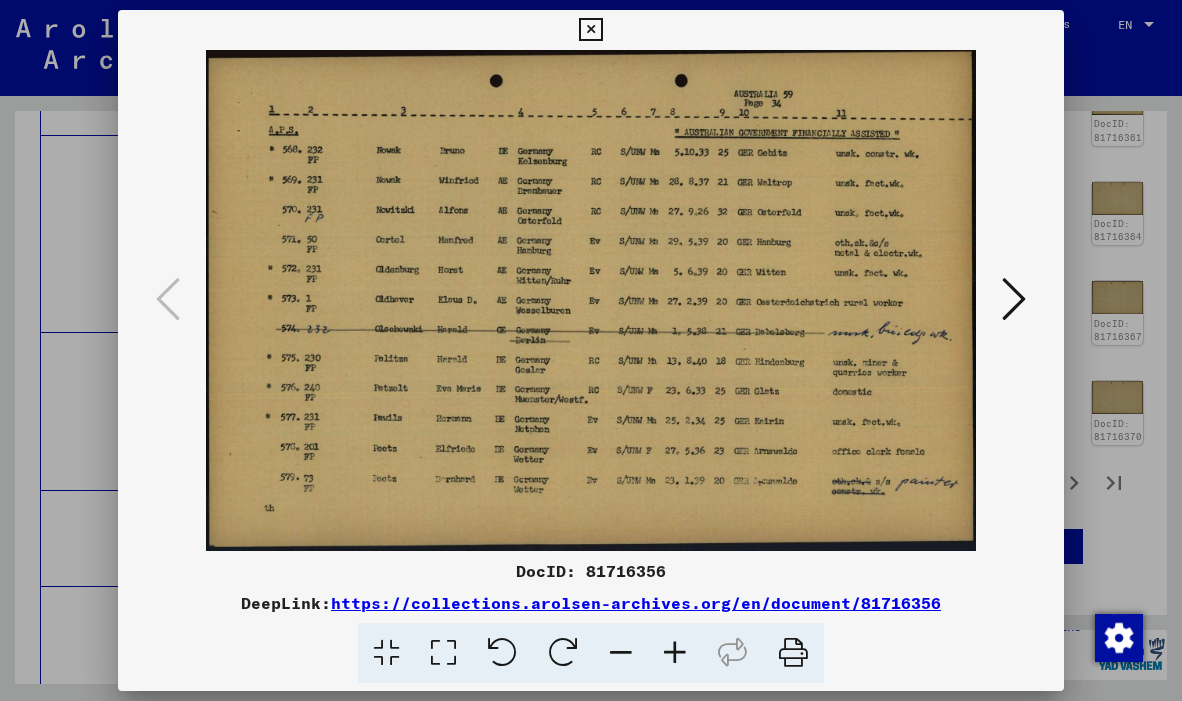 click at bounding box center [591, 350] 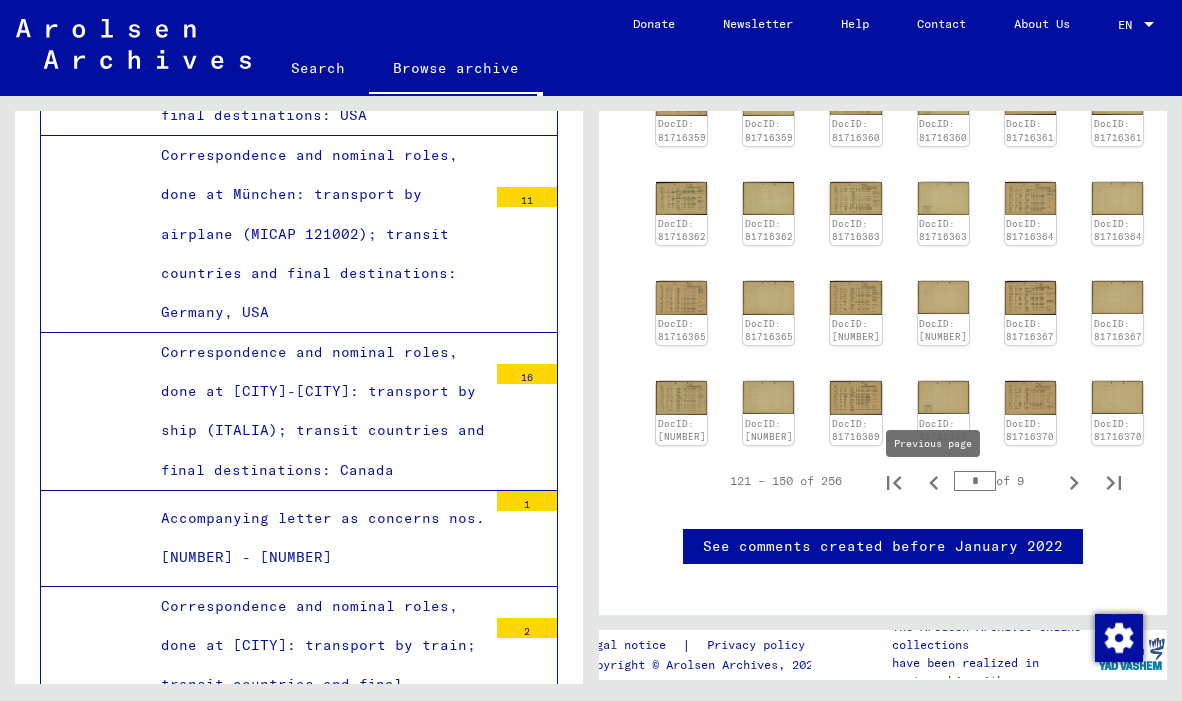 click 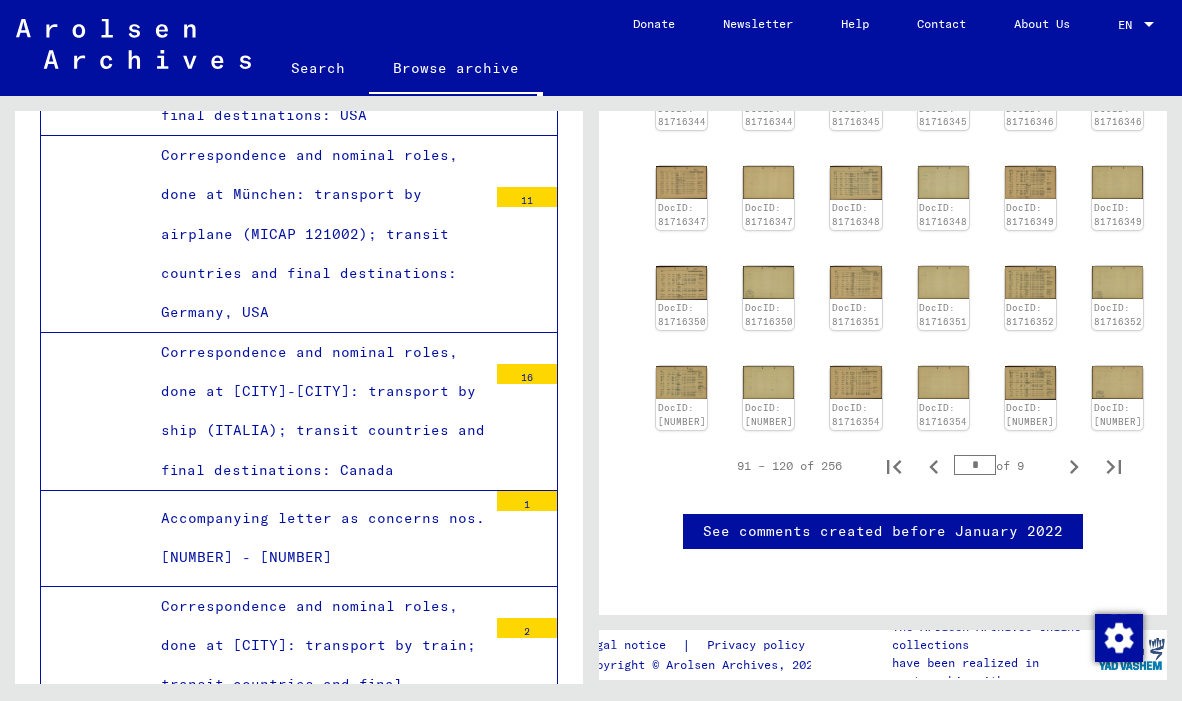 scroll, scrollTop: 936, scrollLeft: 0, axis: vertical 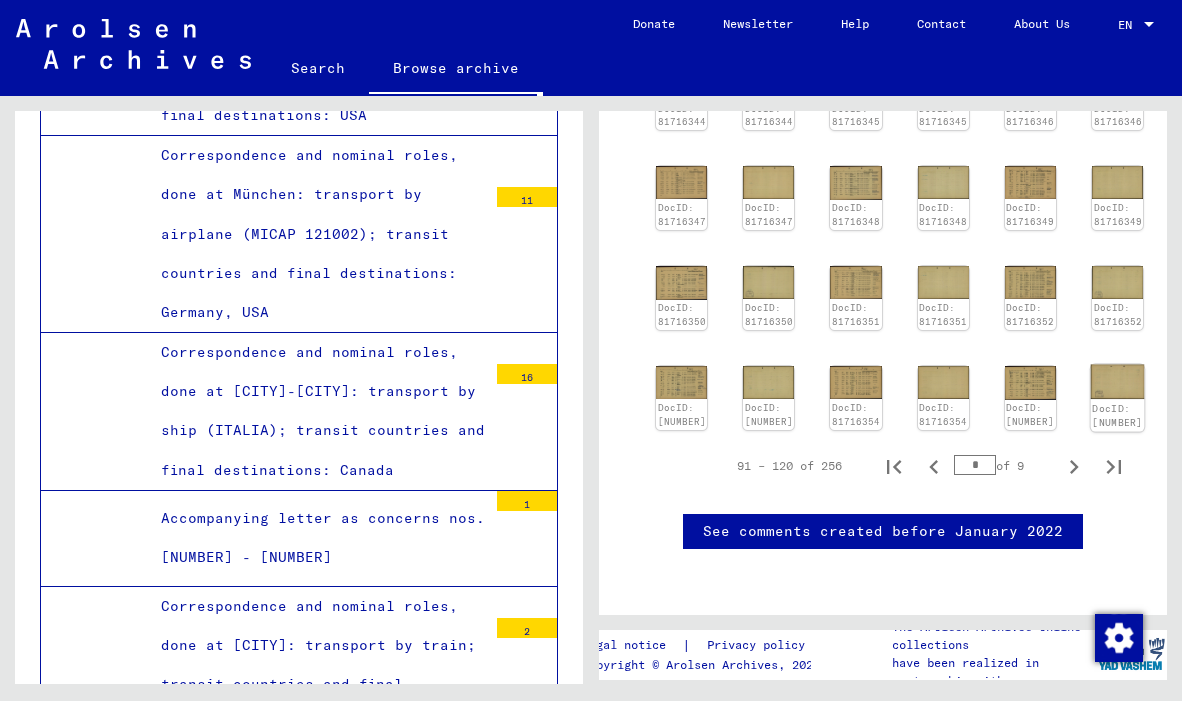 click 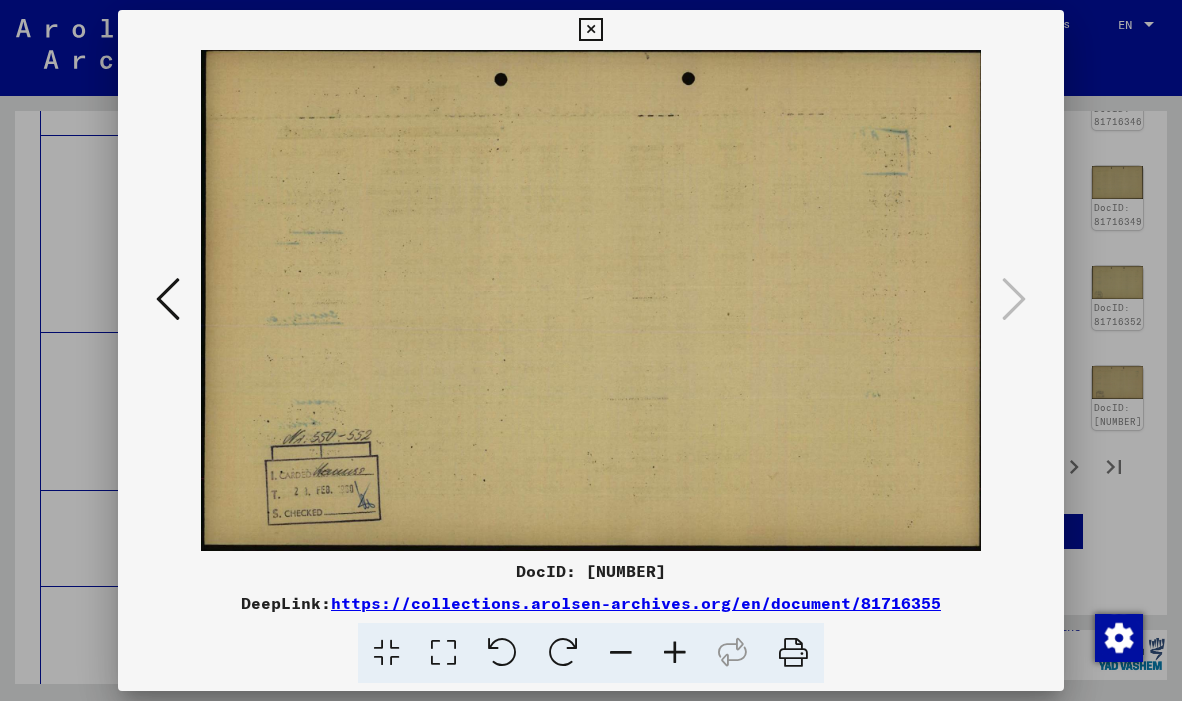 click at bounding box center [168, 299] 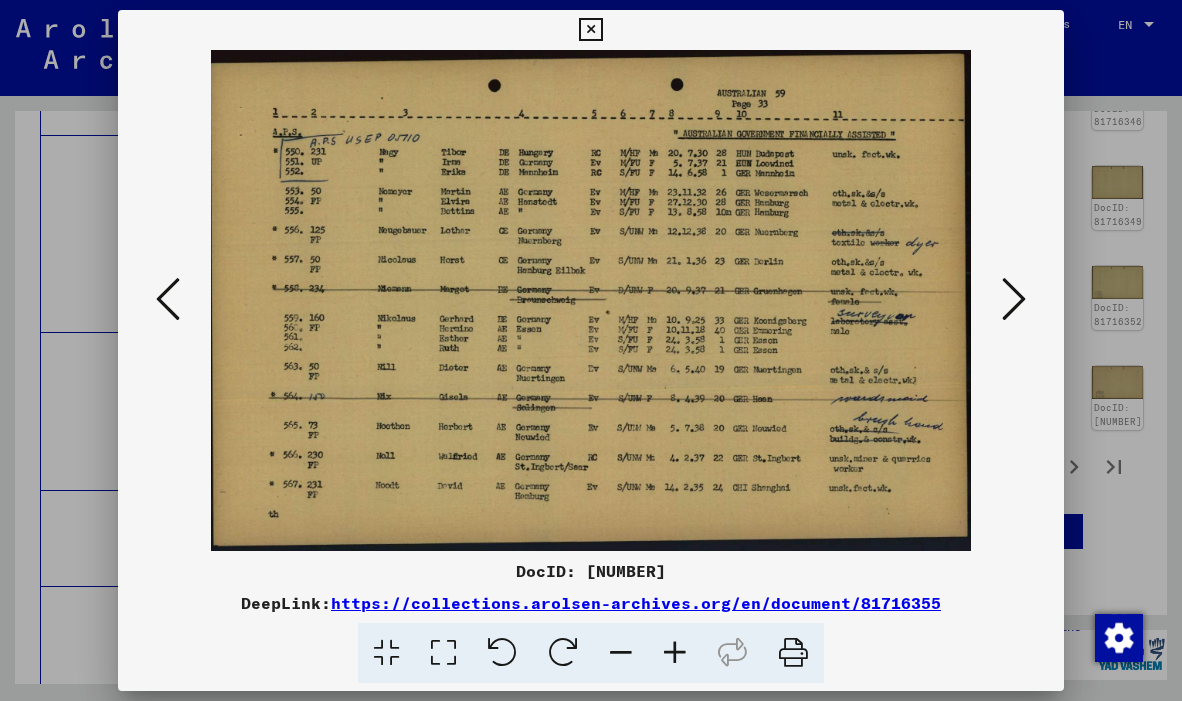 click at bounding box center (168, 299) 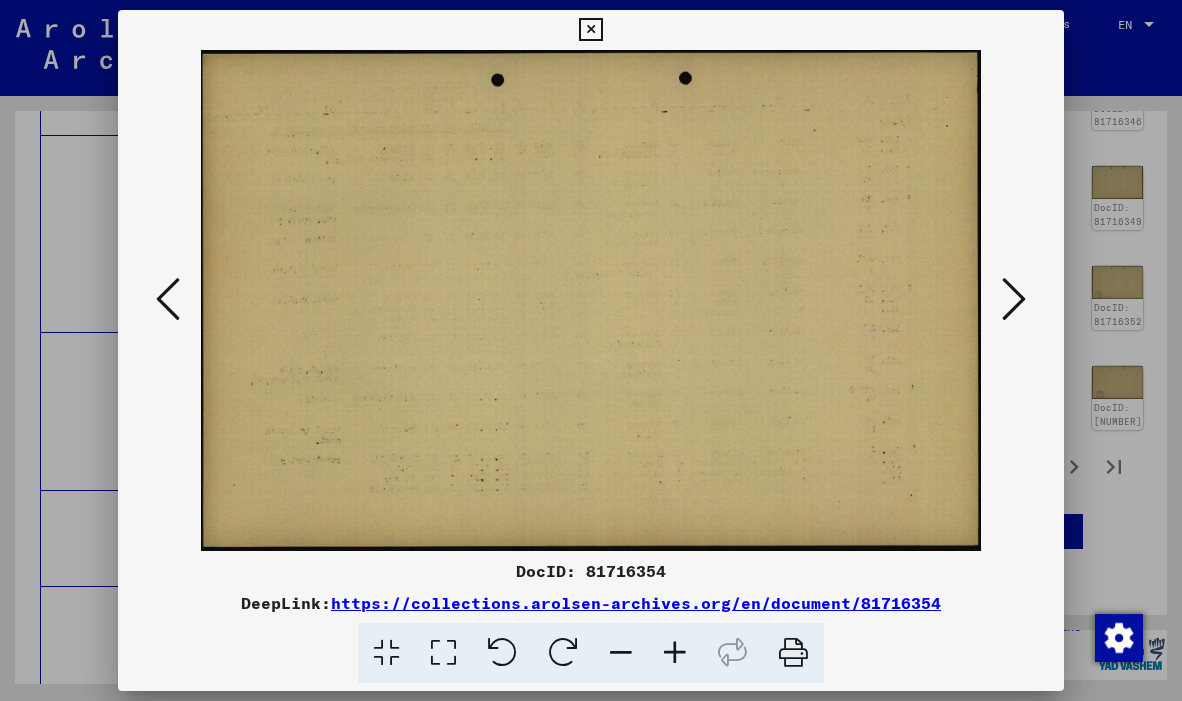 click at bounding box center [168, 299] 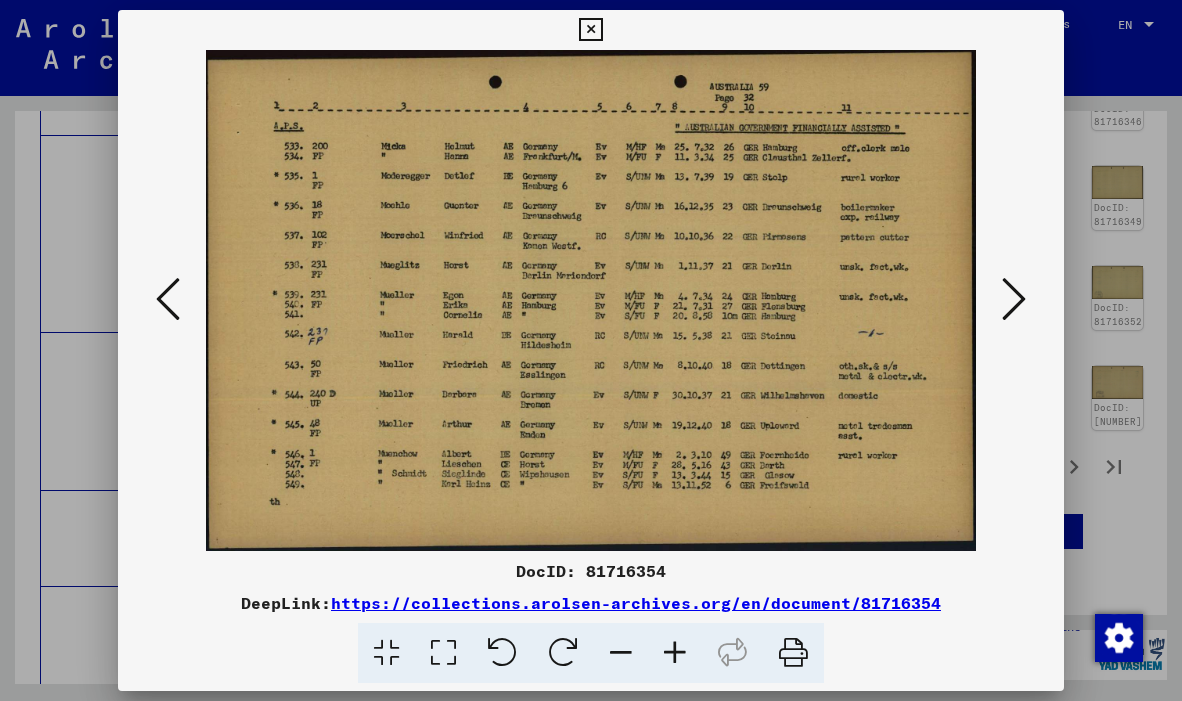 click at bounding box center [168, 299] 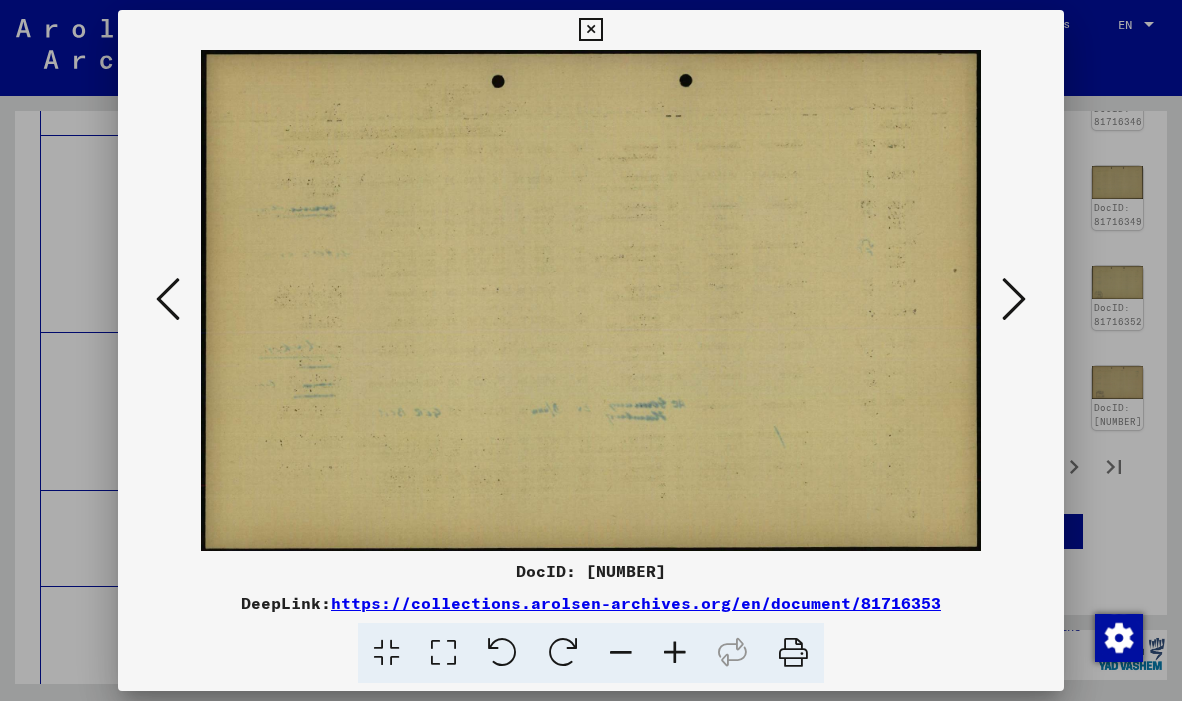 click at bounding box center (168, 299) 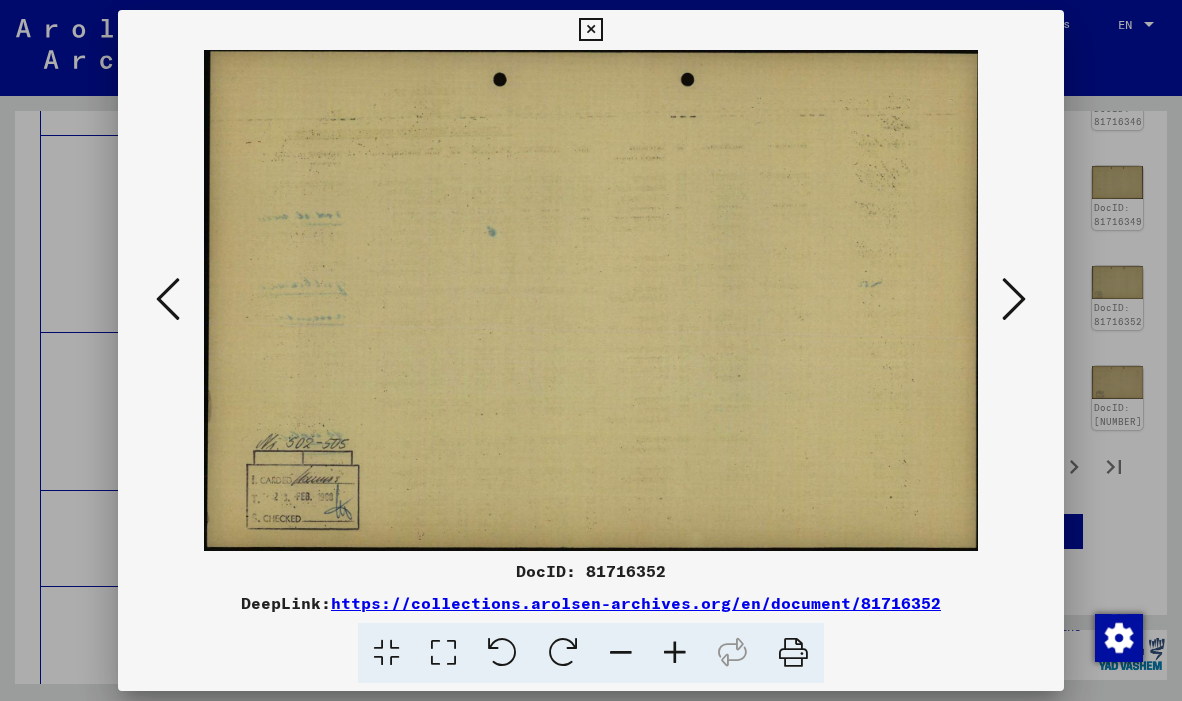 click at bounding box center [168, 299] 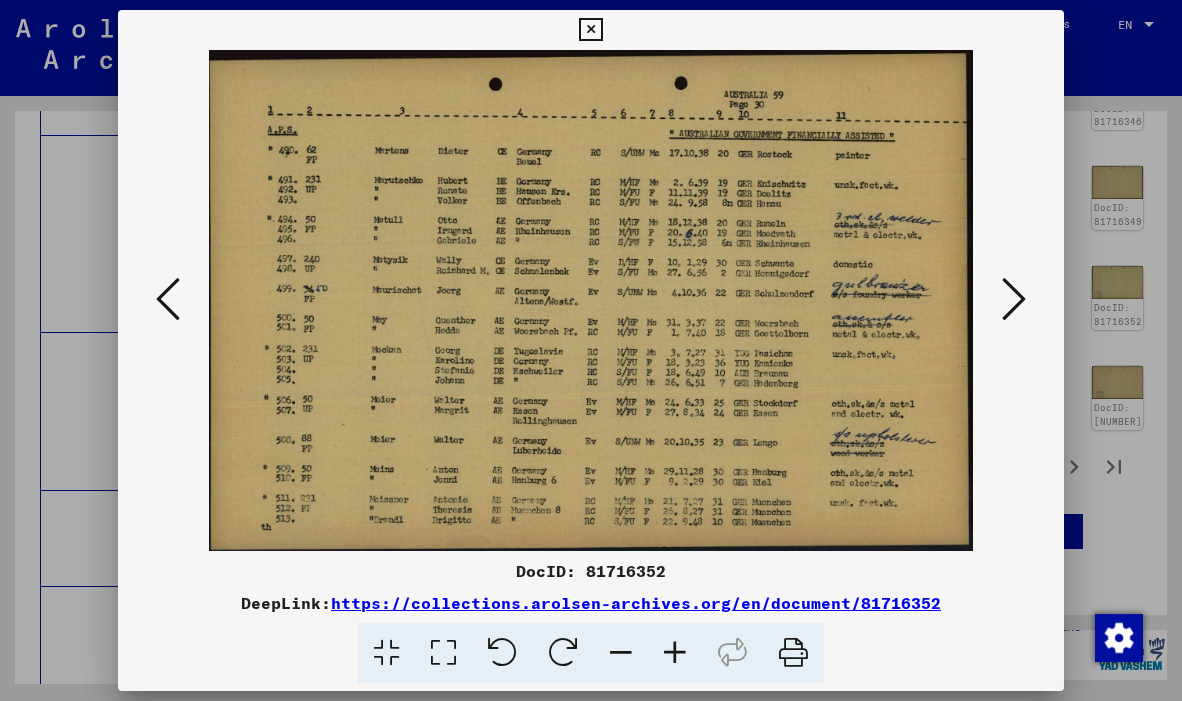 click at bounding box center (168, 299) 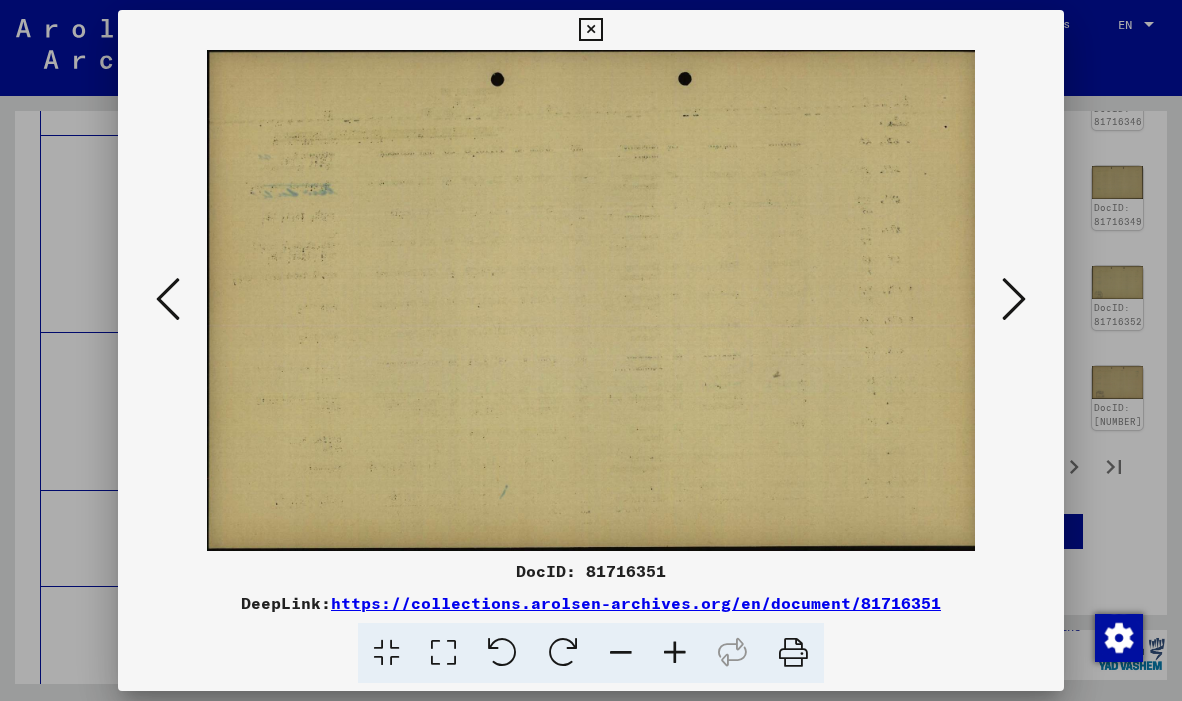 click at bounding box center (168, 299) 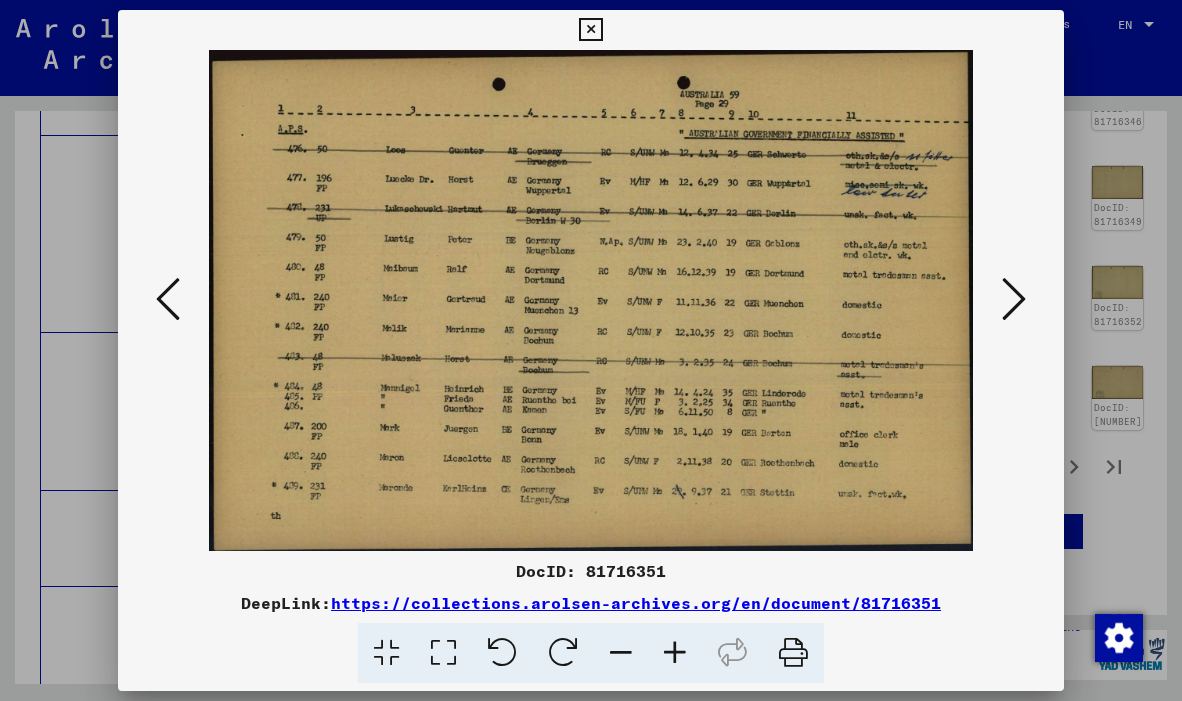 click at bounding box center (168, 299) 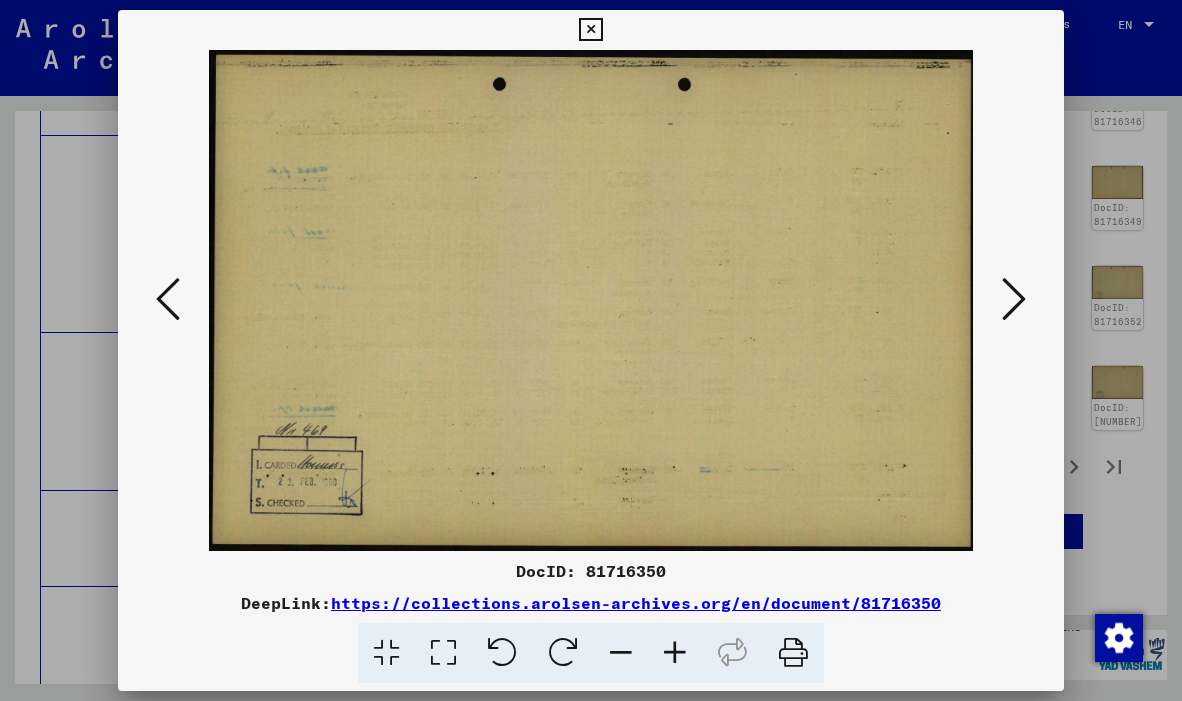 click at bounding box center [168, 299] 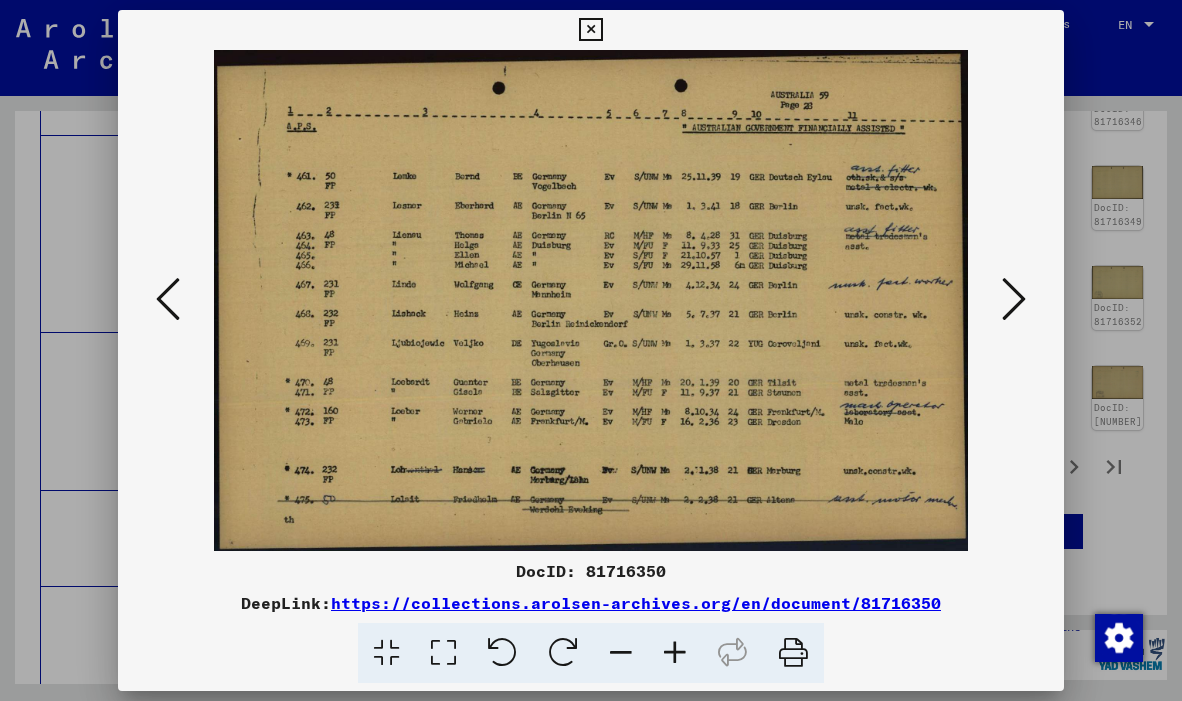 click at bounding box center (168, 299) 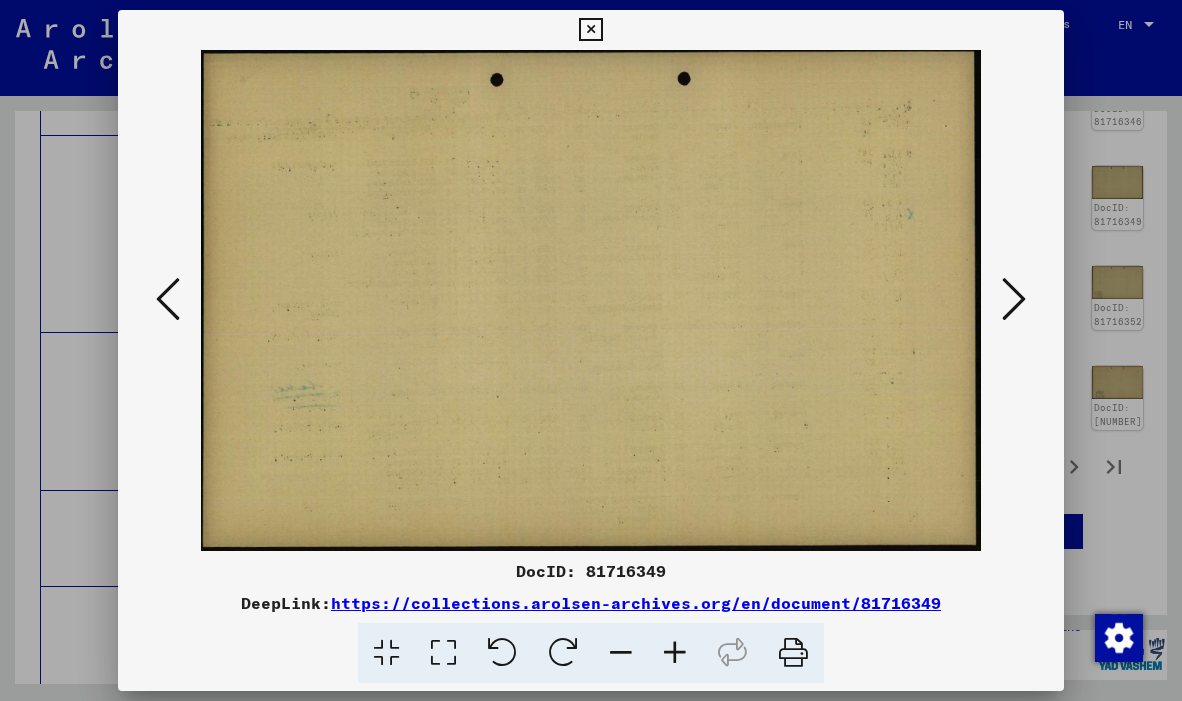 click at bounding box center [168, 299] 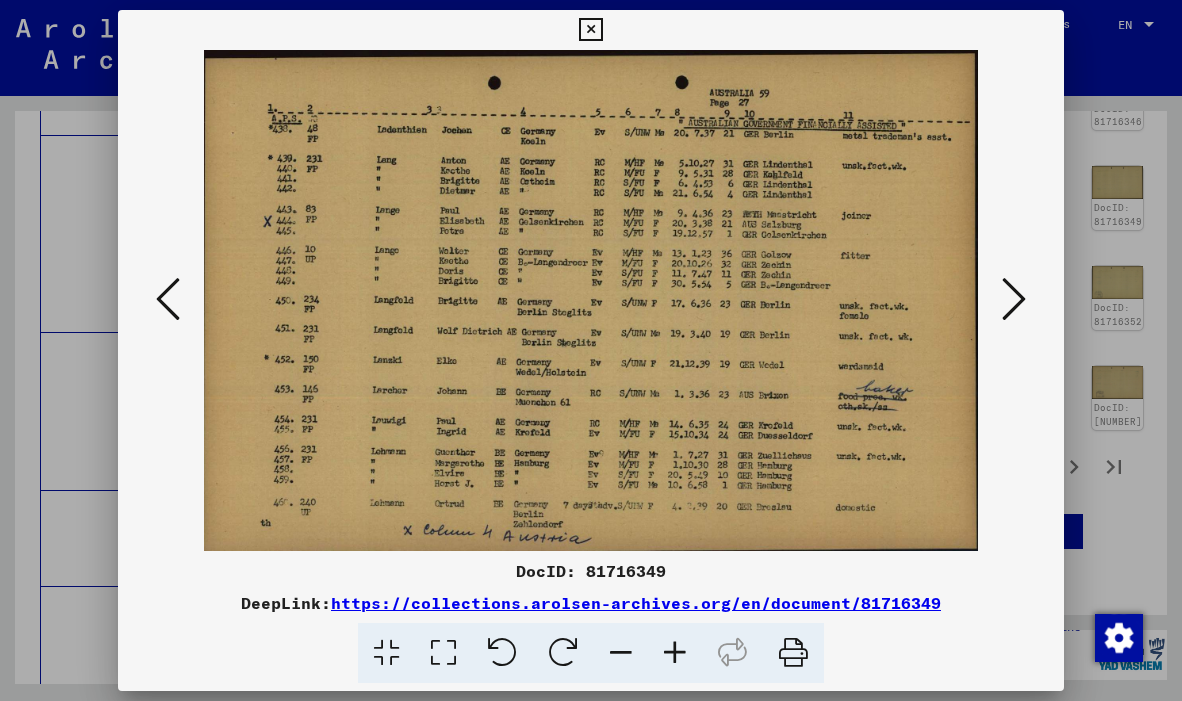 click at bounding box center (168, 299) 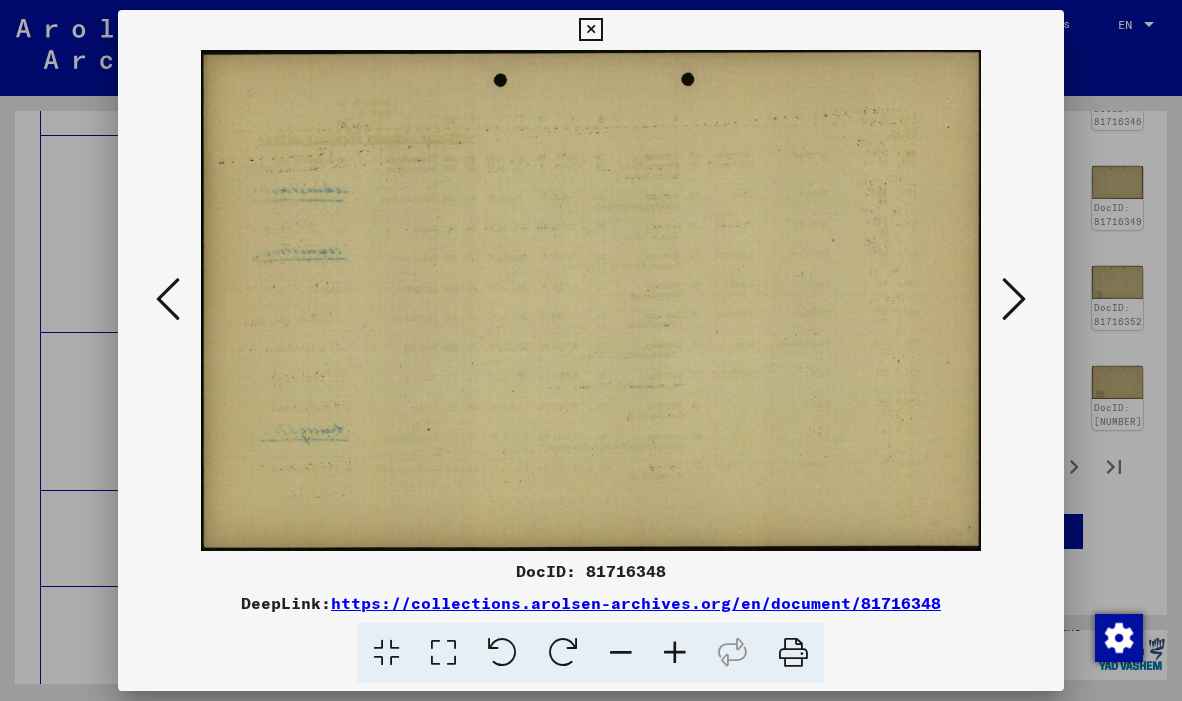 click at bounding box center (168, 299) 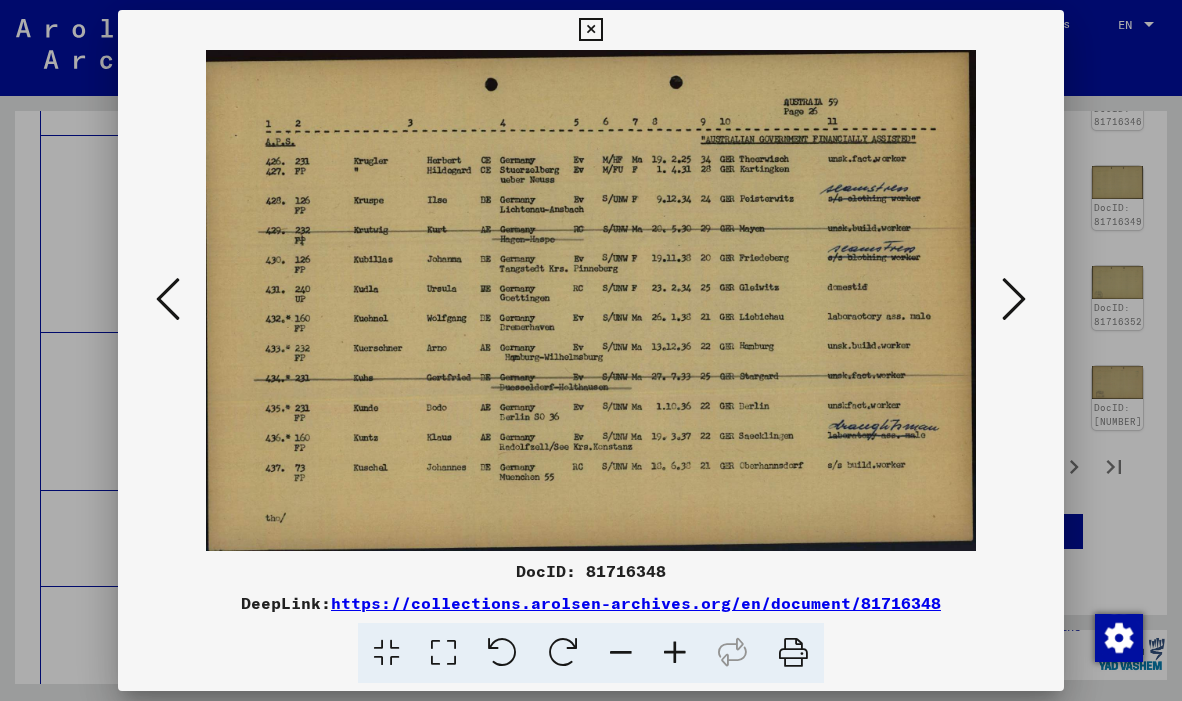 click at bounding box center (168, 299) 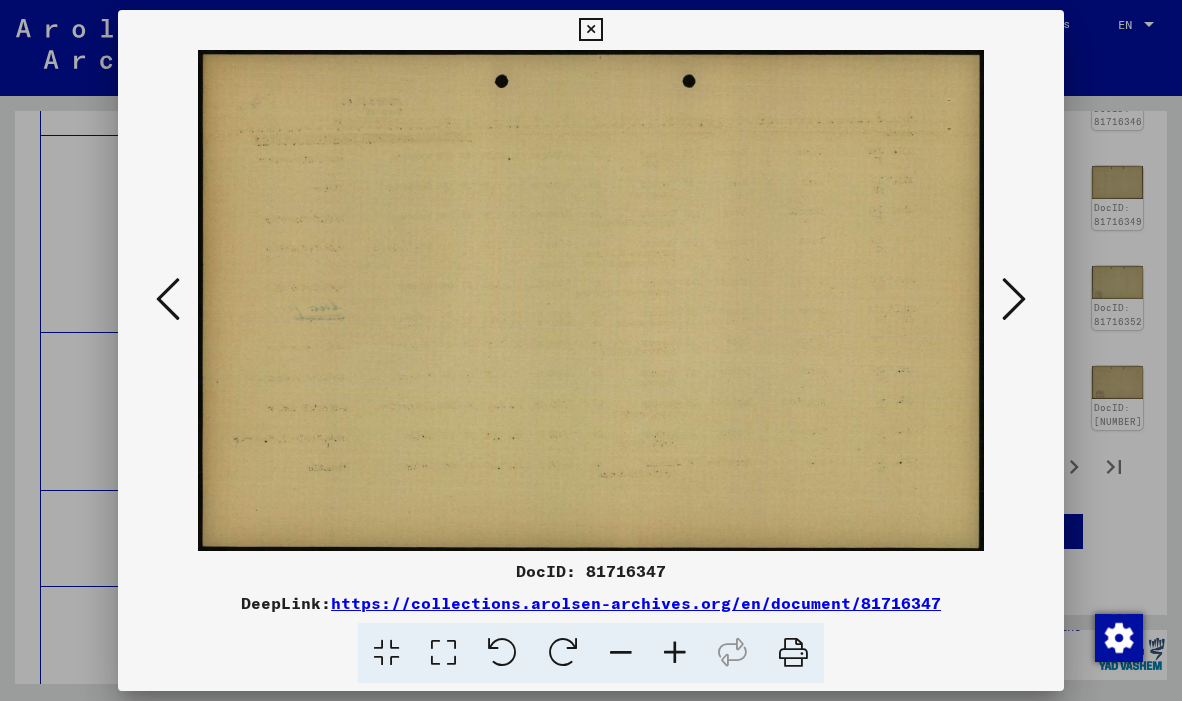 click at bounding box center [168, 299] 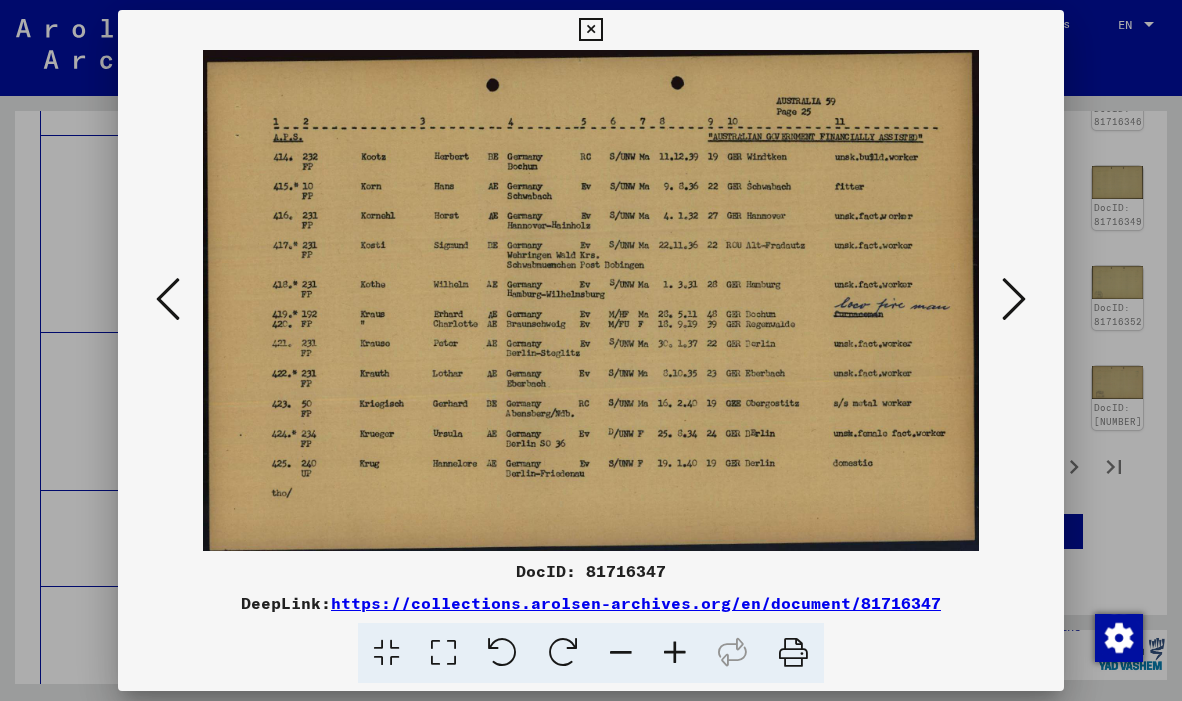 click at bounding box center [590, 30] 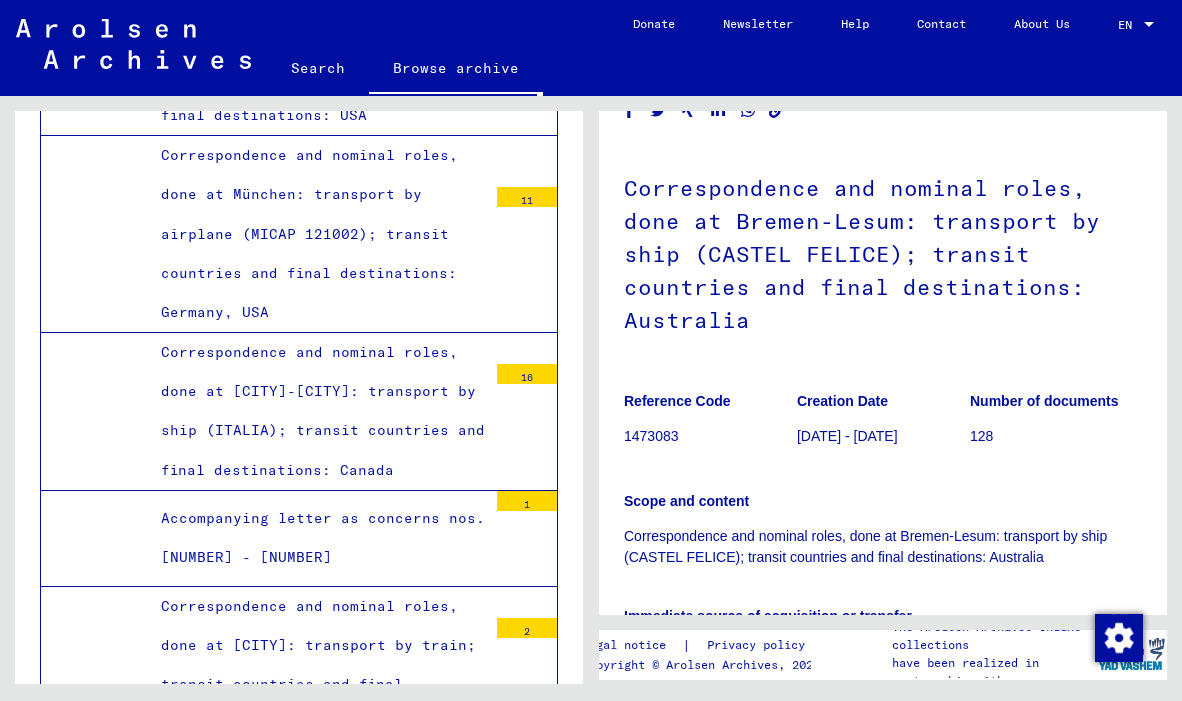 scroll, scrollTop: 0, scrollLeft: 0, axis: both 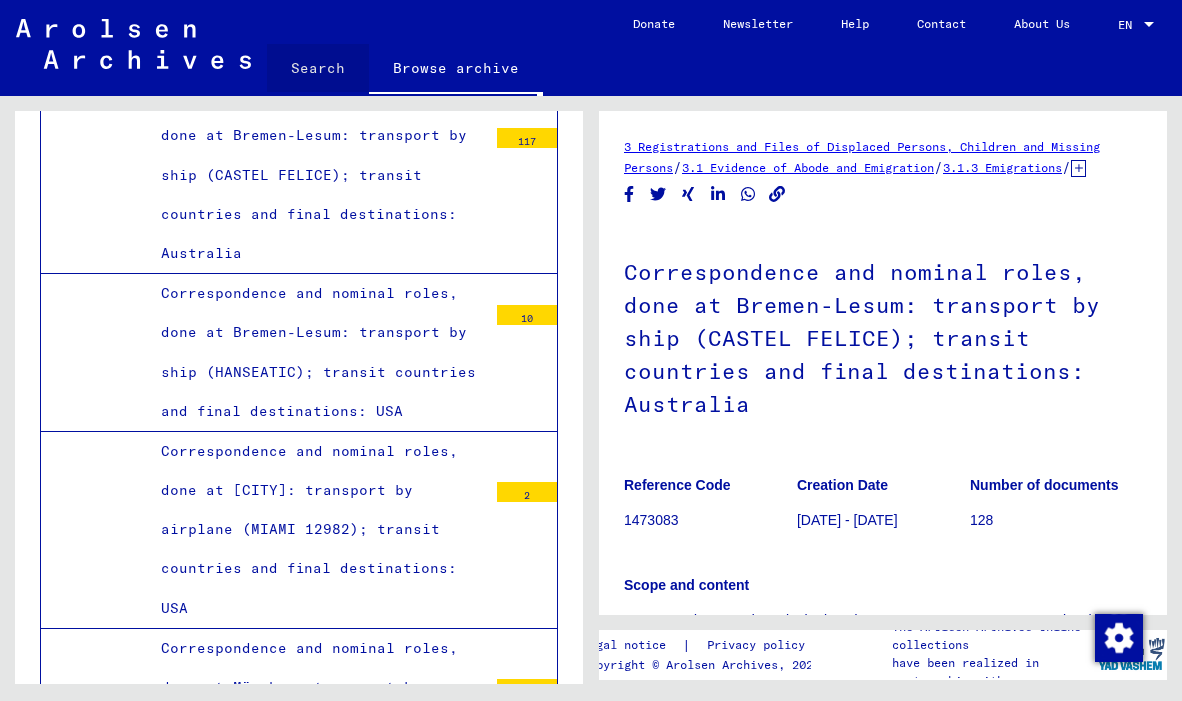 click on "Search" 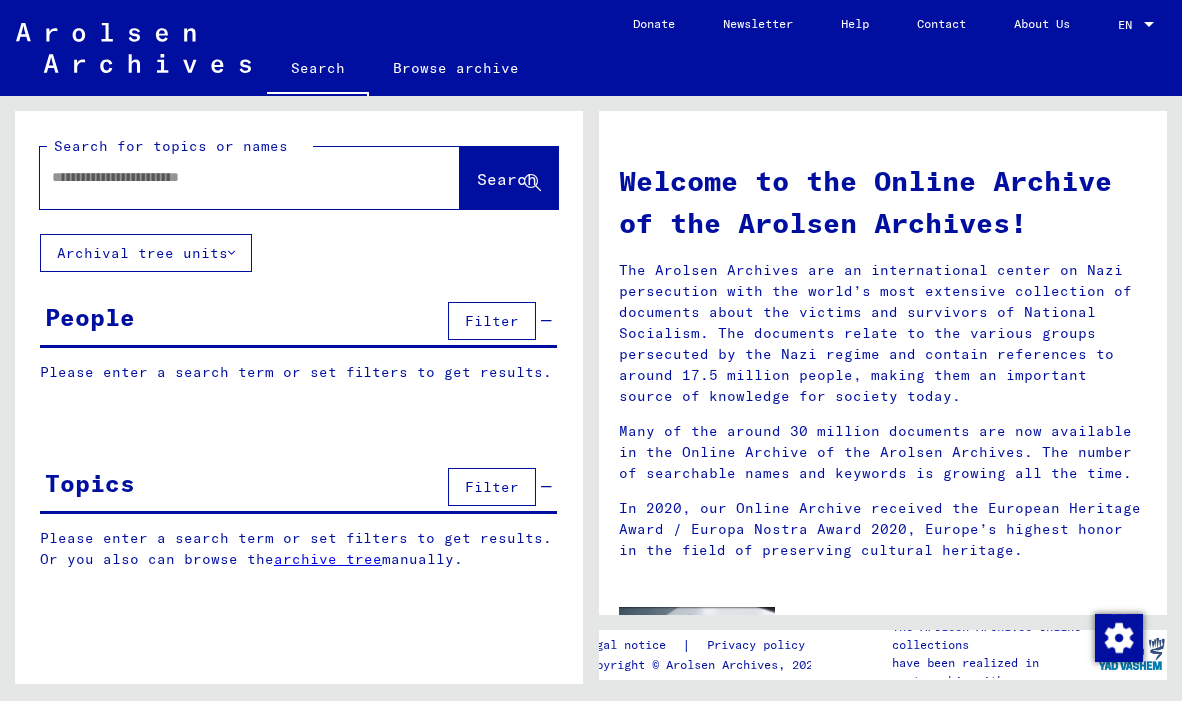 click at bounding box center [226, 177] 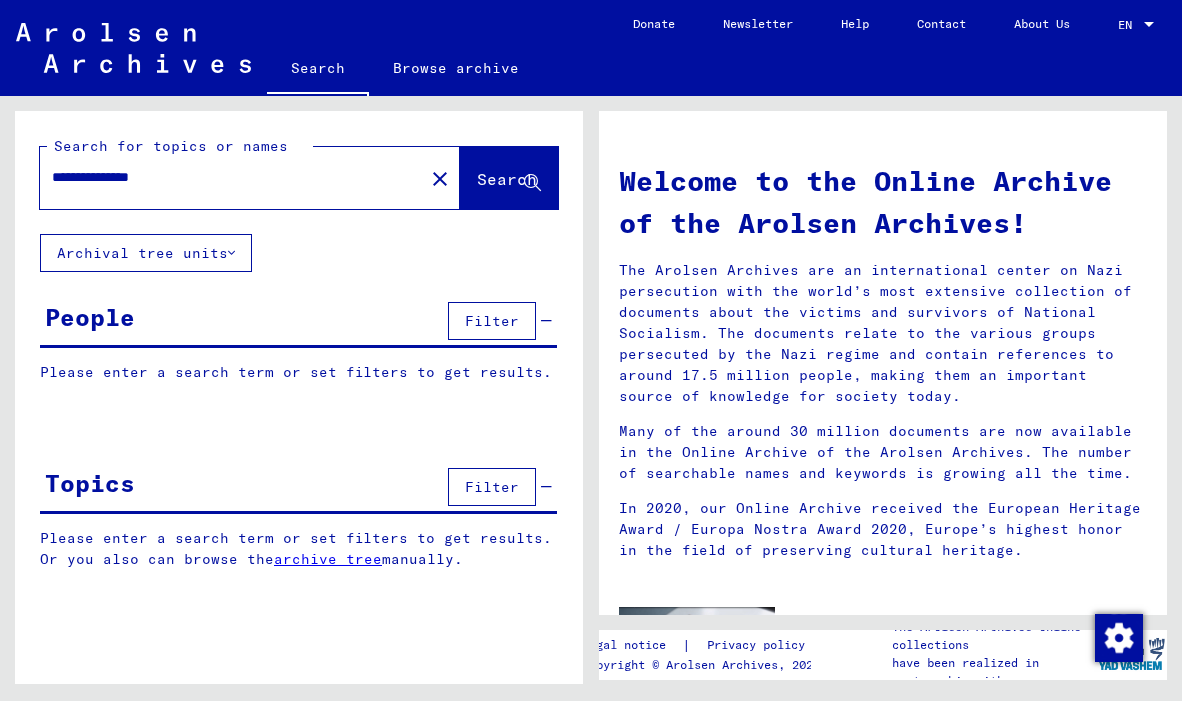click on "Search" 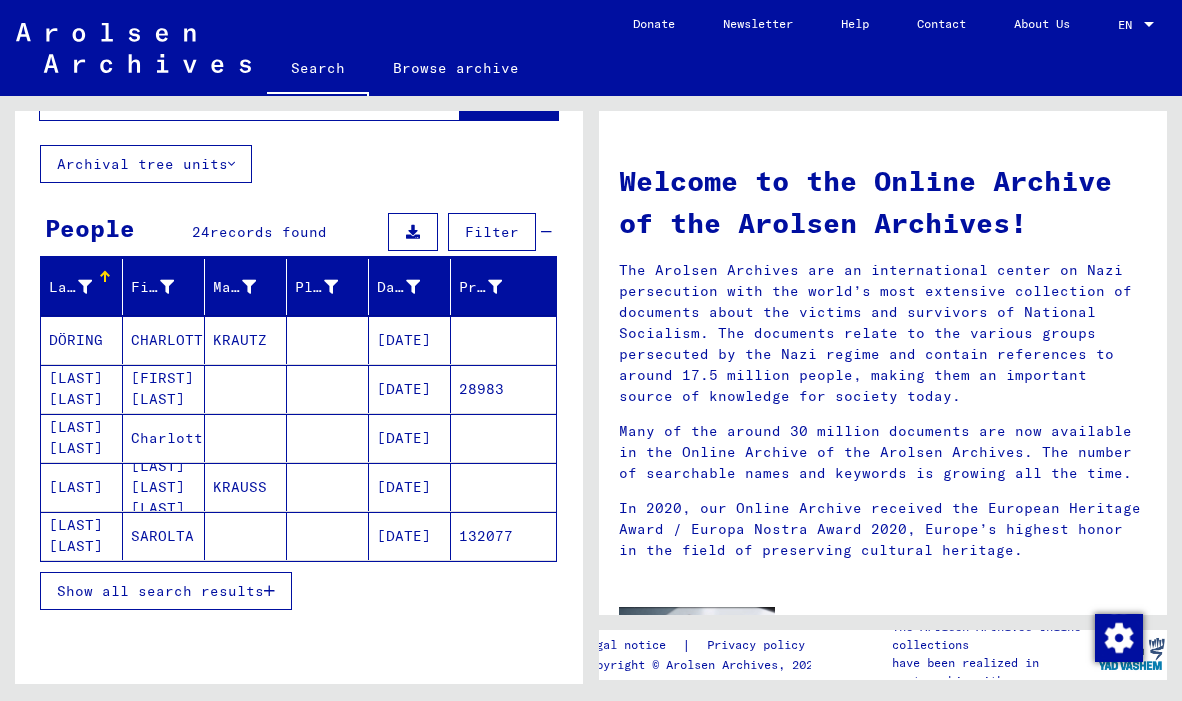 scroll, scrollTop: 109, scrollLeft: 0, axis: vertical 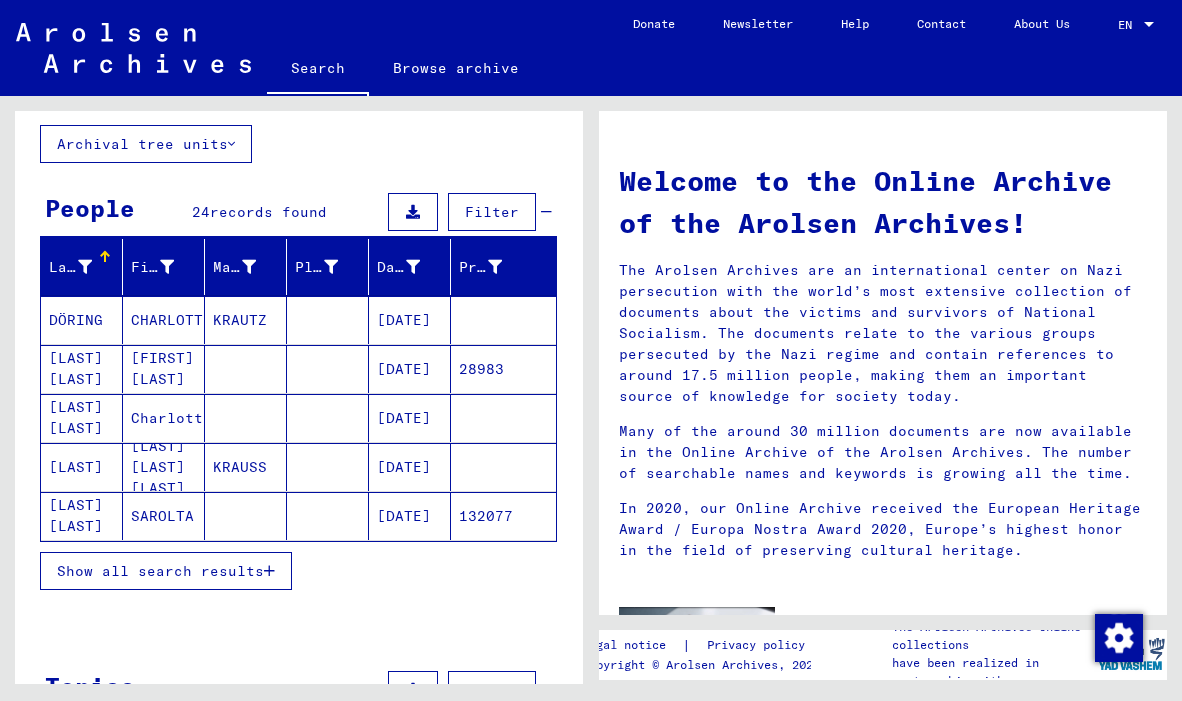 click on "Show all search results" at bounding box center (166, 571) 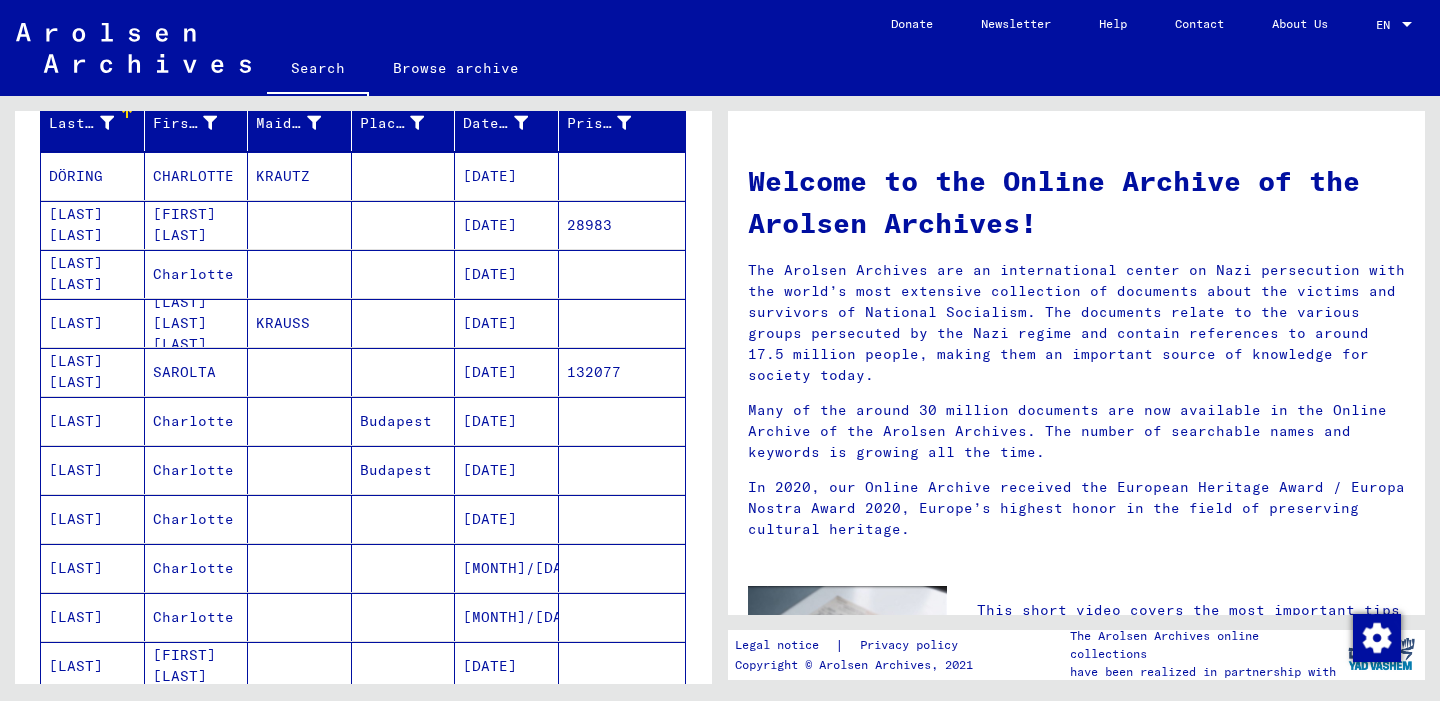 scroll, scrollTop: 259, scrollLeft: 0, axis: vertical 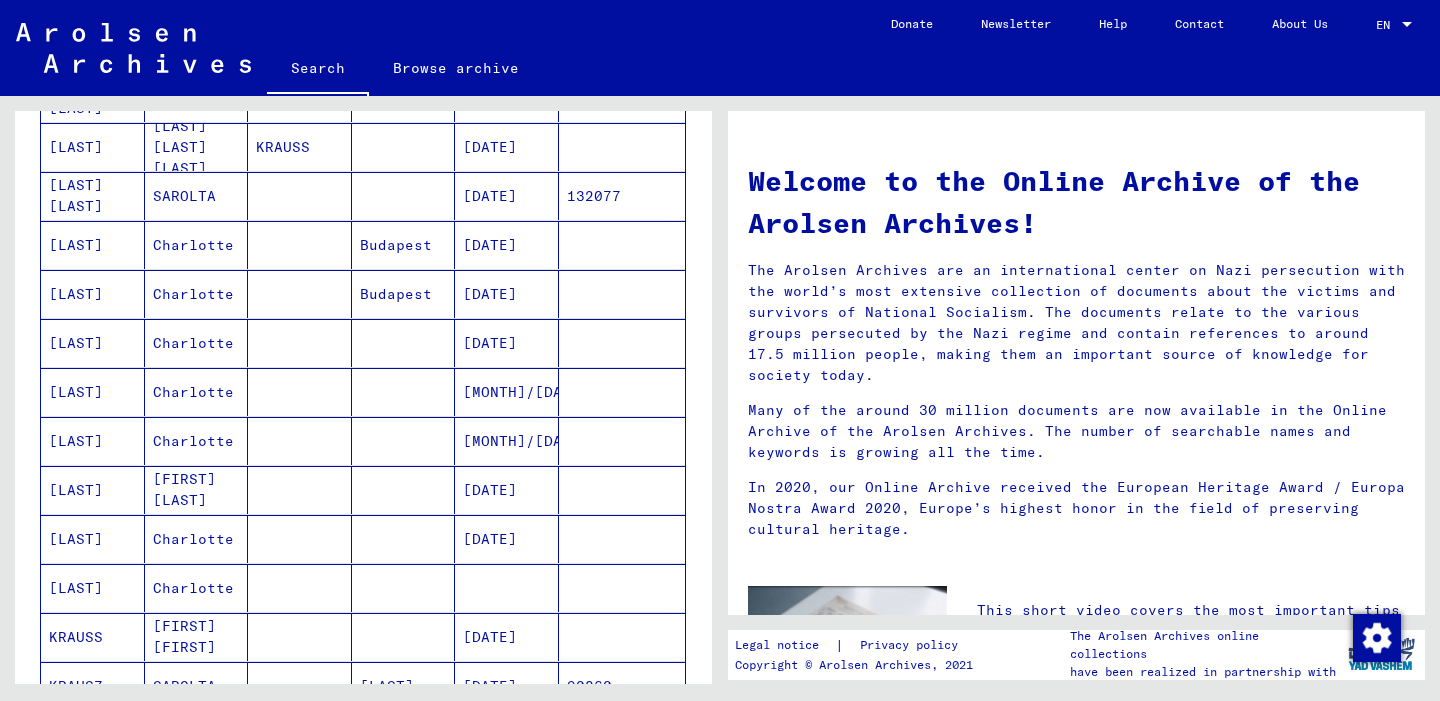 click on "[DATE]" at bounding box center (507, 392) 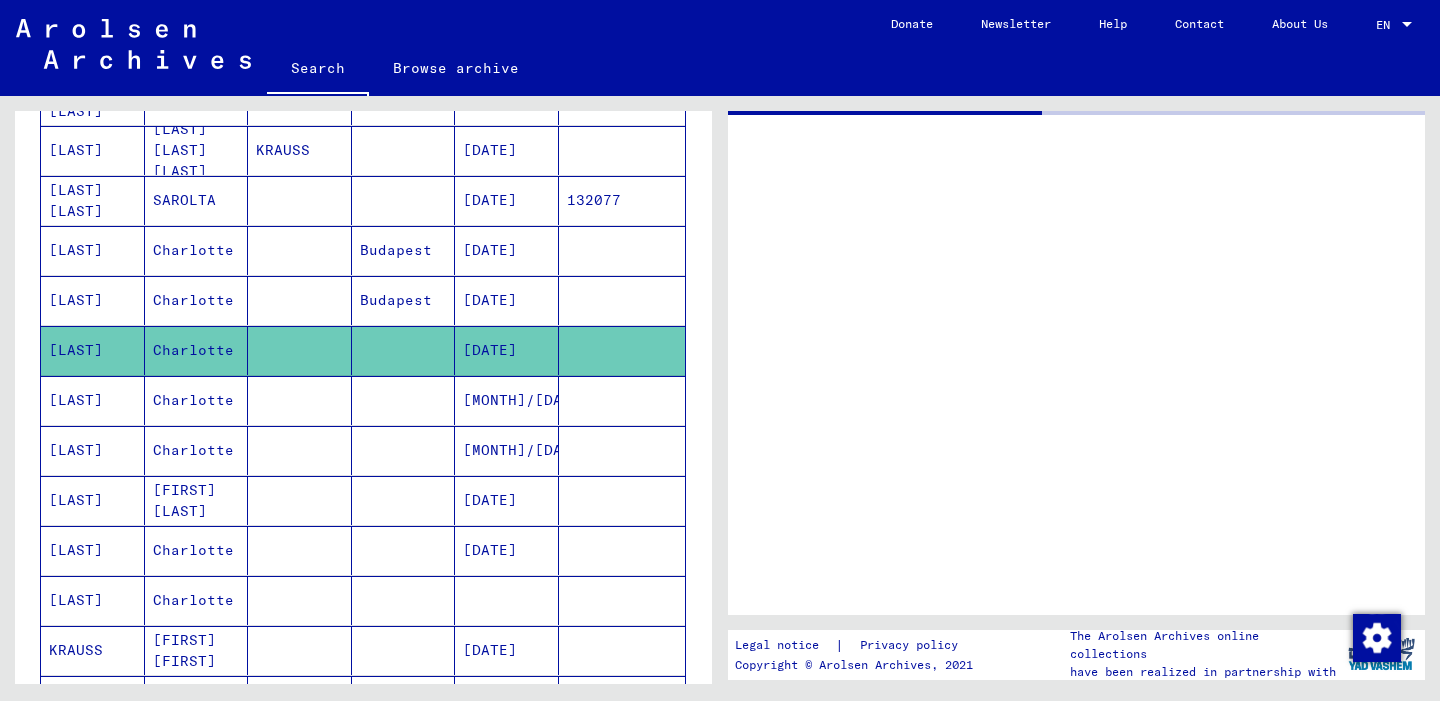scroll, scrollTop: 431, scrollLeft: 0, axis: vertical 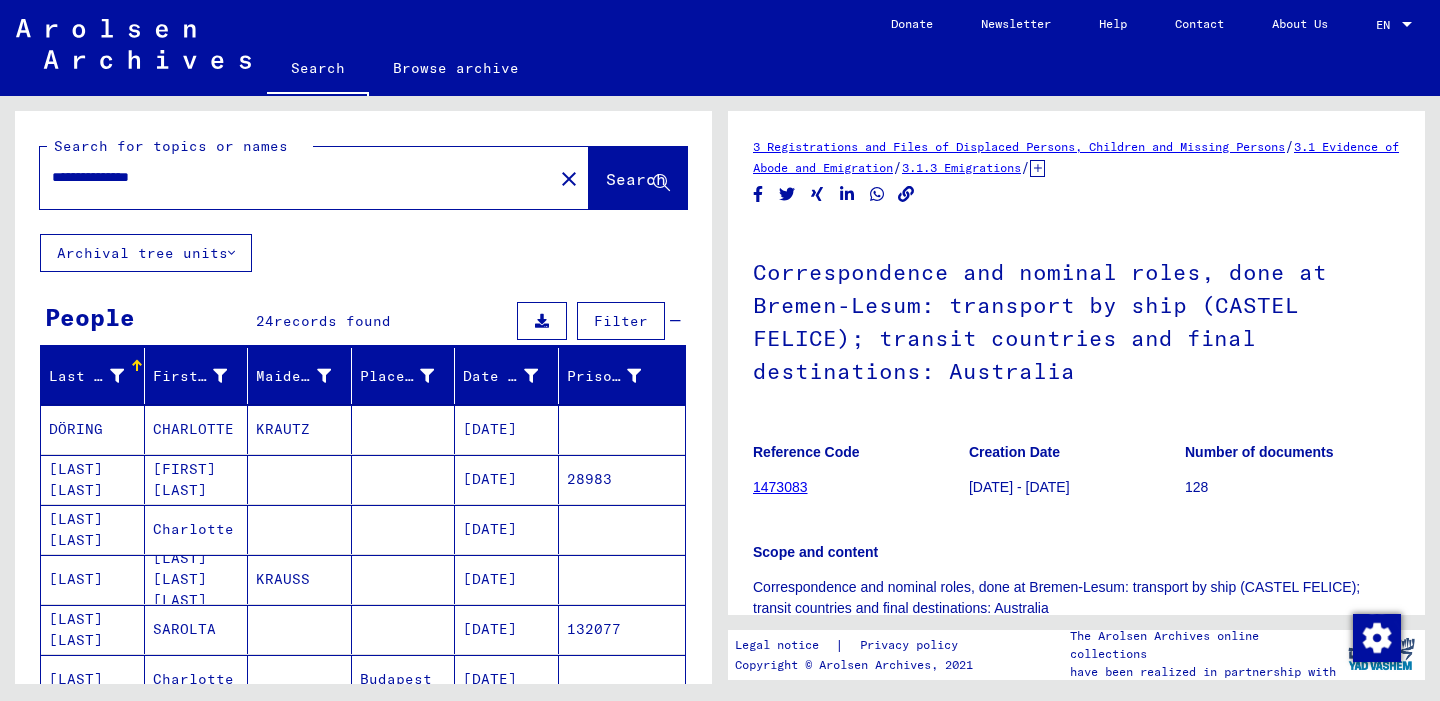 click on "**********" 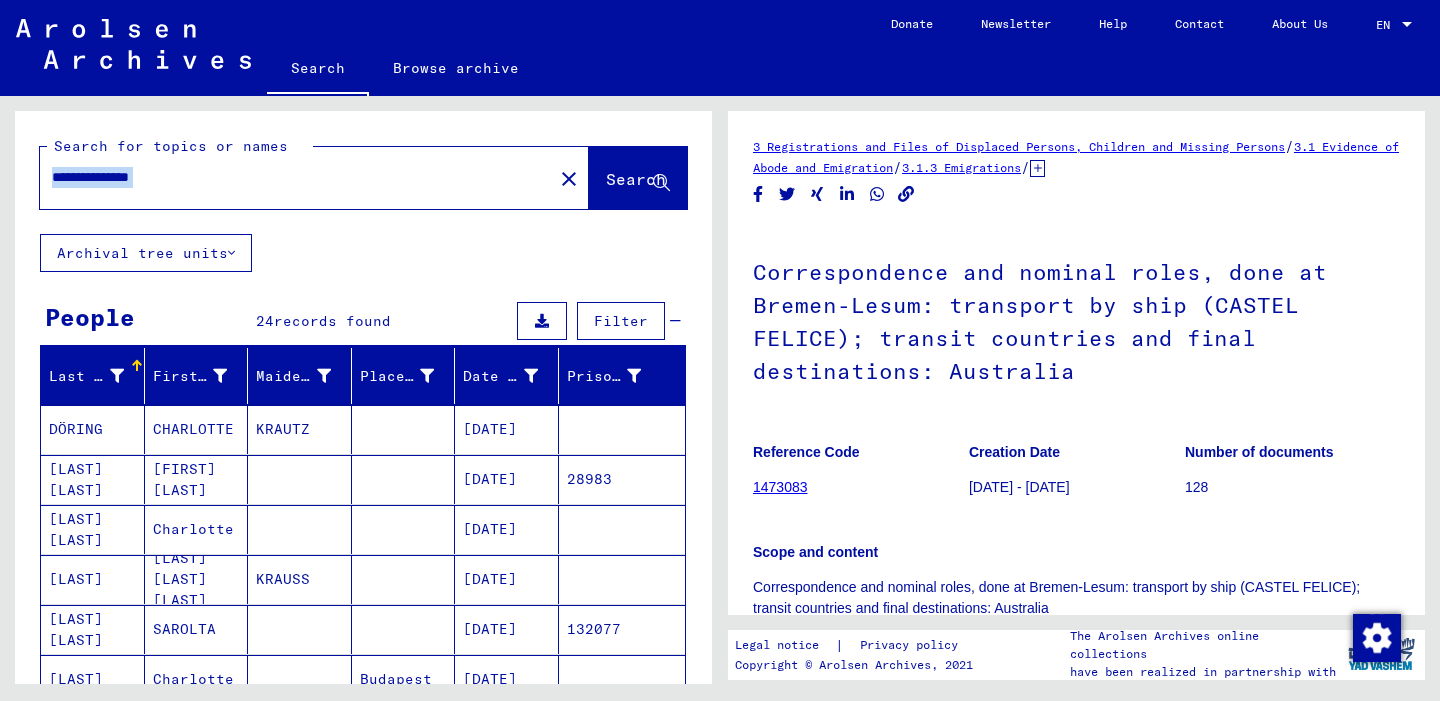 click on "**********" 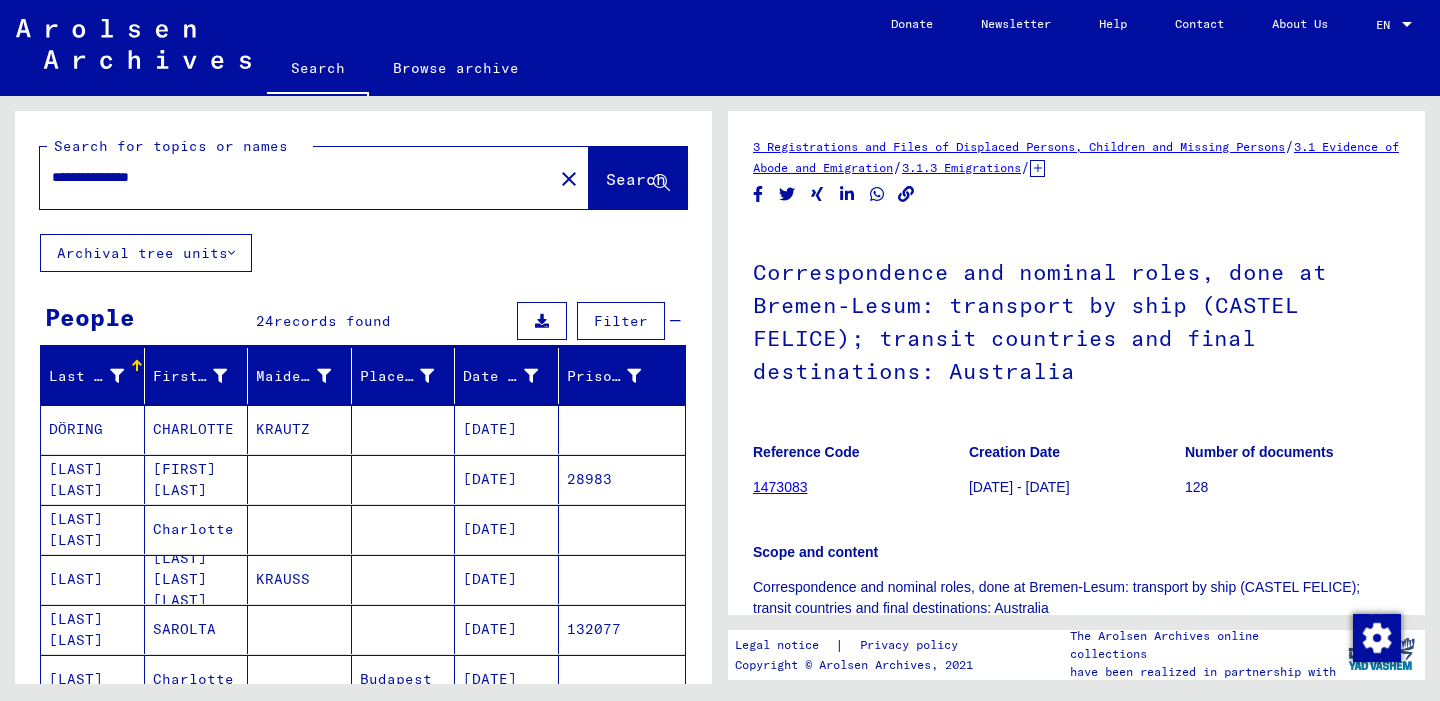 click on "**********" at bounding box center [296, 177] 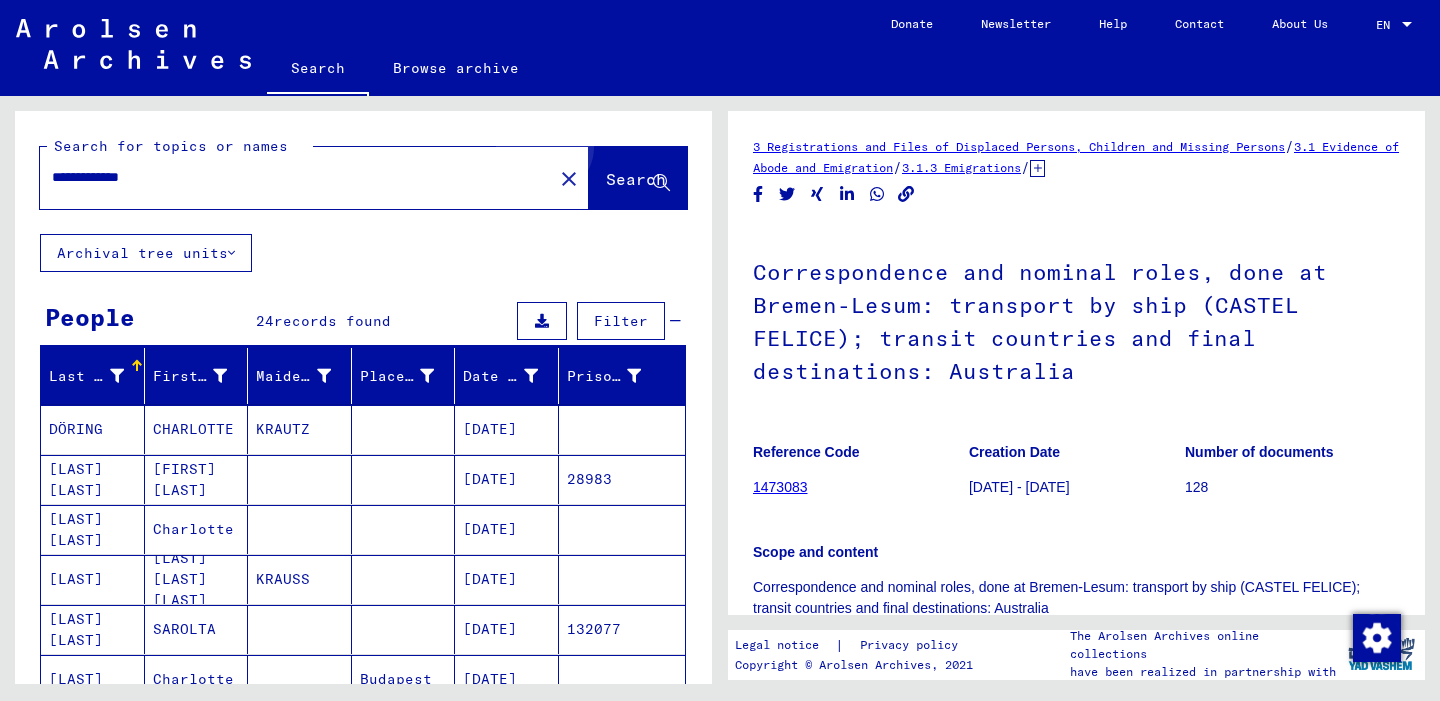 click on "Search" 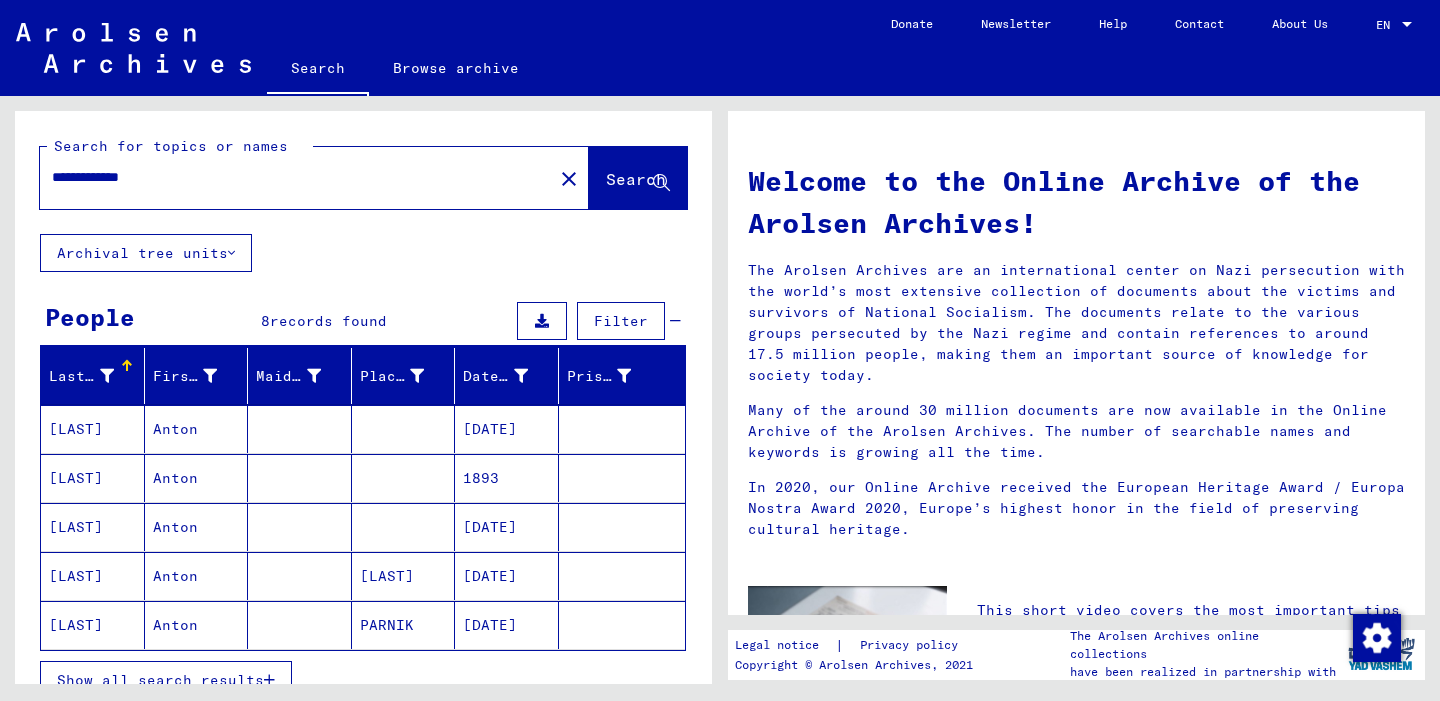 click on "[DATE]" at bounding box center (507, 625) 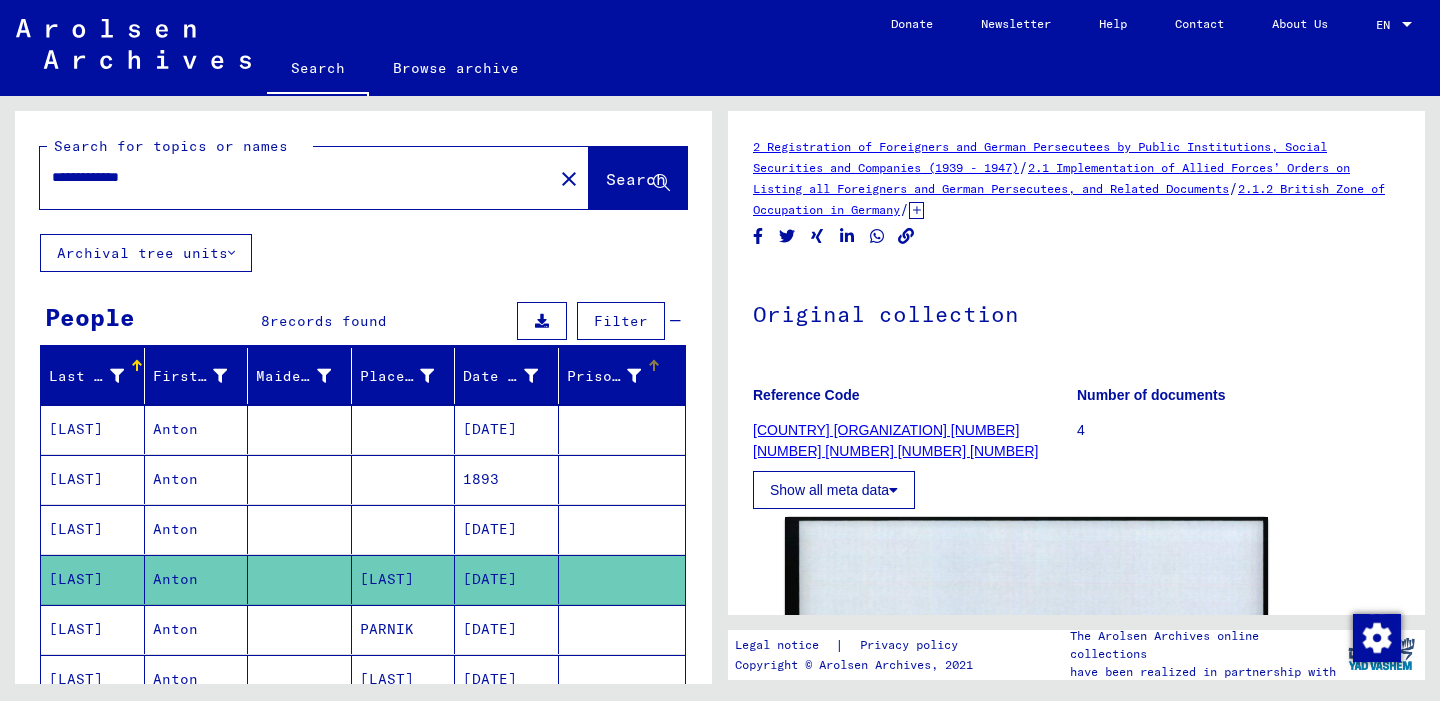 scroll, scrollTop: 0, scrollLeft: 0, axis: both 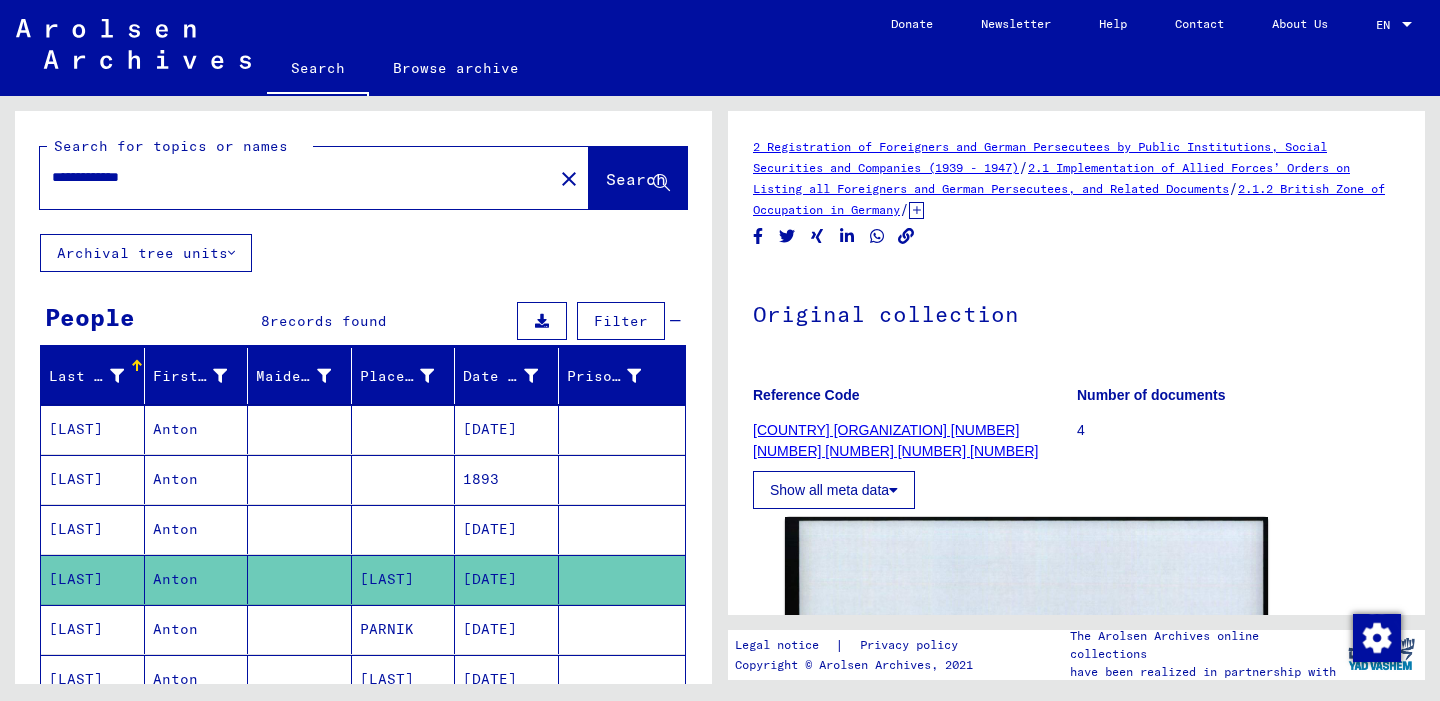click 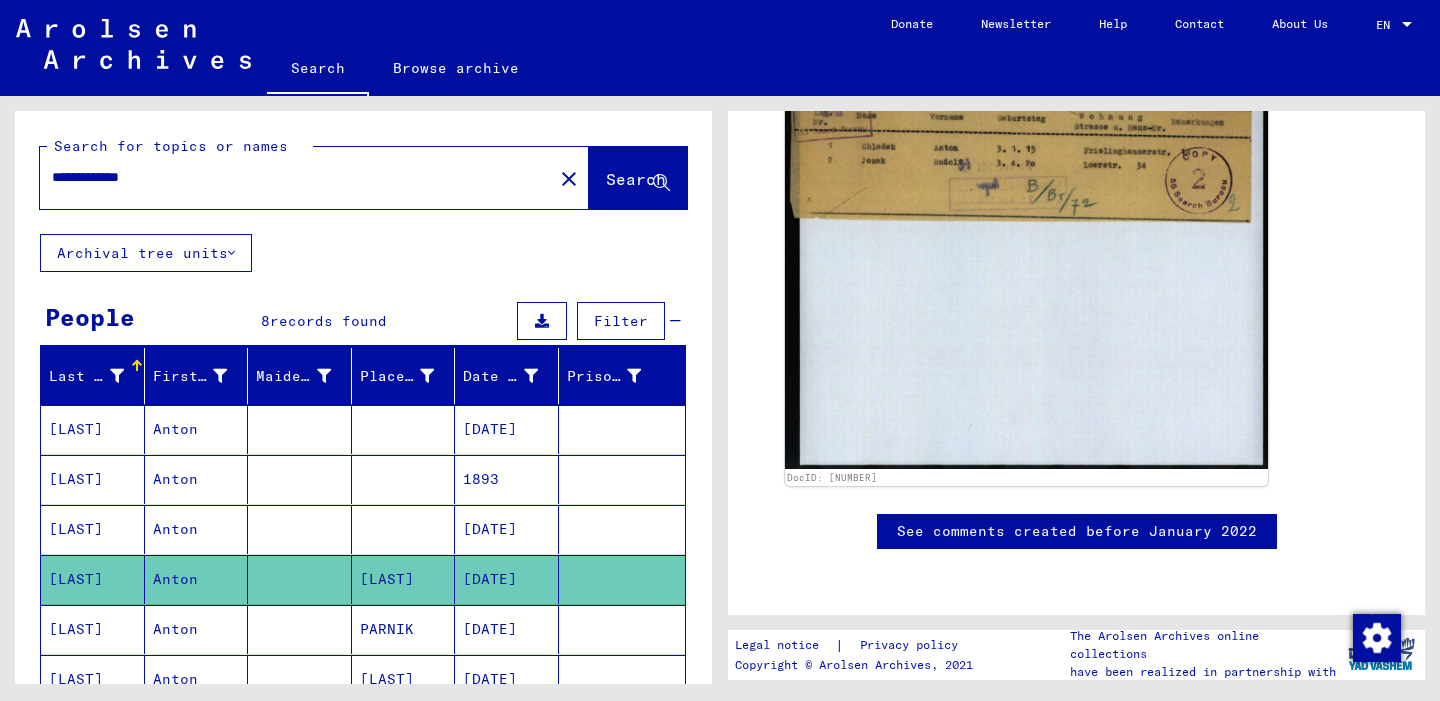 scroll, scrollTop: 921, scrollLeft: 0, axis: vertical 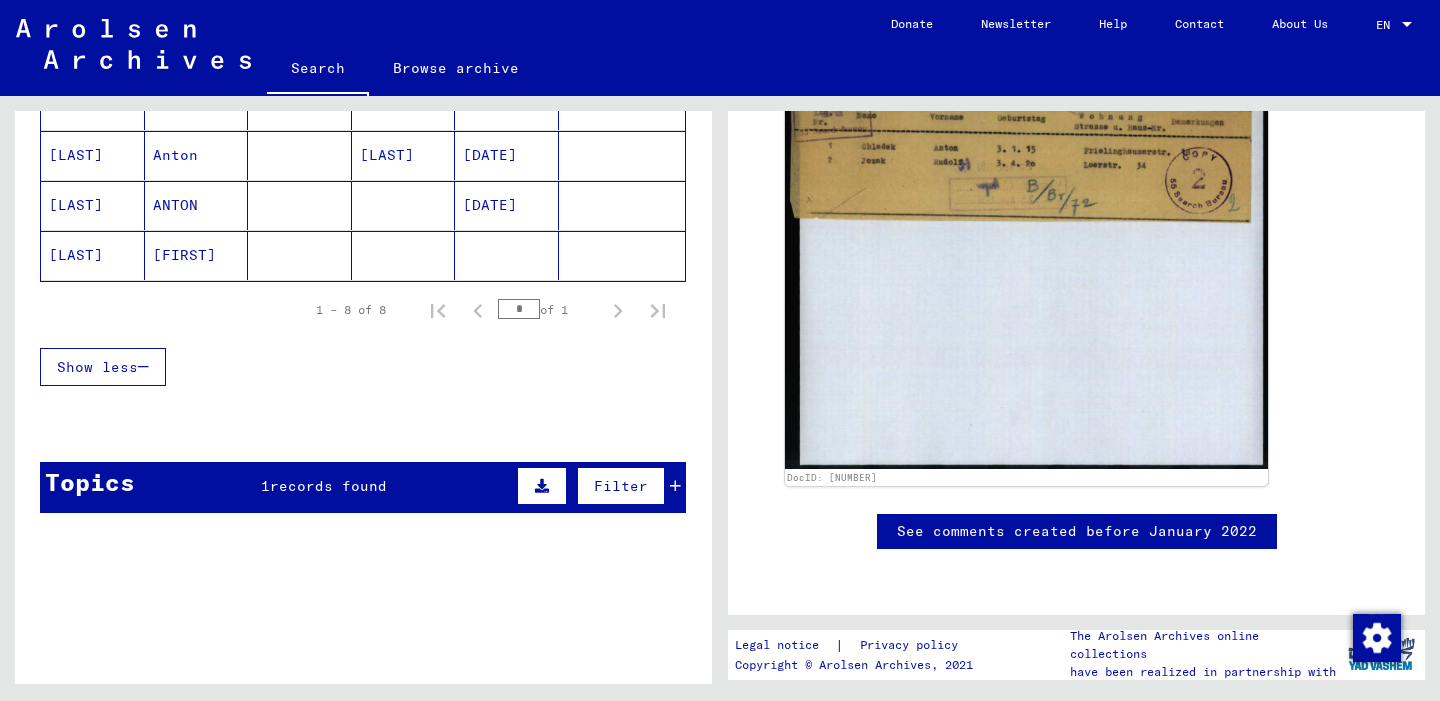 click on "records found" at bounding box center [328, 486] 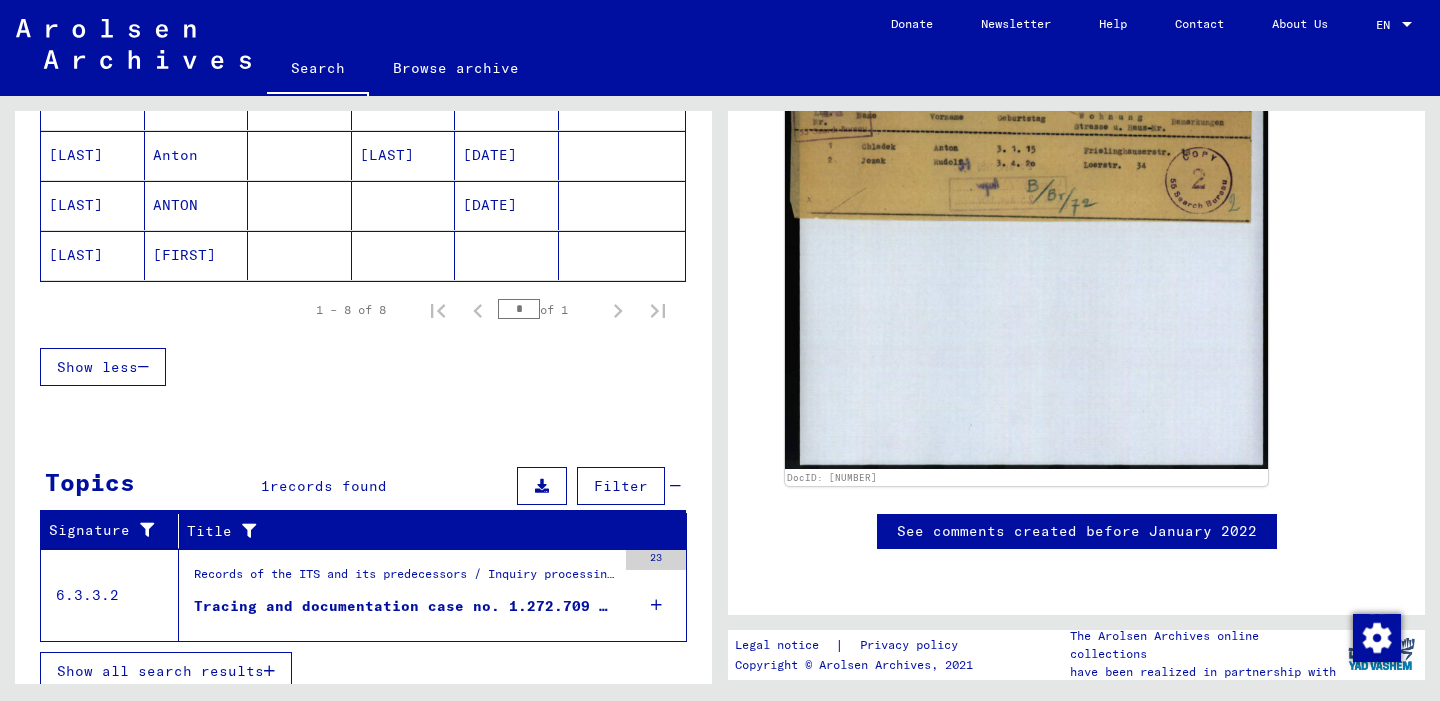 scroll, scrollTop: 540, scrollLeft: 0, axis: vertical 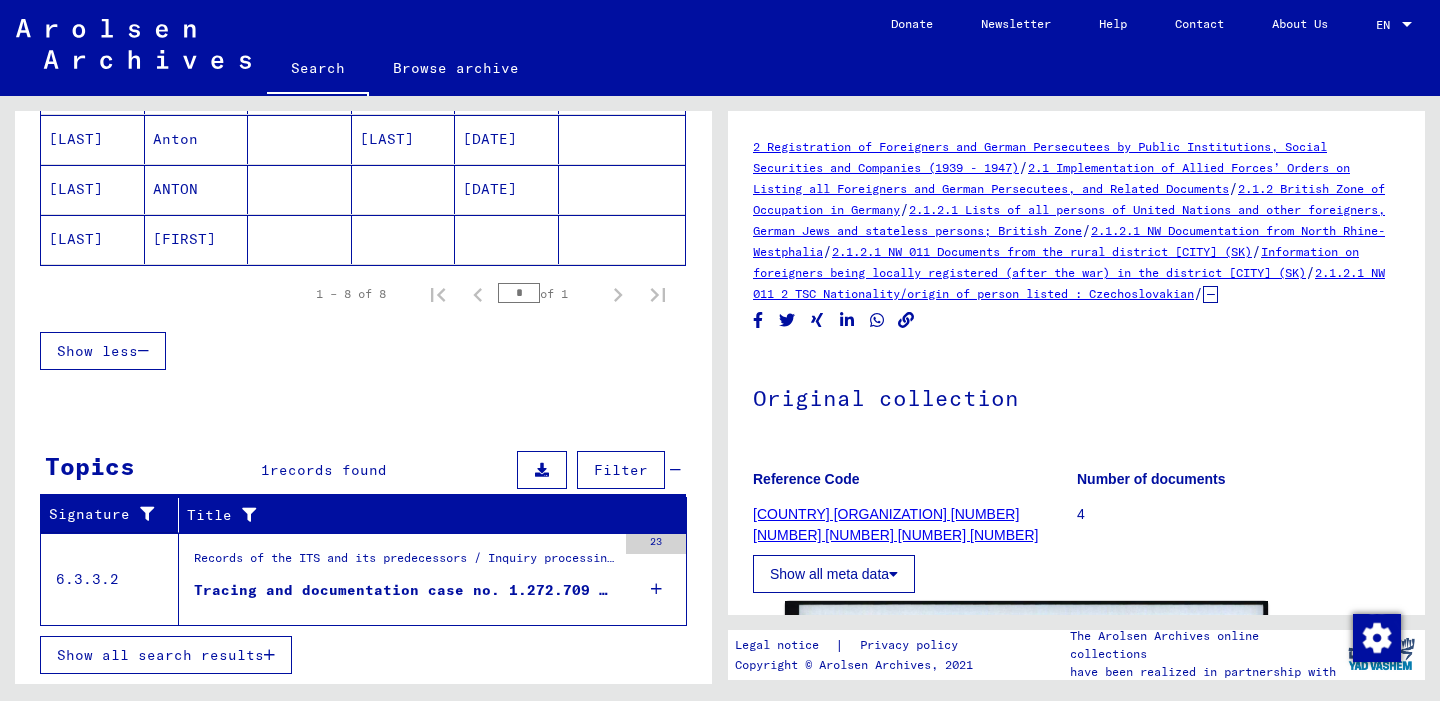 click at bounding box center [656, 589] 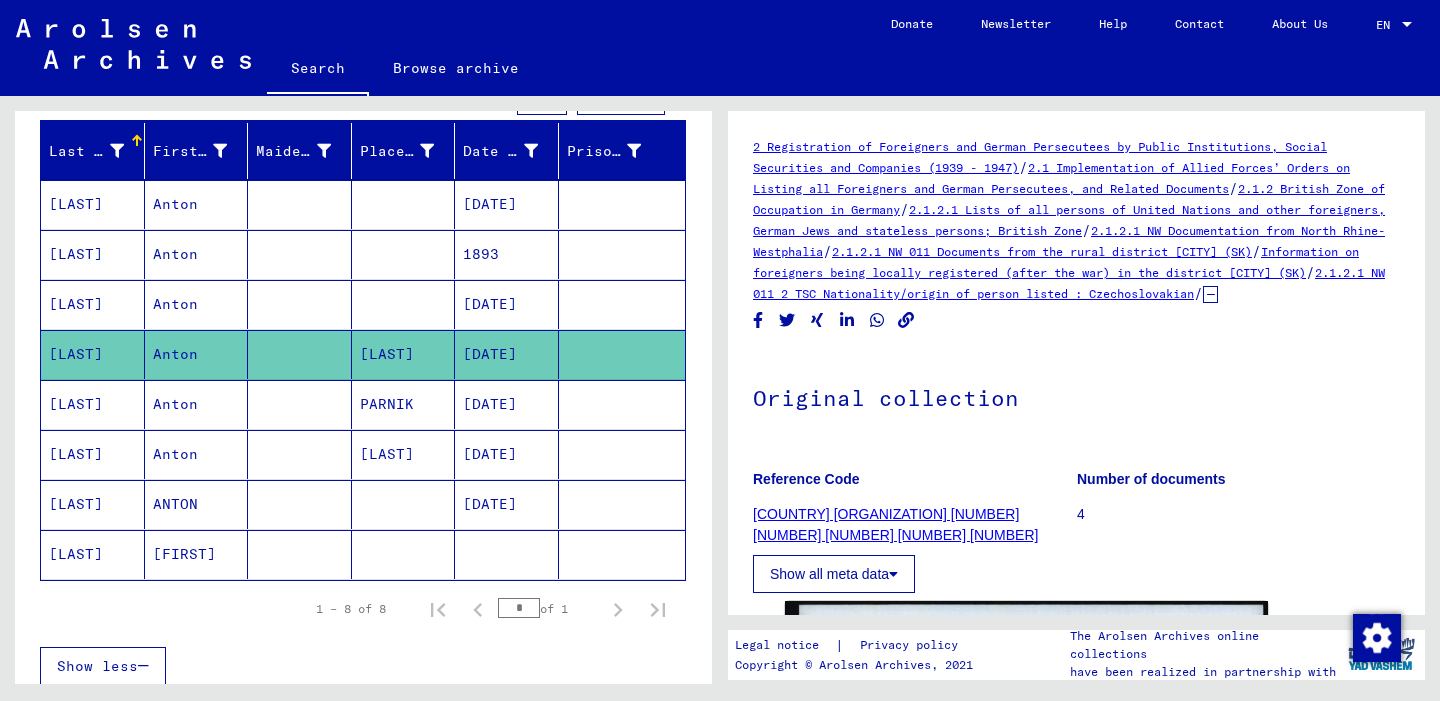 scroll, scrollTop: 226, scrollLeft: 0, axis: vertical 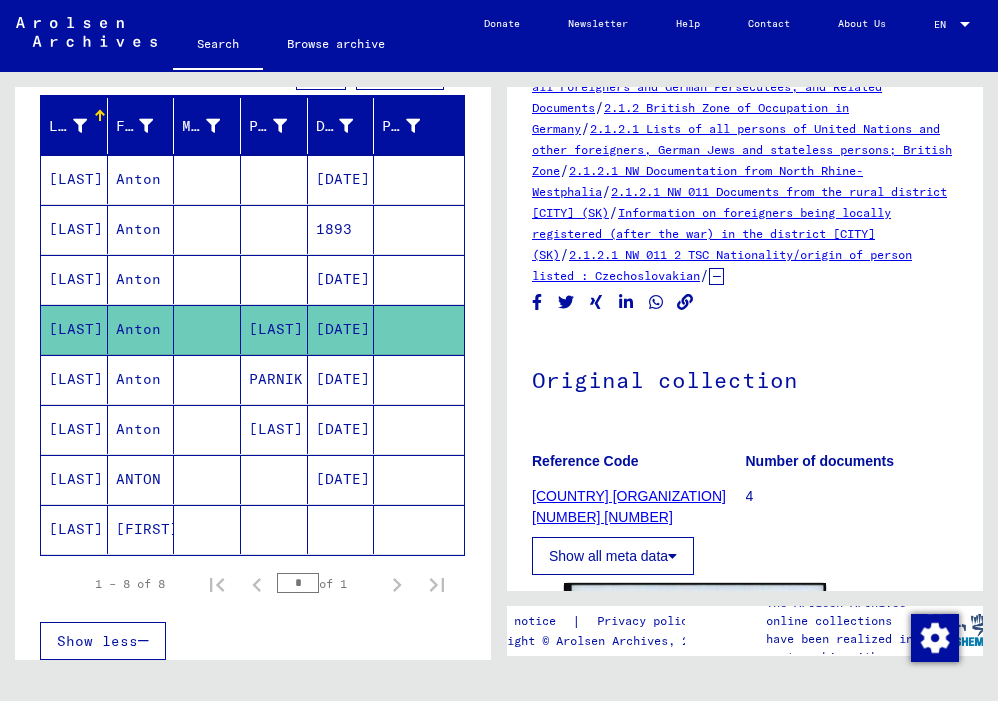 click on "PARNIK" at bounding box center (274, 429) 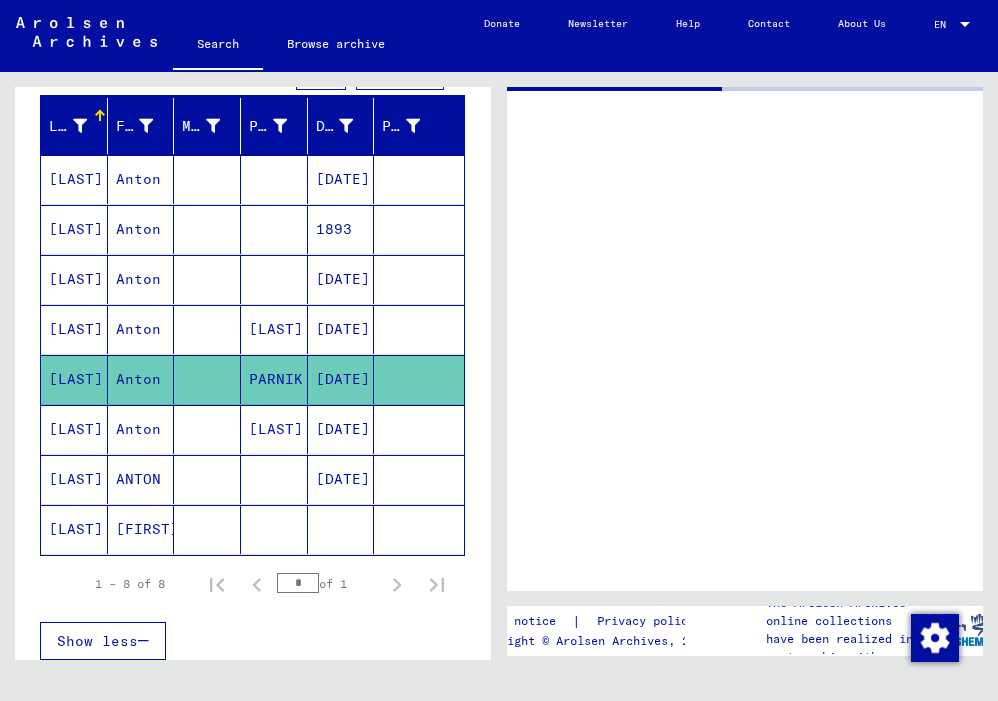 scroll, scrollTop: 0, scrollLeft: 0, axis: both 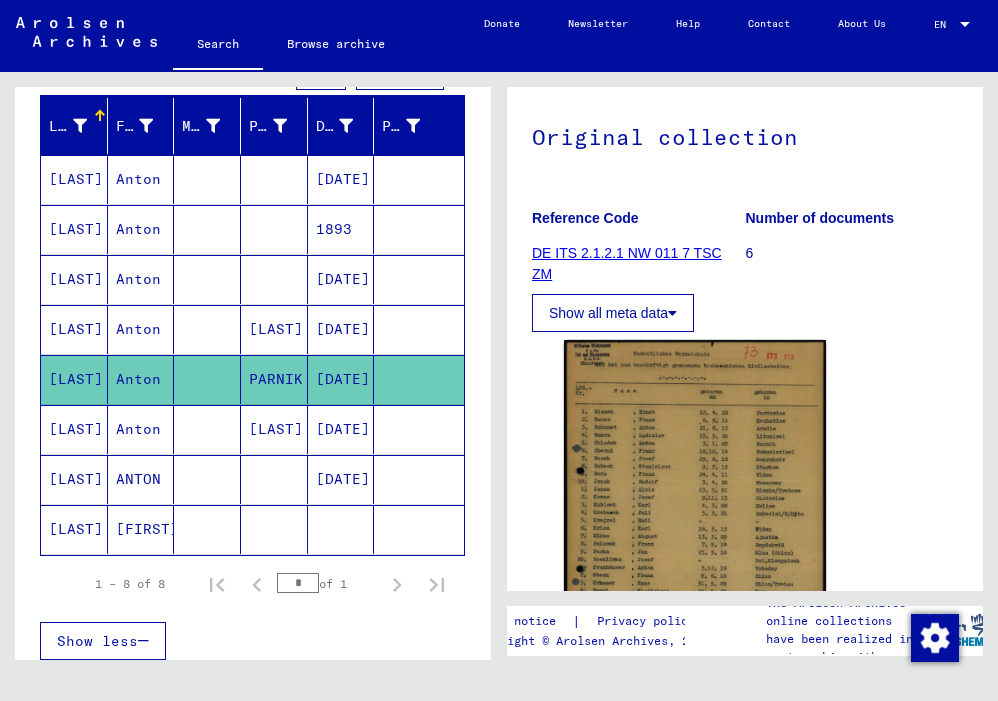 click on "Show all meta data" 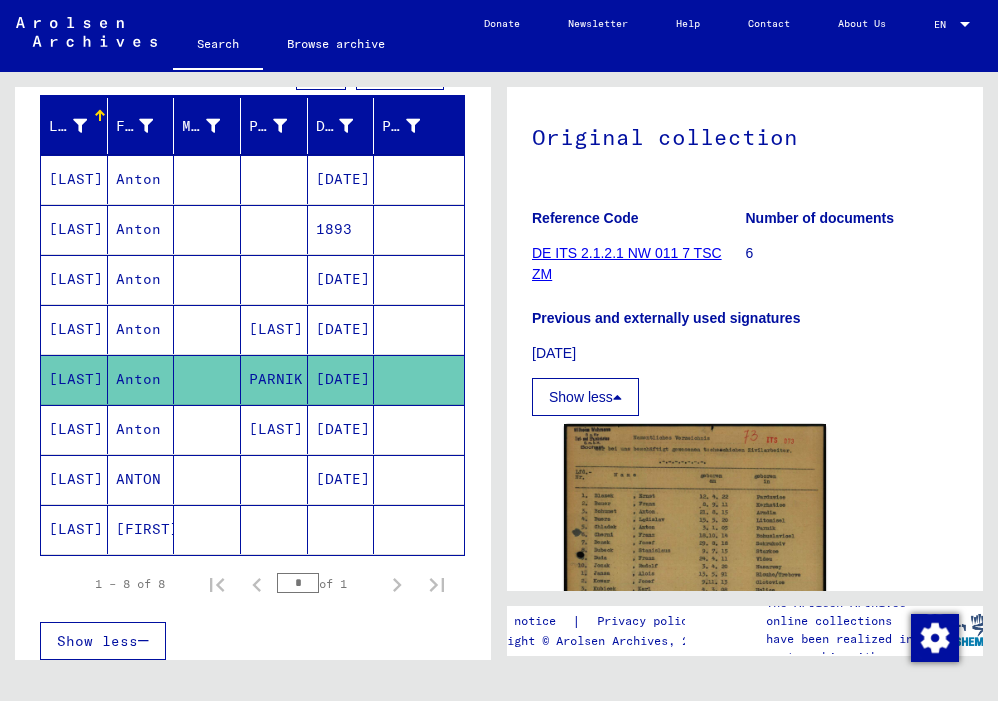 scroll, scrollTop: 0, scrollLeft: 0, axis: both 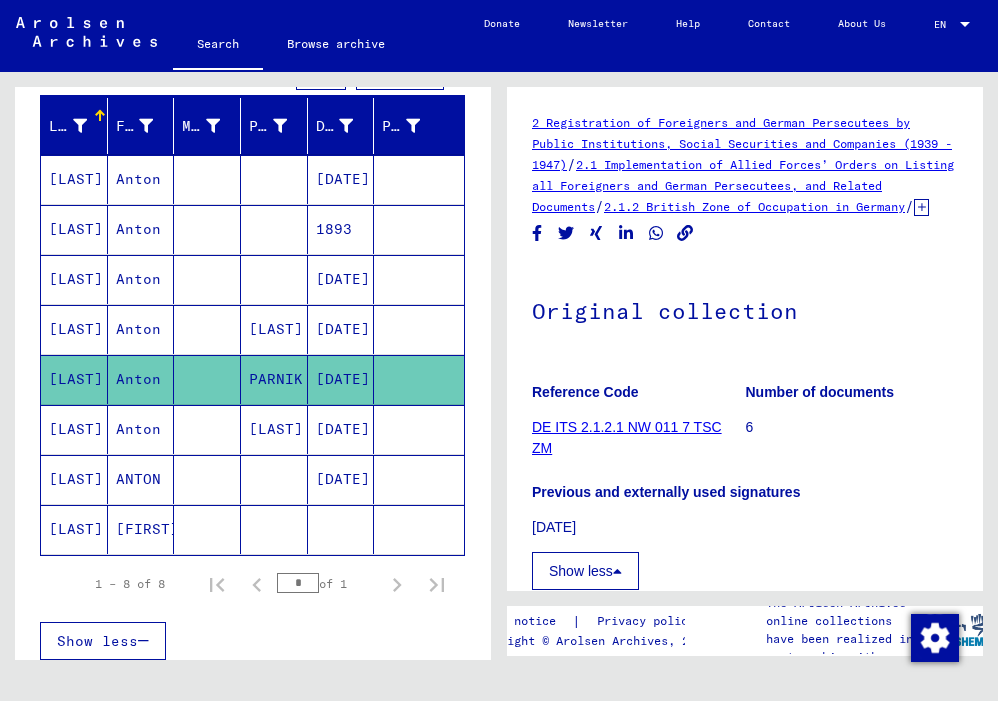 click 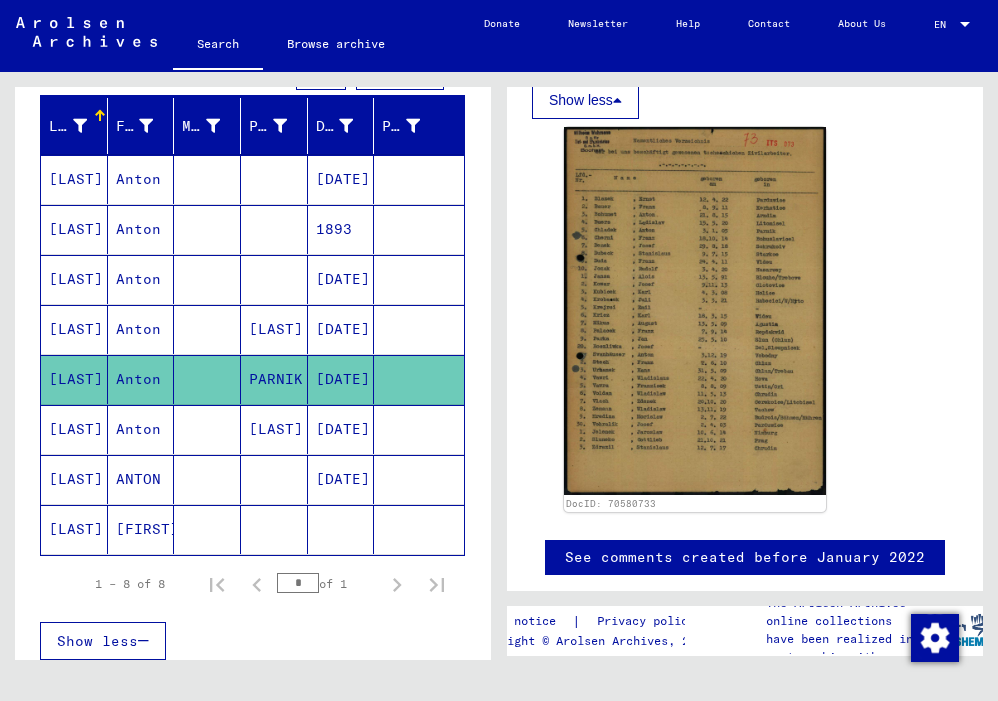 scroll, scrollTop: 688, scrollLeft: 0, axis: vertical 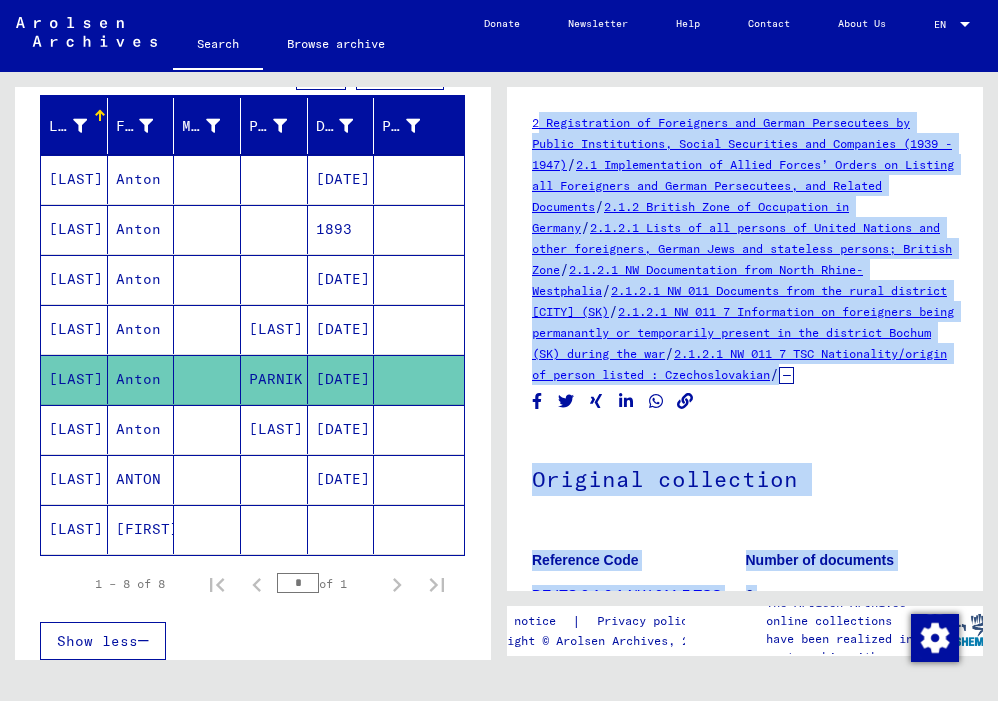 drag, startPoint x: 879, startPoint y: 518, endPoint x: 528, endPoint y: 120, distance: 530.6647 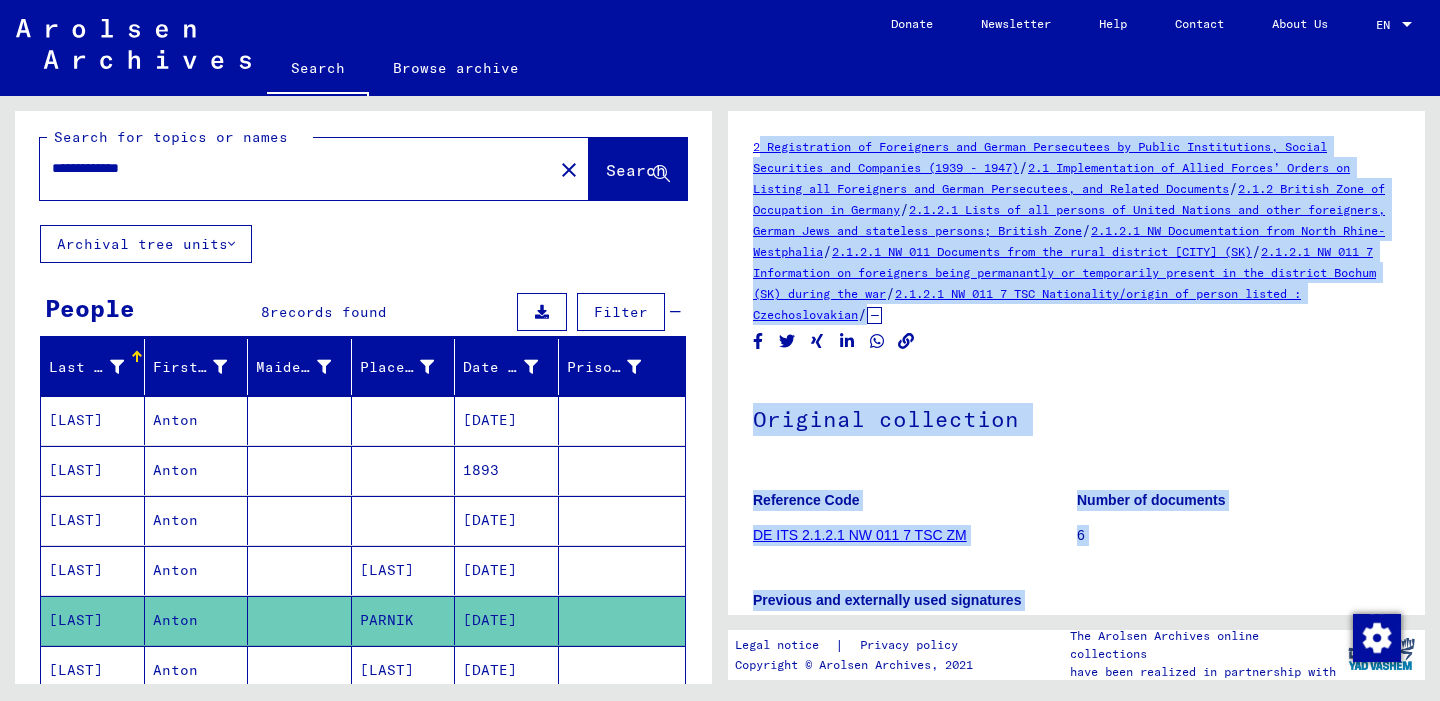 scroll, scrollTop: 0, scrollLeft: 0, axis: both 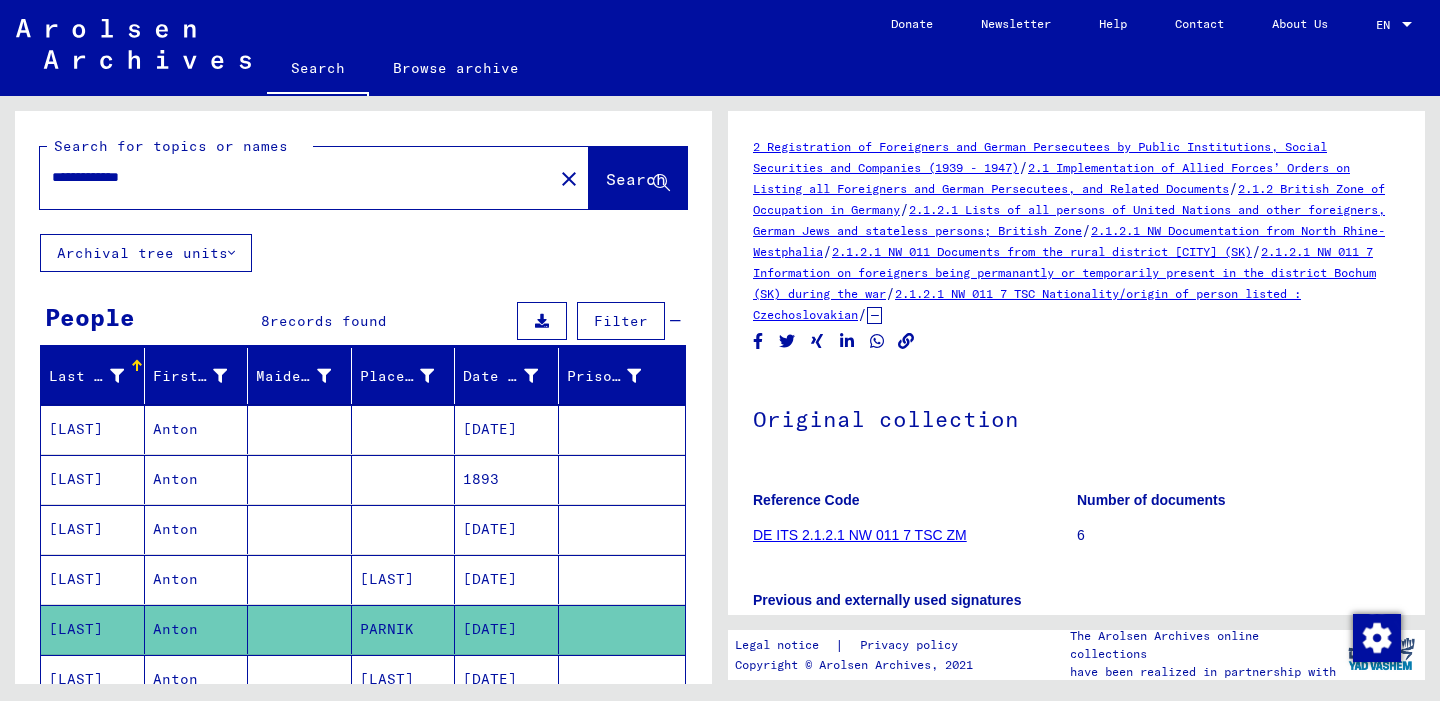 click on "**********" at bounding box center [296, 177] 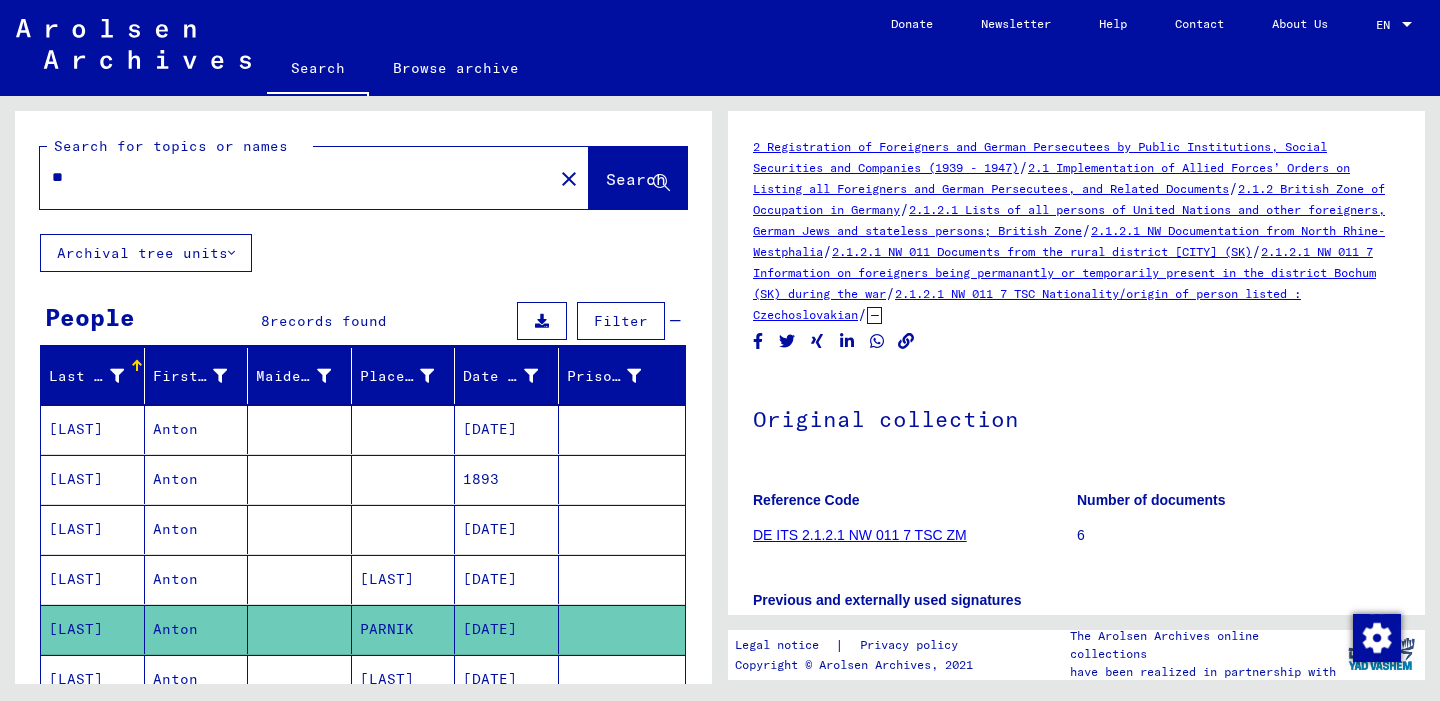 type on "*" 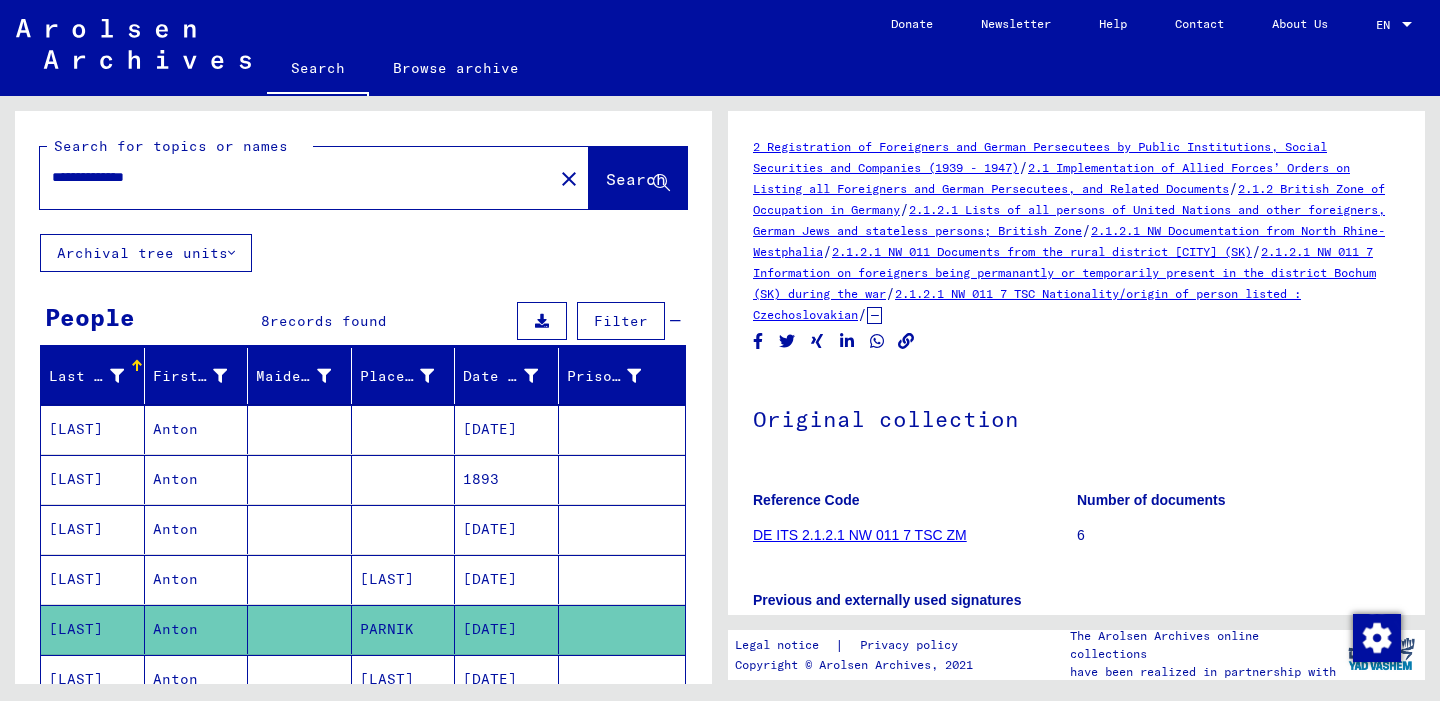 type on "**********" 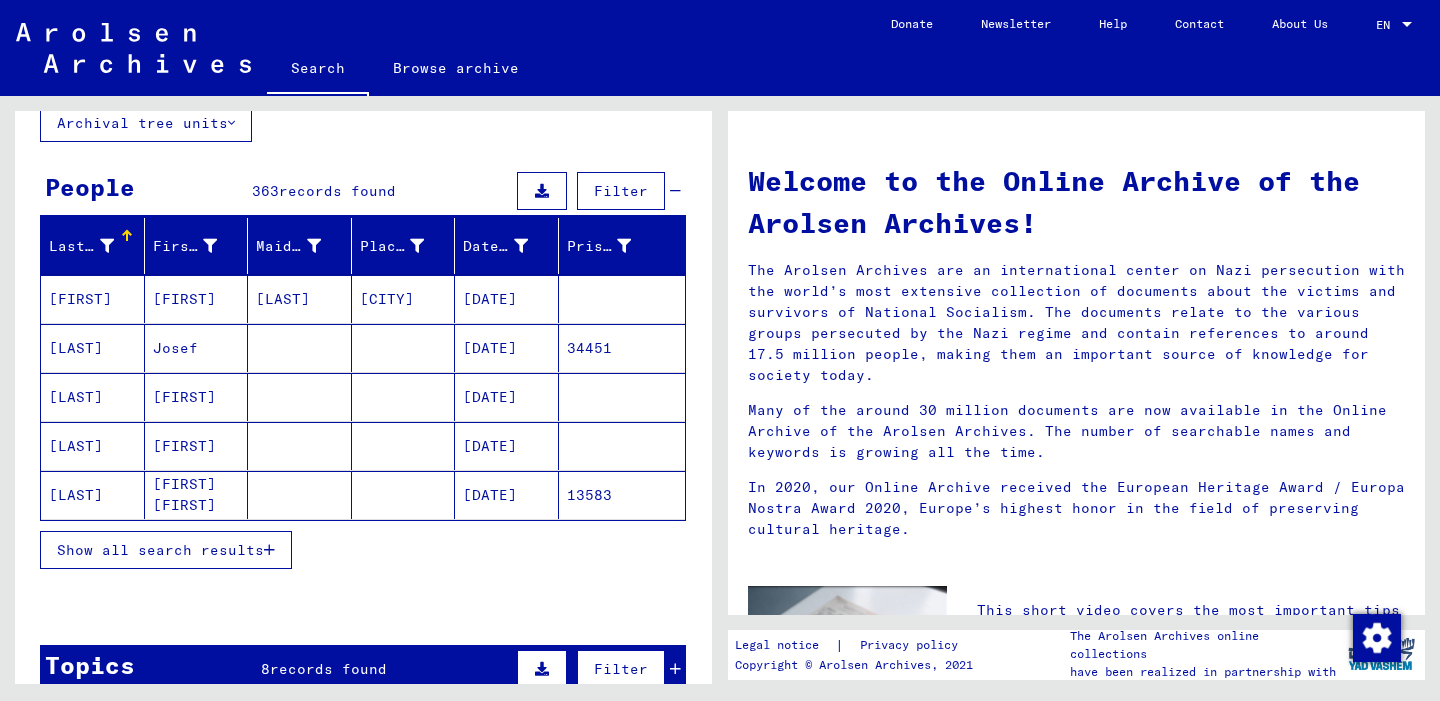 scroll, scrollTop: 111, scrollLeft: 0, axis: vertical 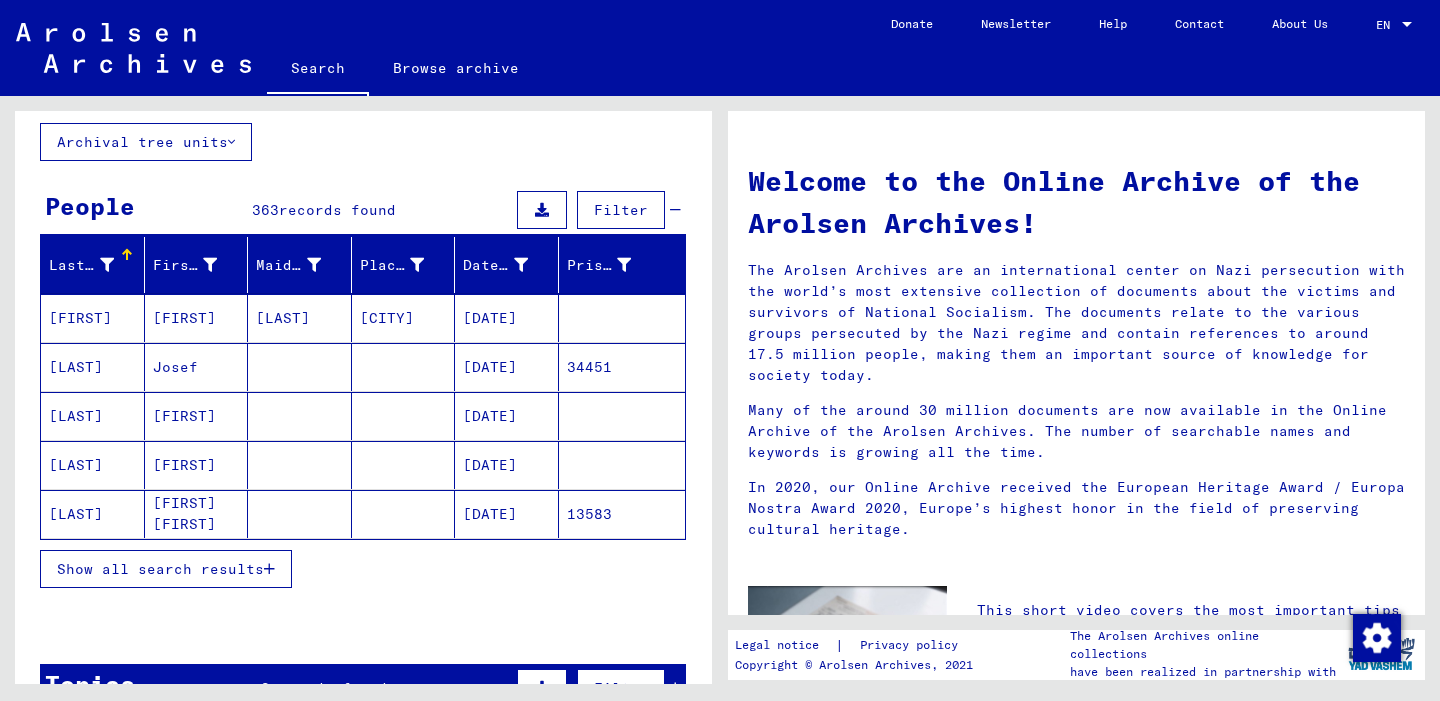 click on "Show all search results" at bounding box center [160, 569] 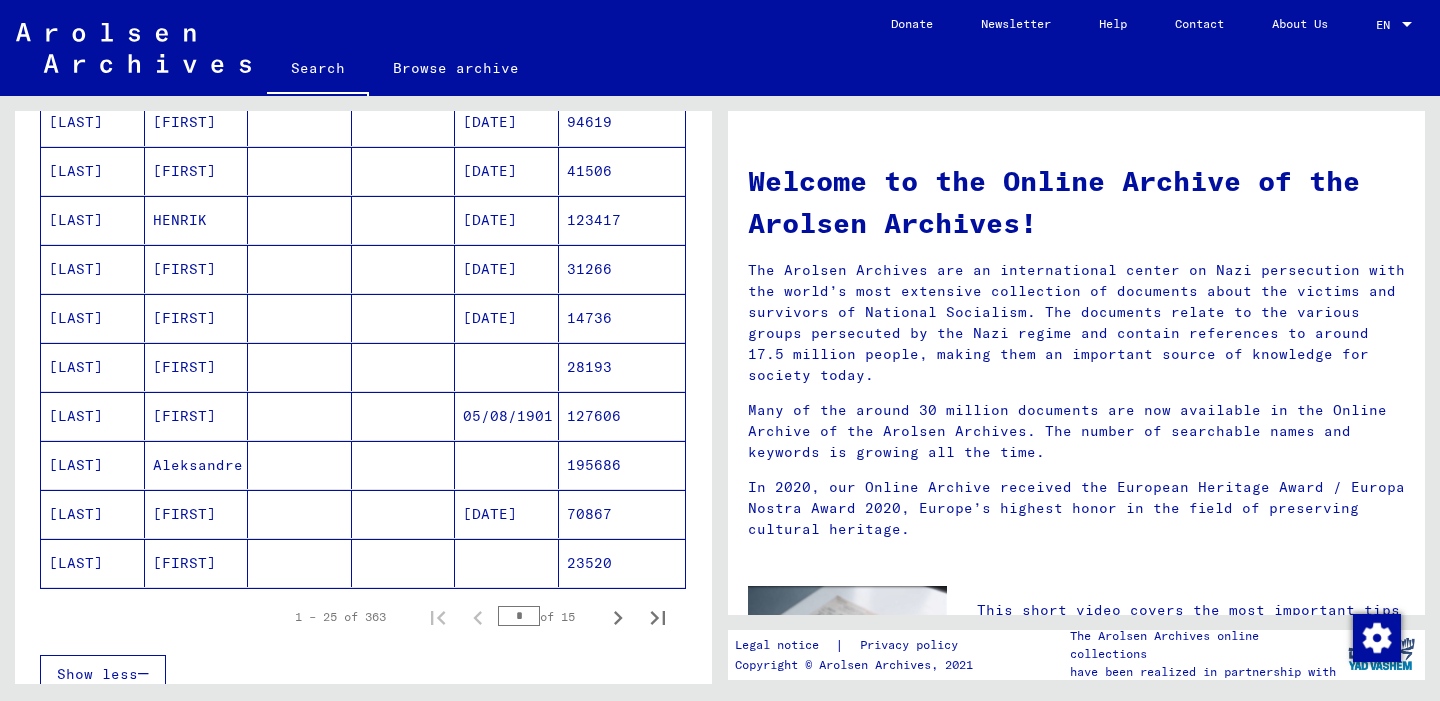 scroll, scrollTop: 760, scrollLeft: 0, axis: vertical 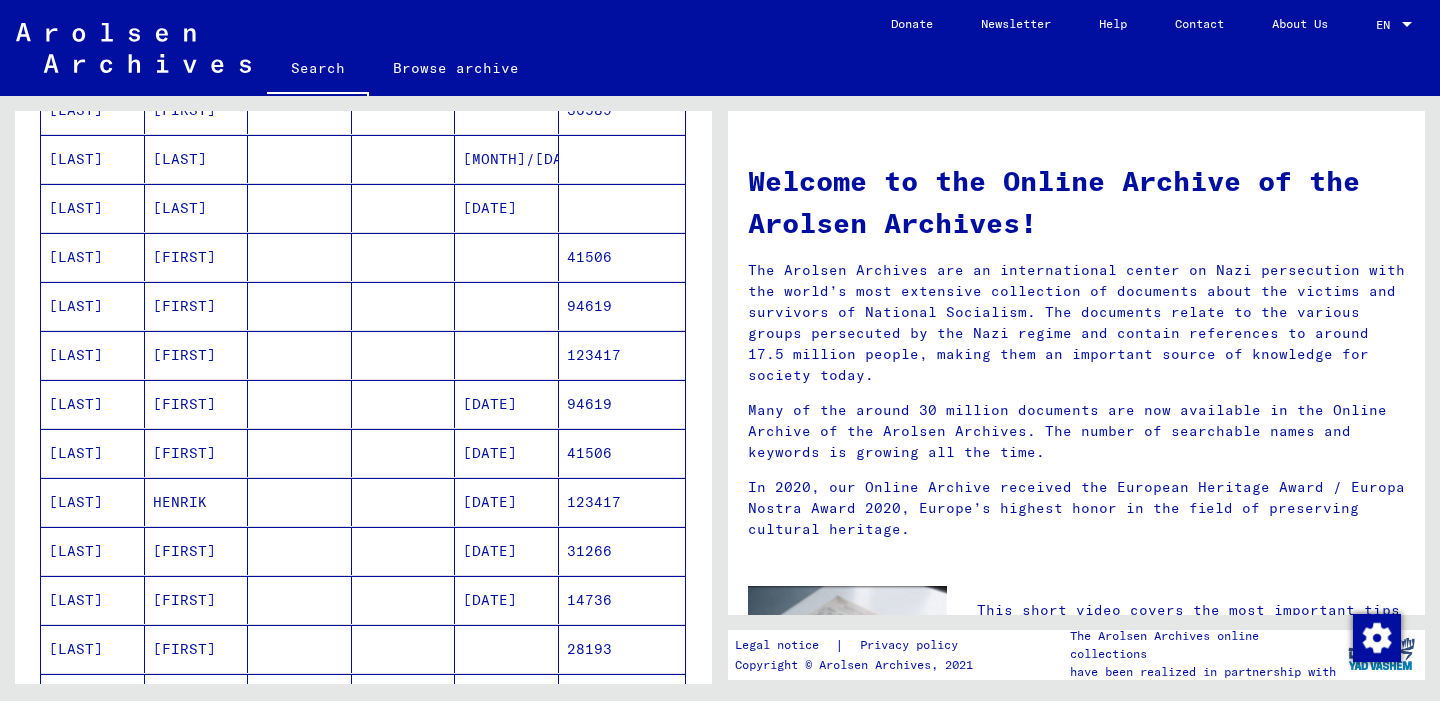 click on "[FIRST]" at bounding box center [197, 355] 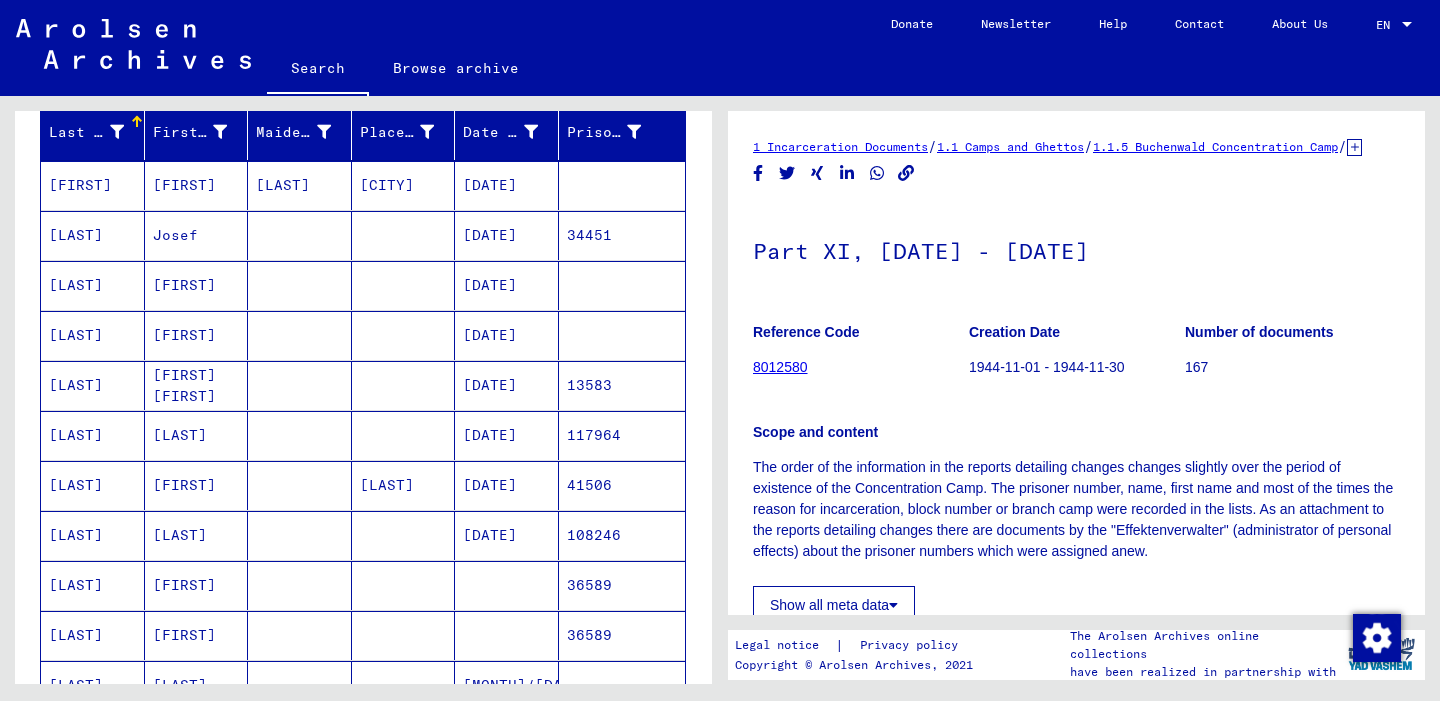 scroll, scrollTop: 0, scrollLeft: 0, axis: both 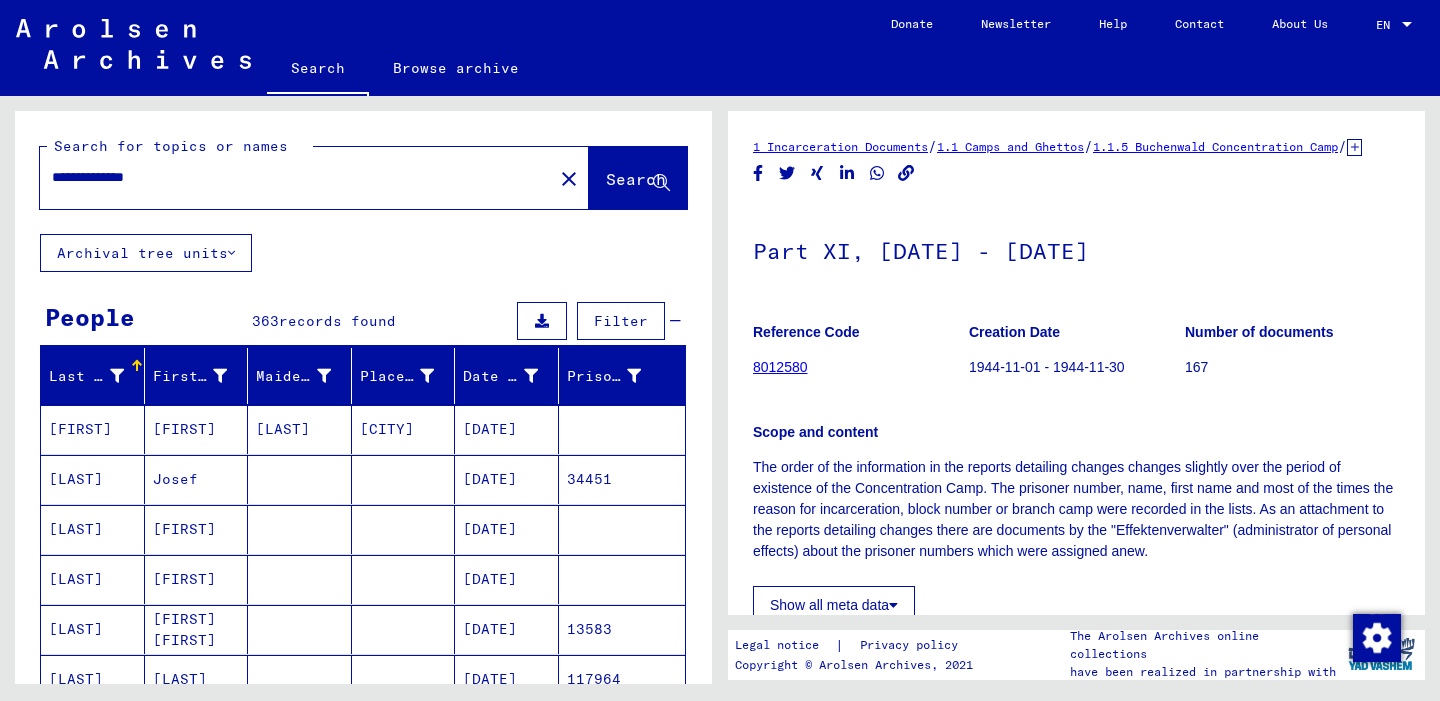 click on "Last Name First Name Maiden Name Place of Birth Date of Birth Prisoner # HEINRICH HELENE KRAUS Grunstadt [DATE] KRAUES Josef [DATE] KRAUHS Heinrich [DATE] KRAUS HENRI HUBERTUS [DATE] 13583 KRAUS HENRY [DATE] 117964 KRAUS HEINRICH STRANN [DATE] 41506 KRAUS HEINRYK [DATE] 108246 KRAUS Heinrich 36589 KRAUS Heinrich 36589 KRAUS HEINRYK [DATE] KRAUS HYNEK IGNAC [DATE] KRAUS Heinrich 41506 KRAUS Heinrich 94619 KRAUS Henrik 123417 KRAUS HEINRICH [DATE] 94619 KRAUS HEINRICH [DATE] 41506 KRAUS HEINRIK [DATE] 123417 KRAUS HEINRICH [DATE] 31266 *" 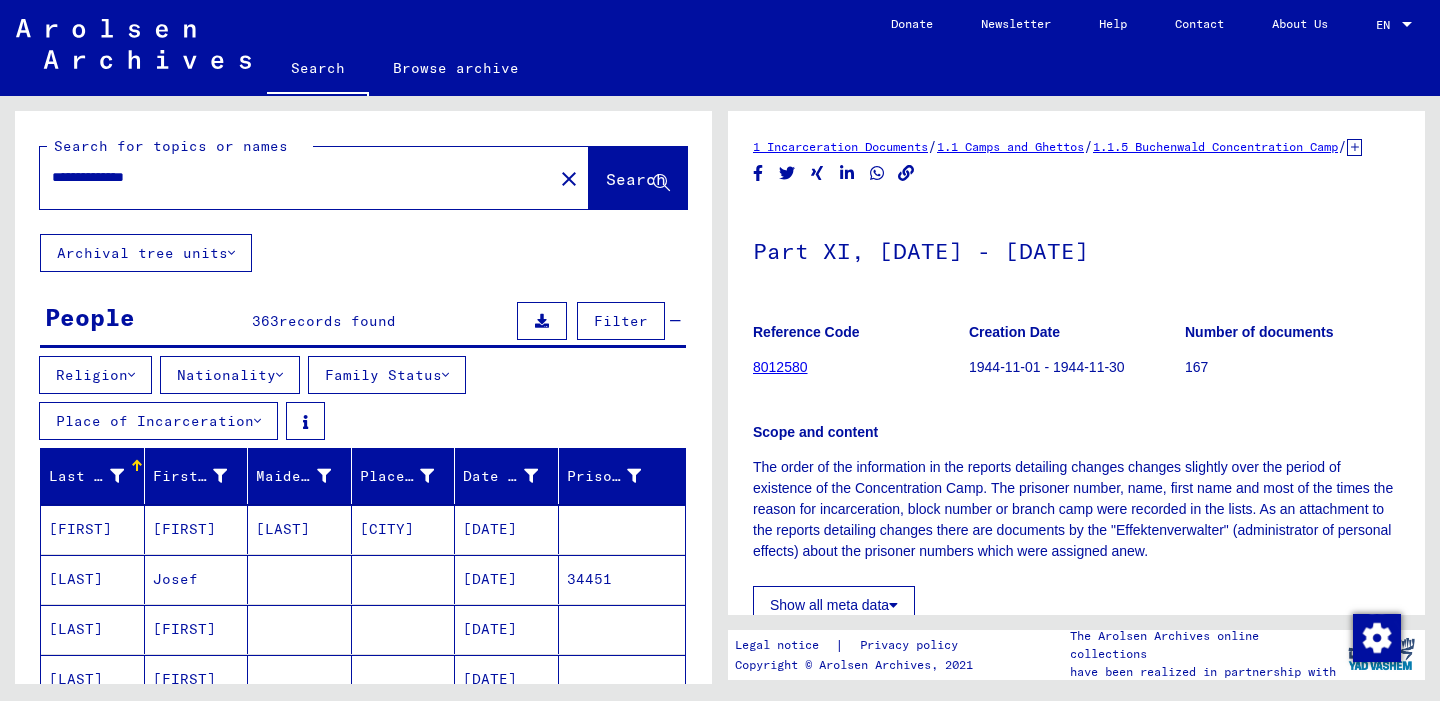 click on "Nationality" at bounding box center (230, 375) 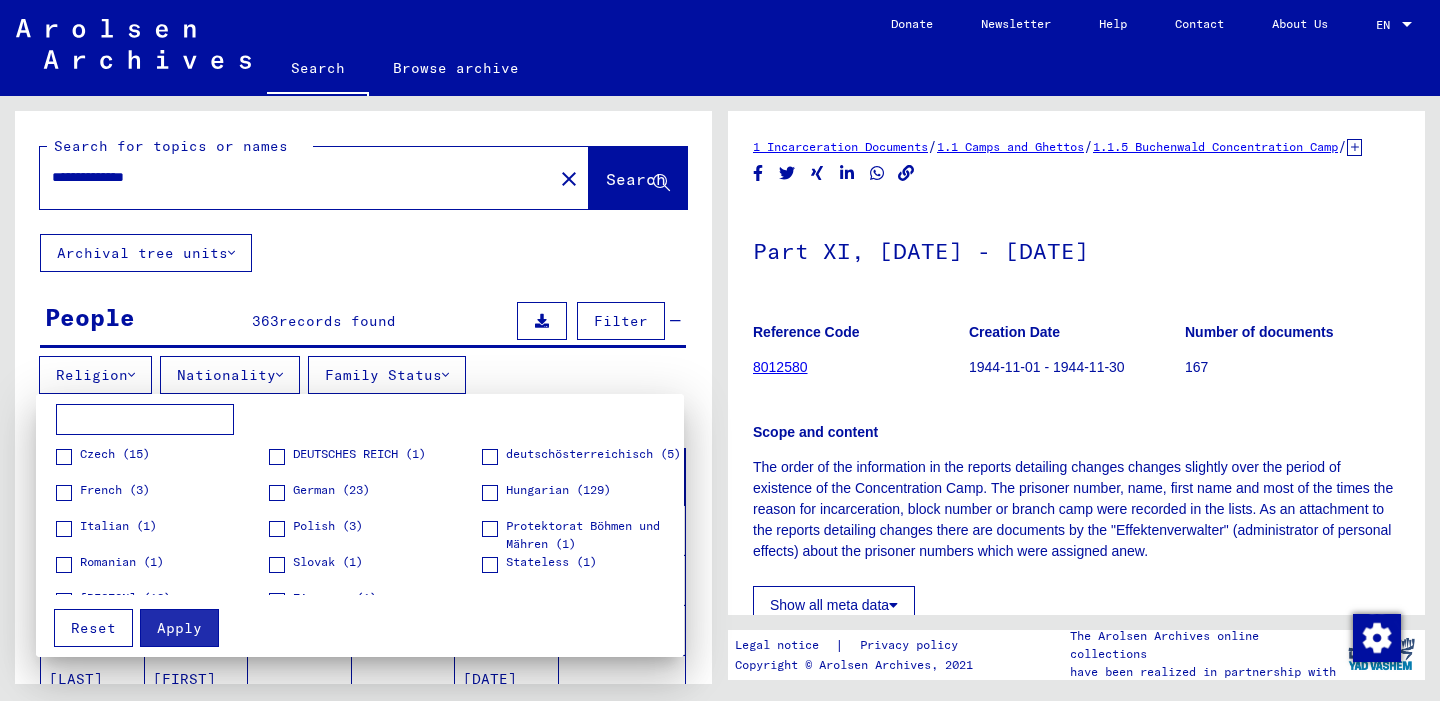 scroll, scrollTop: 0, scrollLeft: 20, axis: horizontal 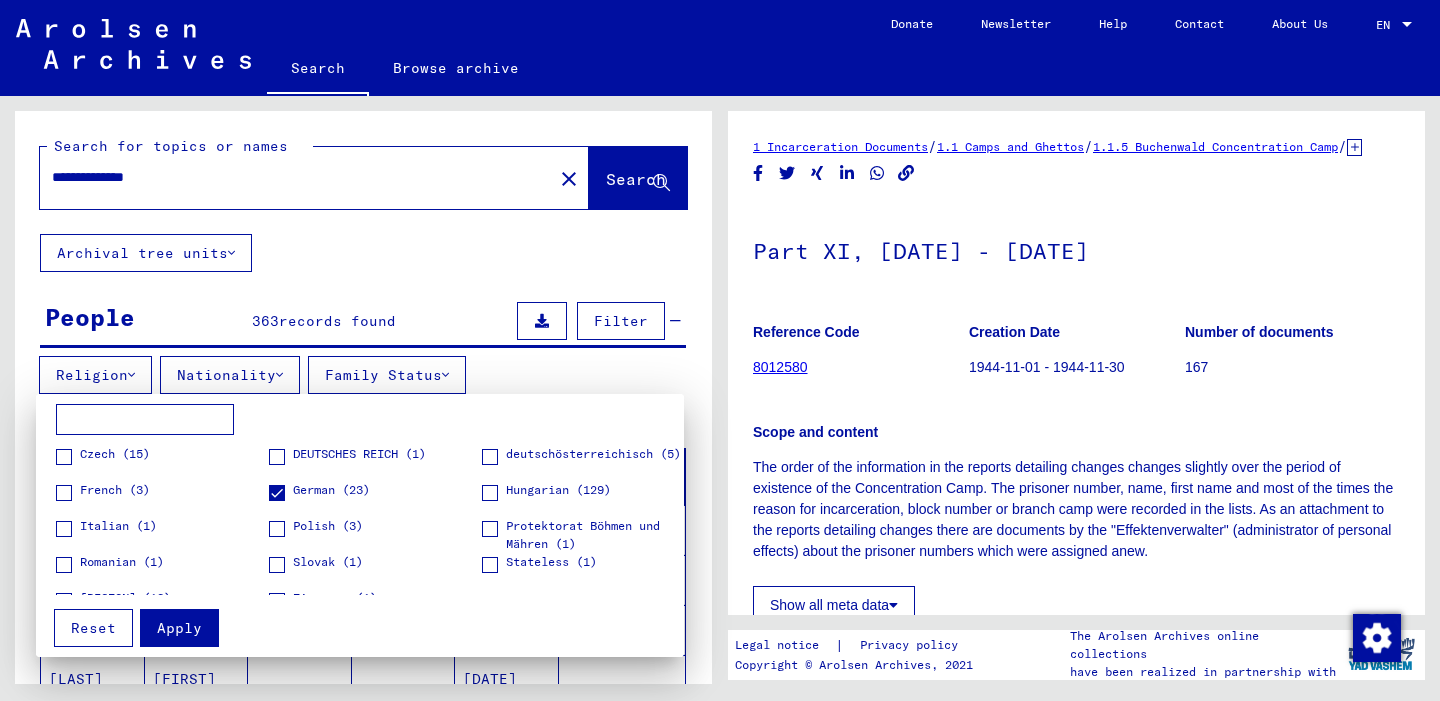 click on "Apply" at bounding box center [179, 628] 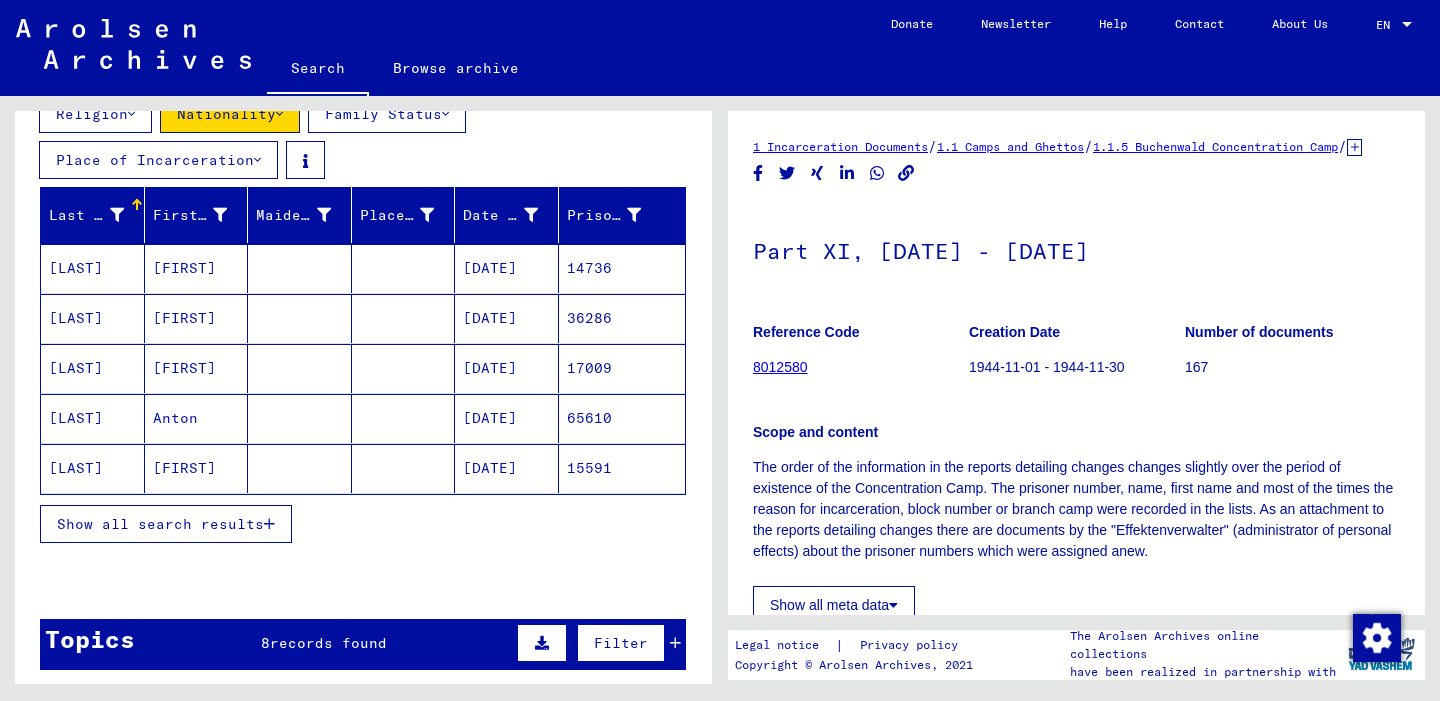 scroll, scrollTop: 283, scrollLeft: 0, axis: vertical 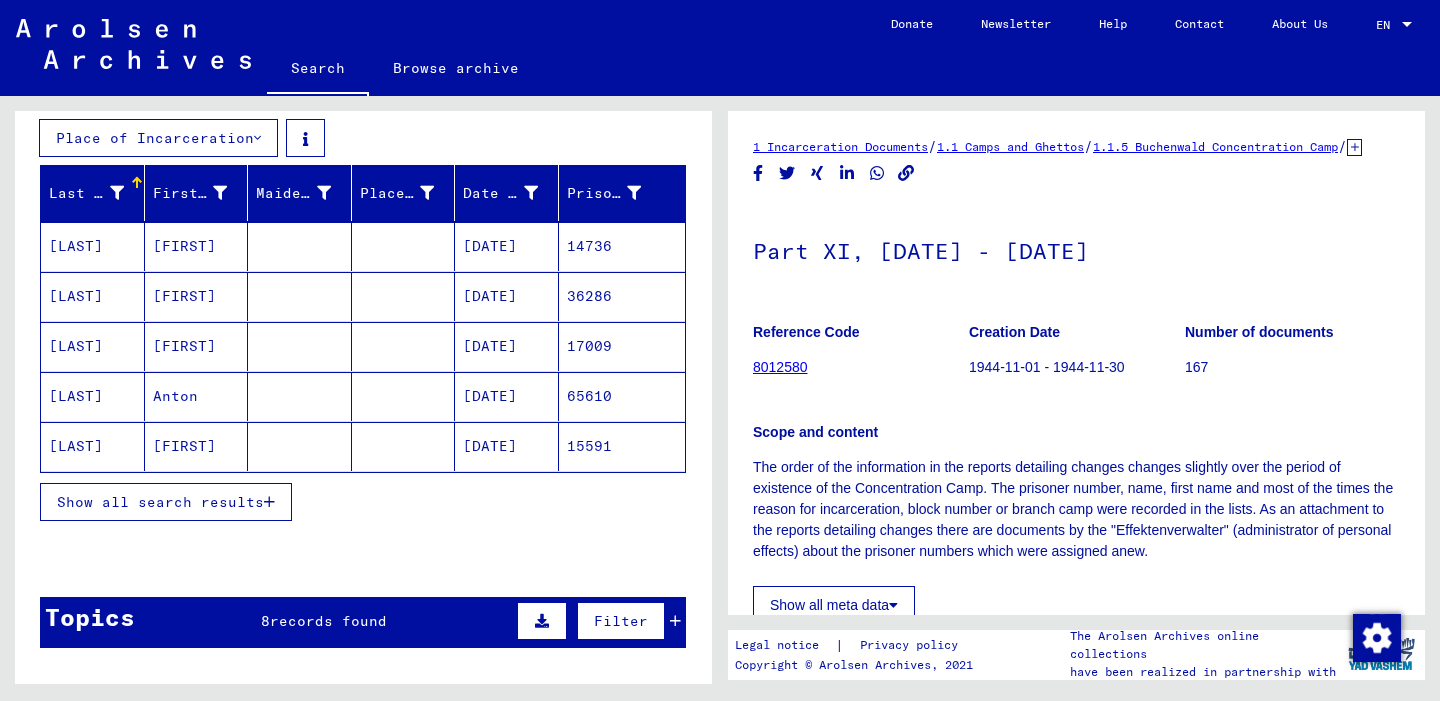 click on "Show all search results" at bounding box center [160, 502] 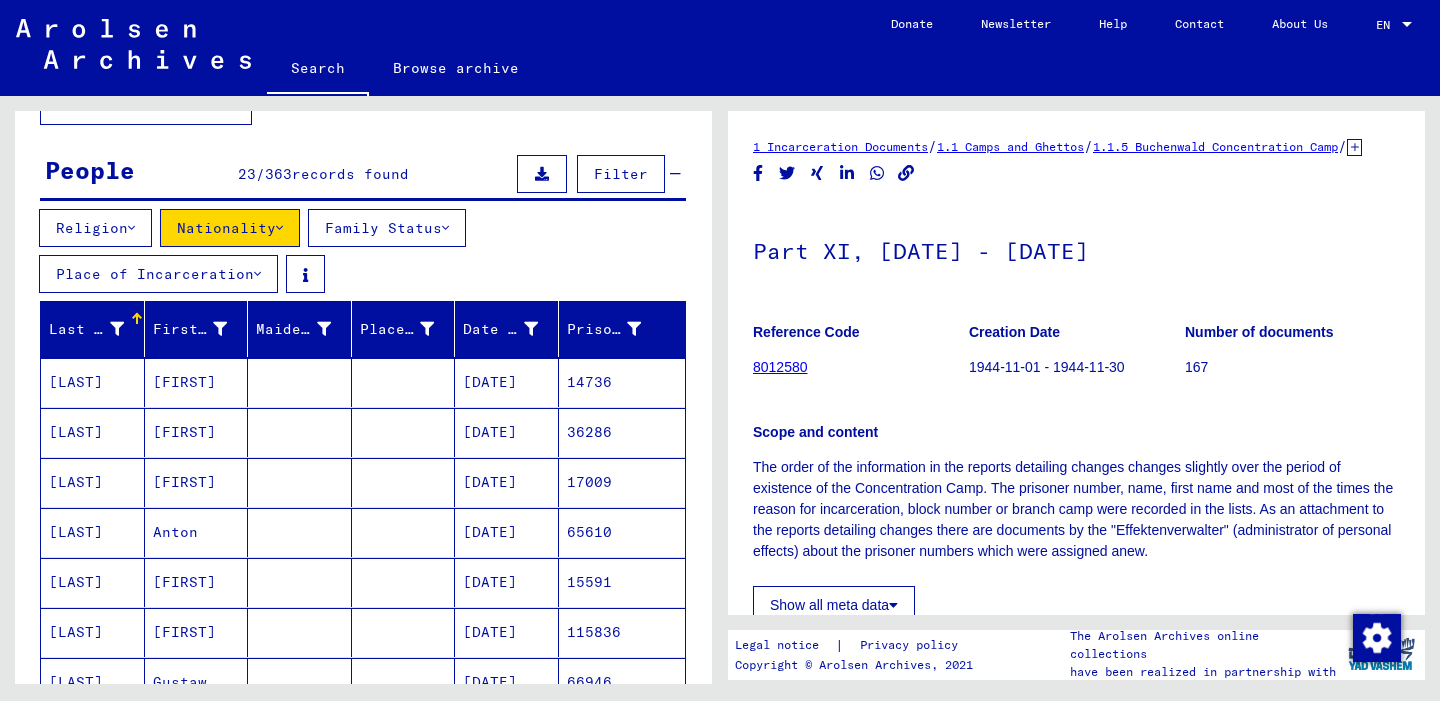 scroll, scrollTop: 0, scrollLeft: 0, axis: both 